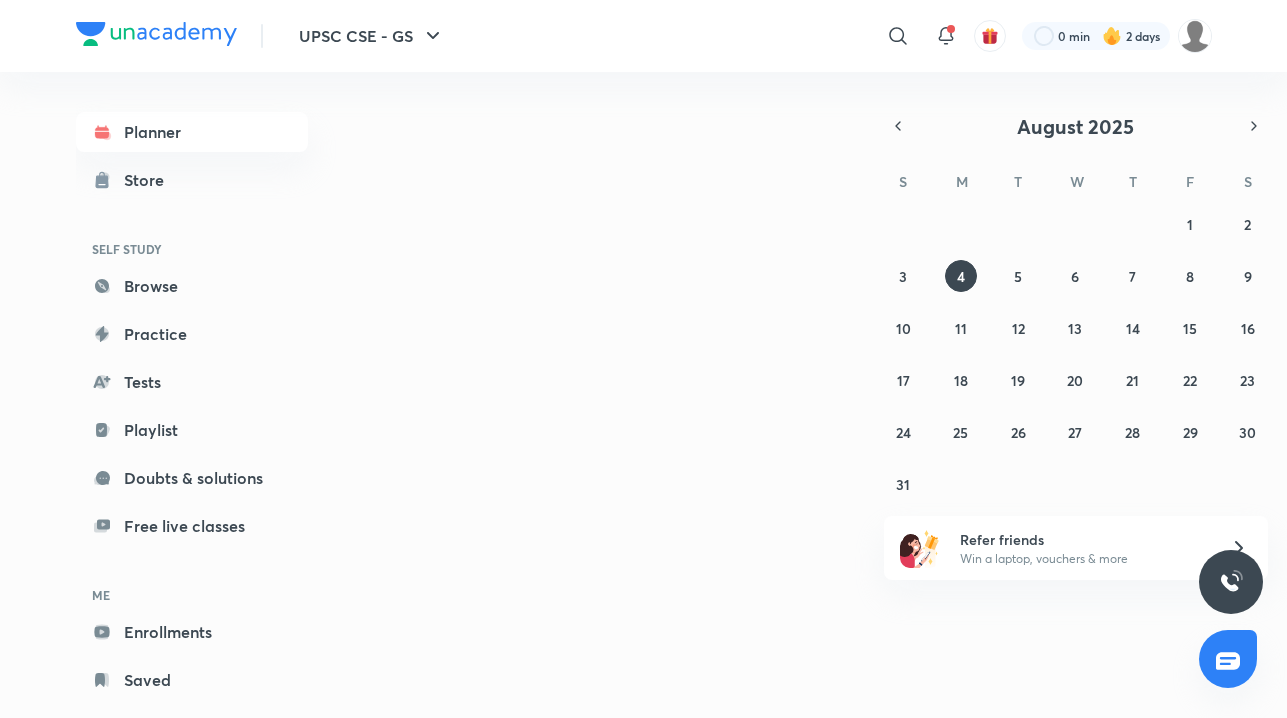 scroll, scrollTop: 0, scrollLeft: 0, axis: both 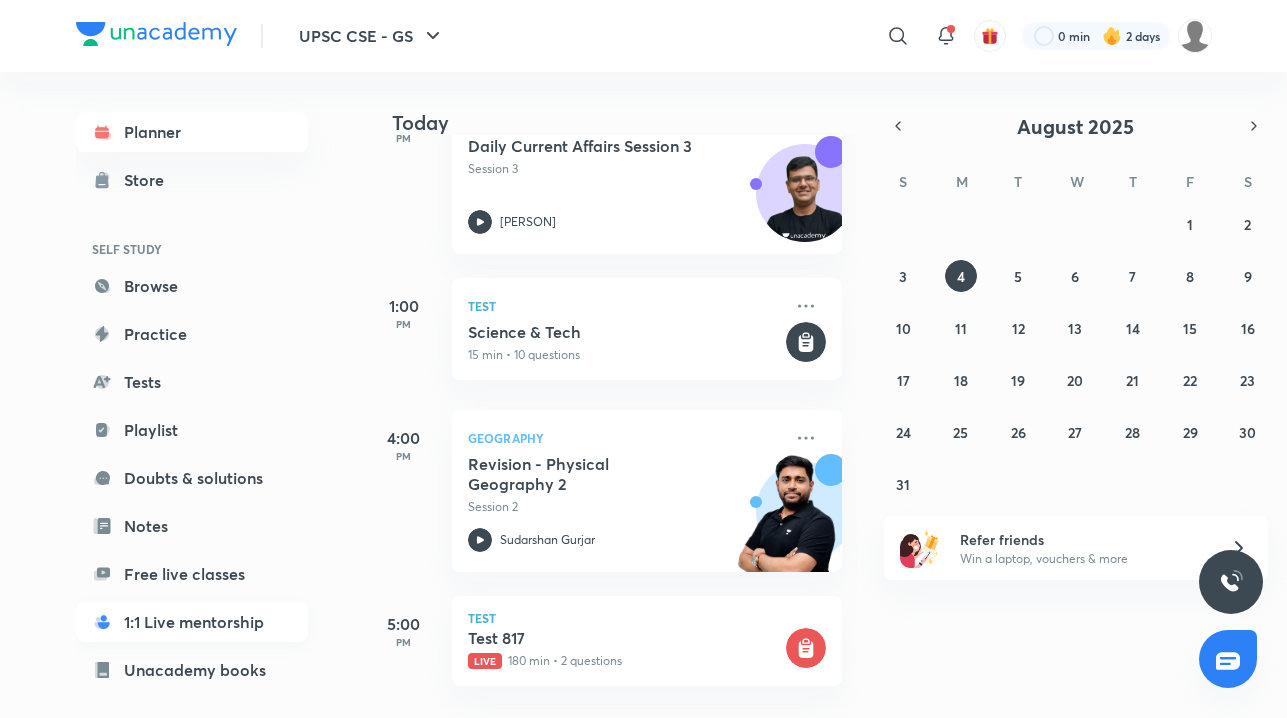 click on "1:1 Live mentorship" at bounding box center [192, 622] 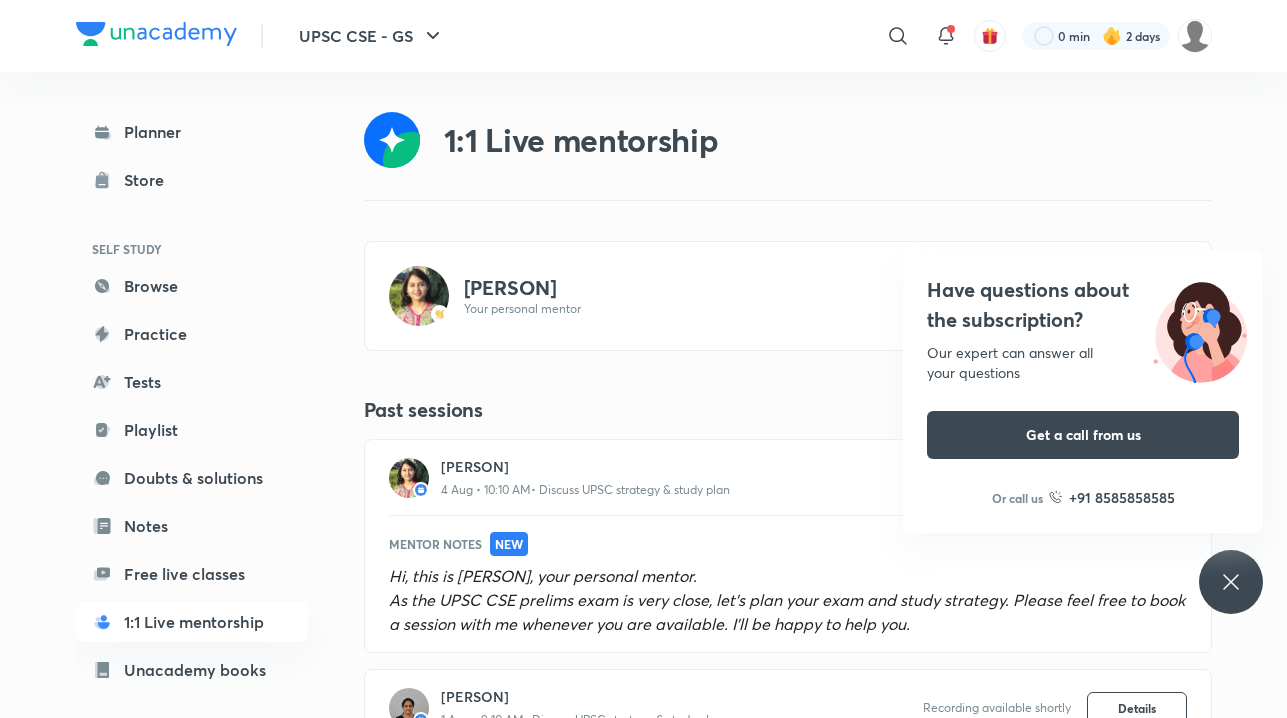 click on "UPSC CSE - GS ​ 0 min 2 days Planner Store SELF STUDY Browse Practice Tests Playlist Doubts & solutions Notes Free live classes 1:1 Live mentorship Unacademy books ME Enrollments Saved 1:1 Live mentorship Lata Rani Agarwal Your personal mentor Book Past sessions See all   Lata Rani Agarwal   4 Aug •  10:10 AM  • Discuss UPSC strategy & study plan Recording available shortly Details Mentor Notes New Hi, this is Lata Agarwal, your personal mentor.  As the UPSC CSE prelims exam is very close, let's plan your exam and study strategy. Please feel free to book a session with me whenever you are available. I'll be happy to help you. Shwetha Kumar   1 Aug •  9:10 AM  • Discuss UPSC strategy & study plan Recording available shortly Details Mentor Notes Hi learner, your query is forwarded to team Shwetha Kumar   27 Jul •  12:00 PM  • Discuss UPSC strategy & study plan Recording Details Mentor Notes QUERY ADDRESSED Shwetha Kumar   27 Jul   • Discuss UPSC strategy & study plan   • Refunded Details" at bounding box center [643, 688] 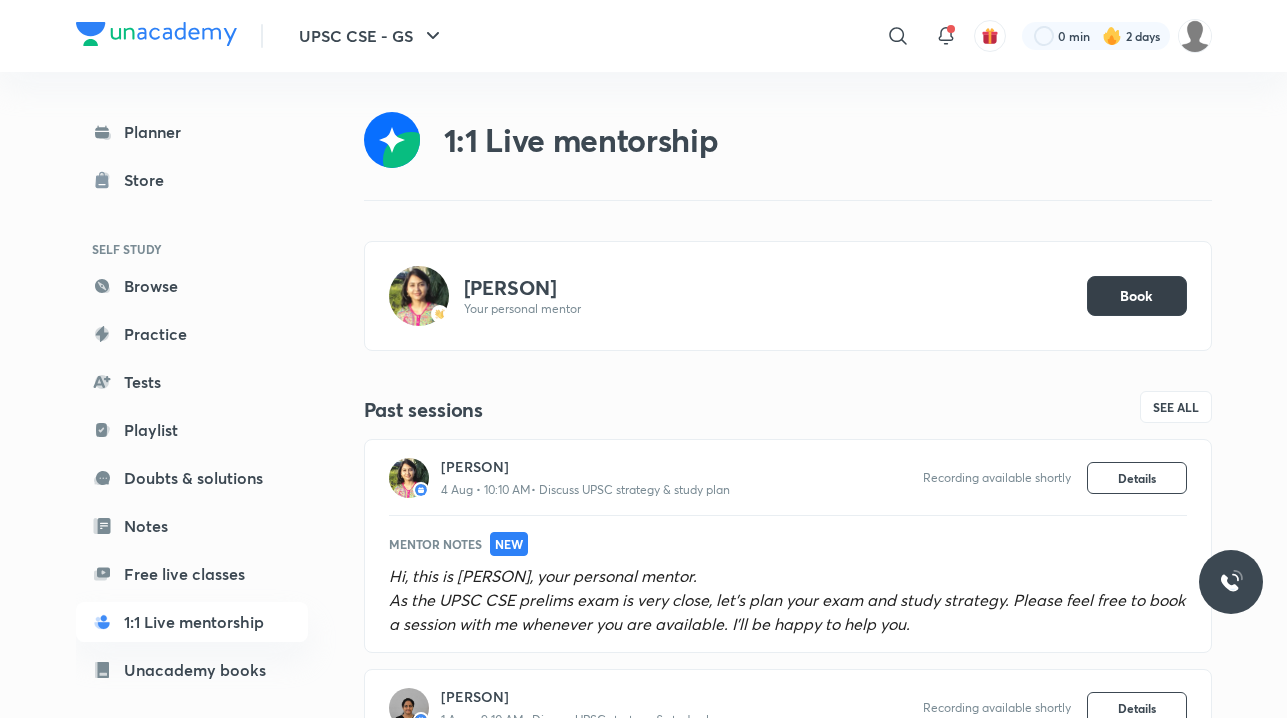 click on "Book" at bounding box center [1137, 296] 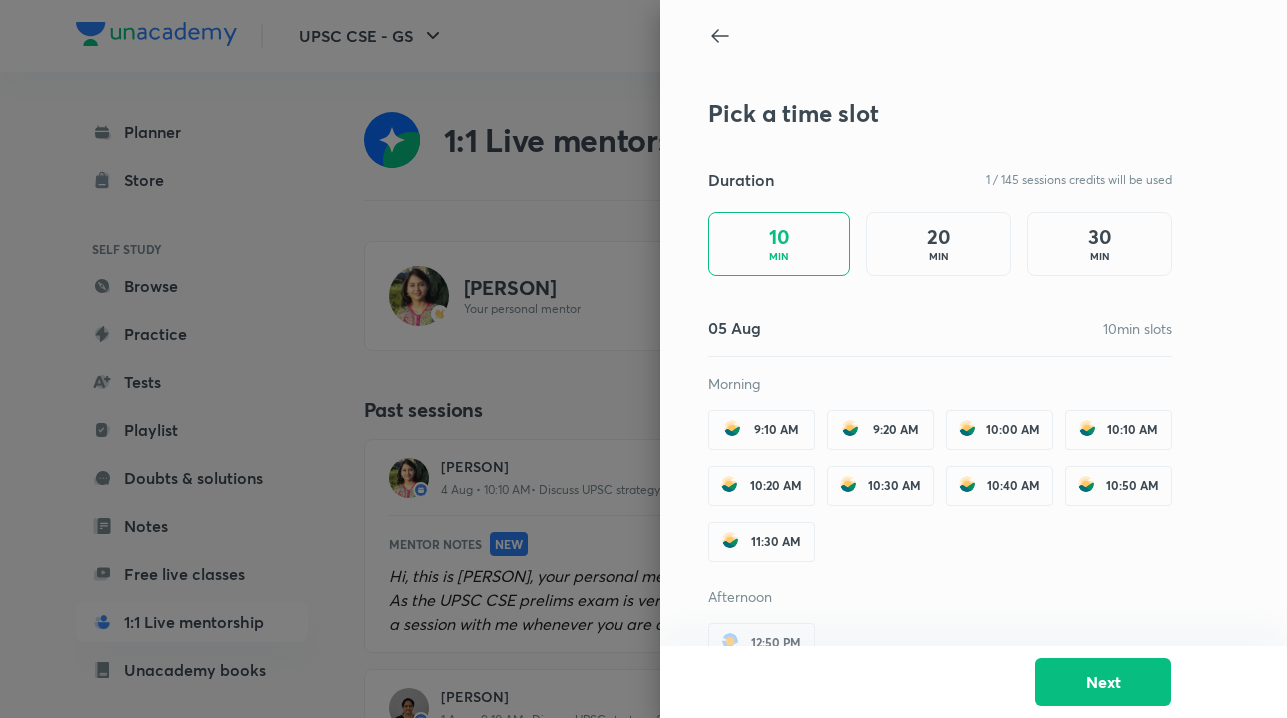click on "11:30 AM" at bounding box center [761, 542] 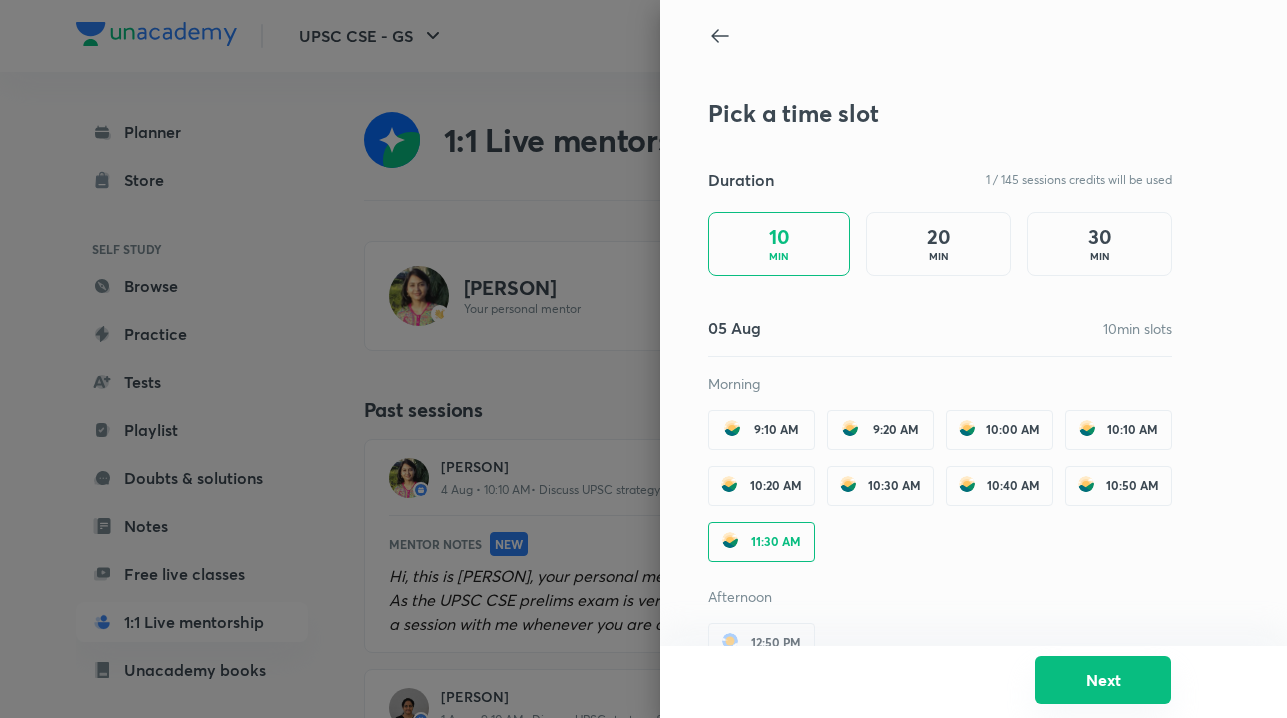 click on "Next" at bounding box center [1103, 680] 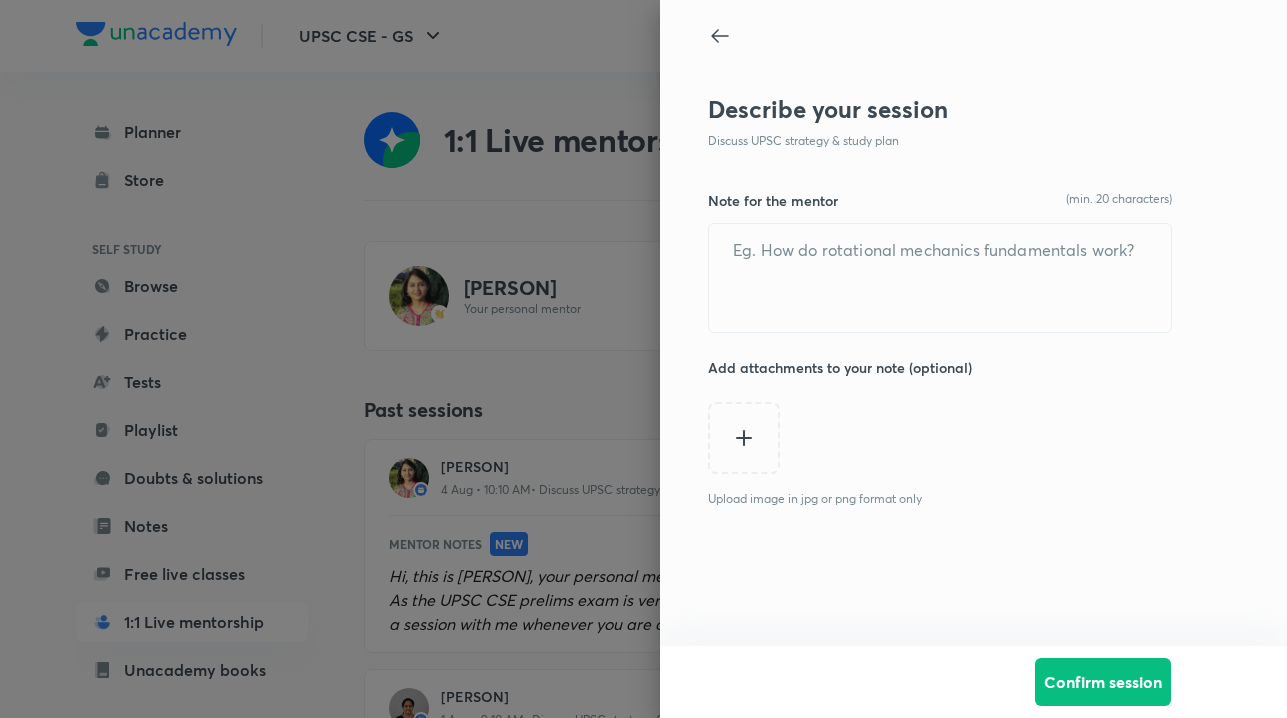 click 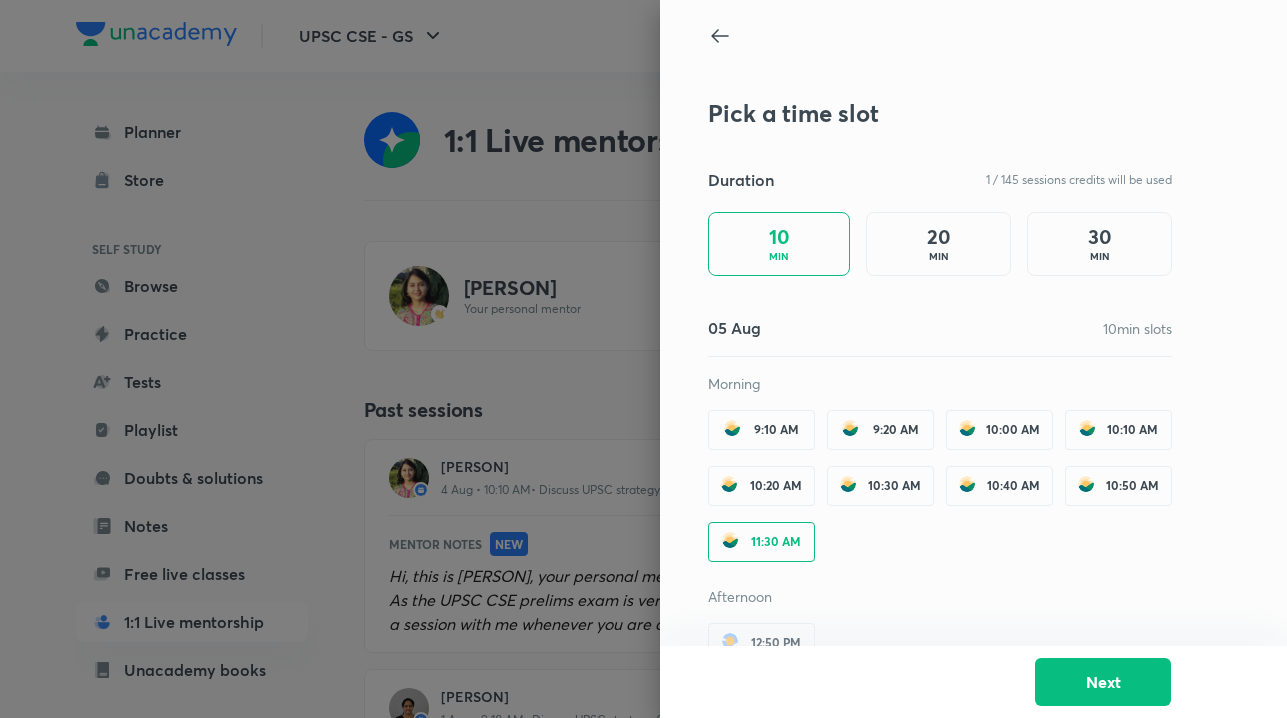click on "20" at bounding box center [939, 237] 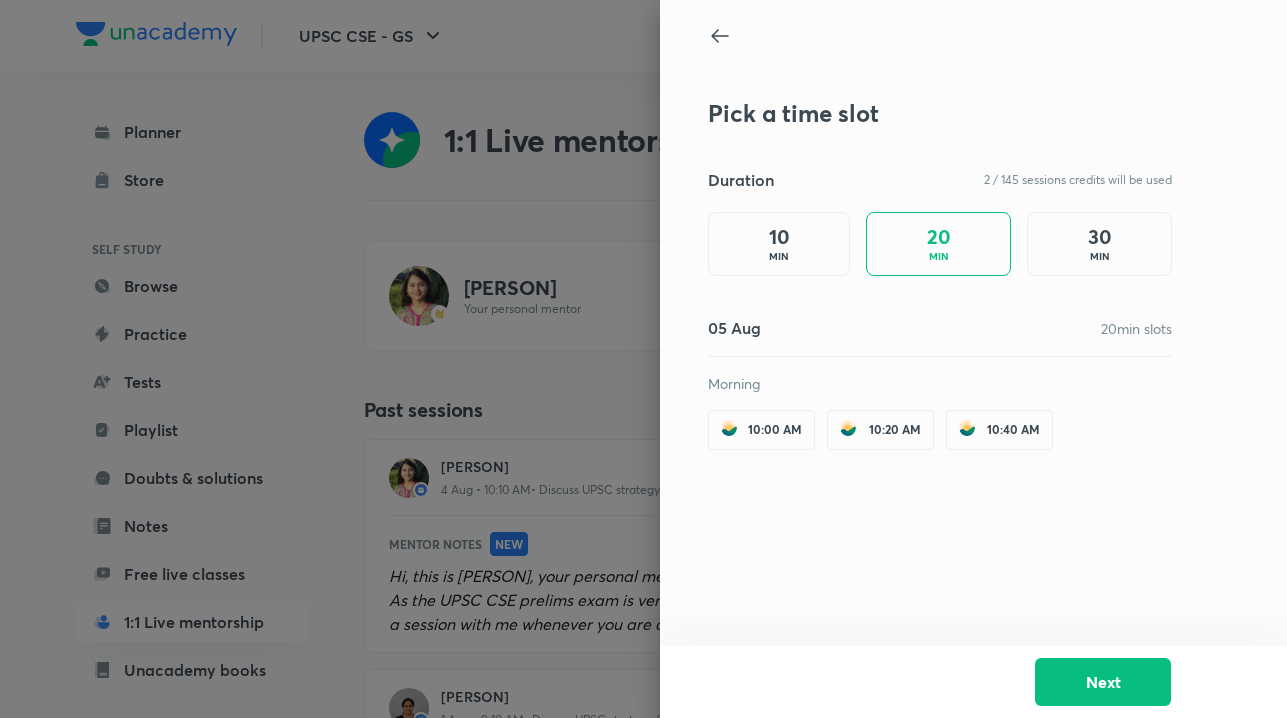 click on "10:40 AM" at bounding box center [1013, 430] 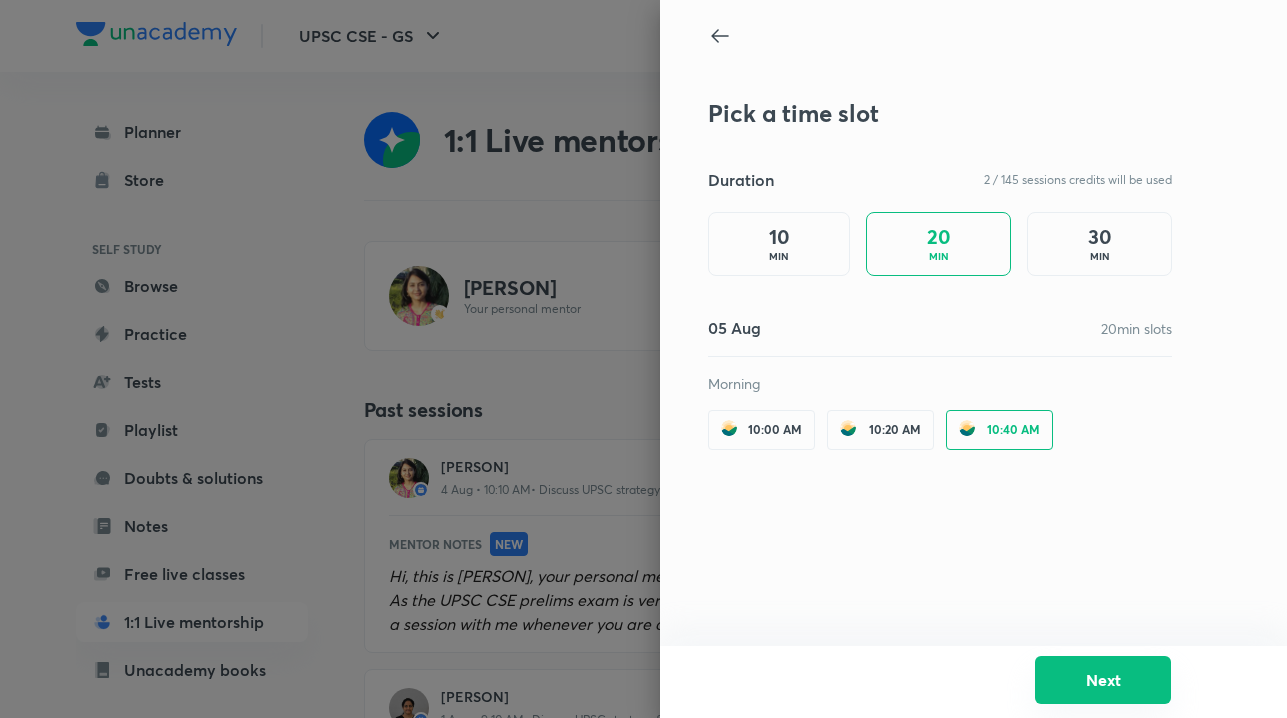 click on "Next" at bounding box center (1103, 680) 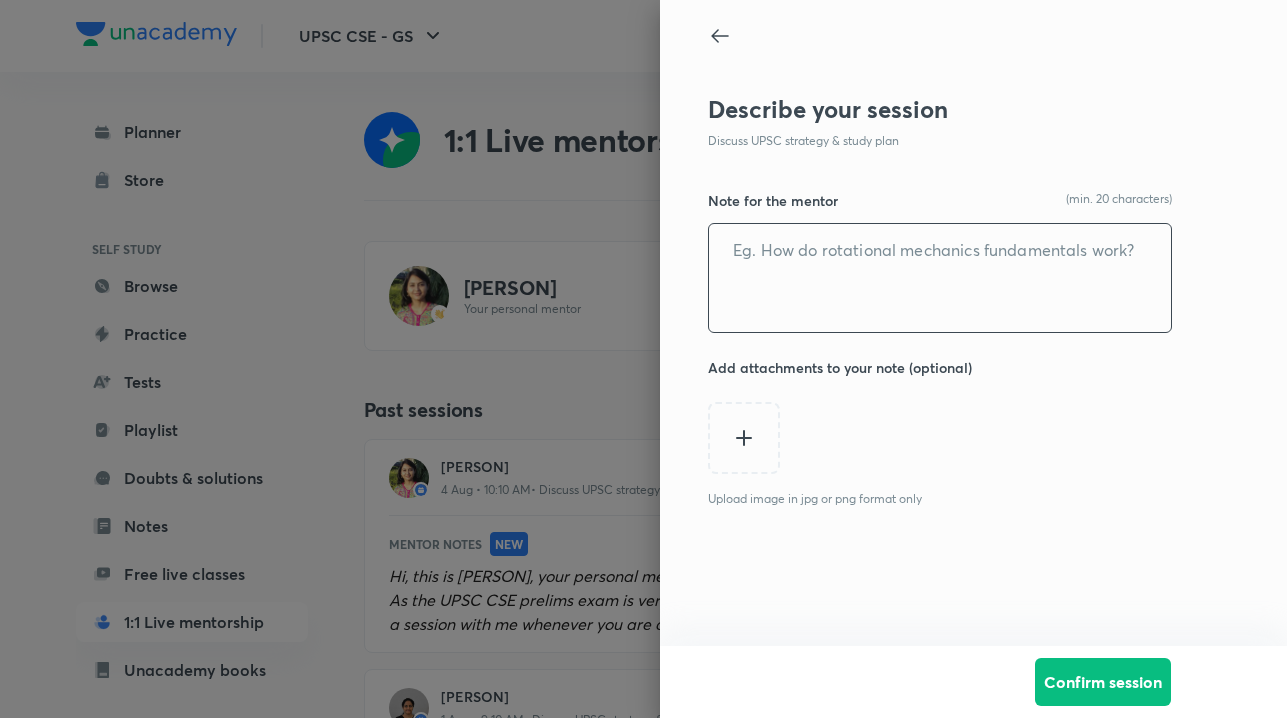click at bounding box center [940, 278] 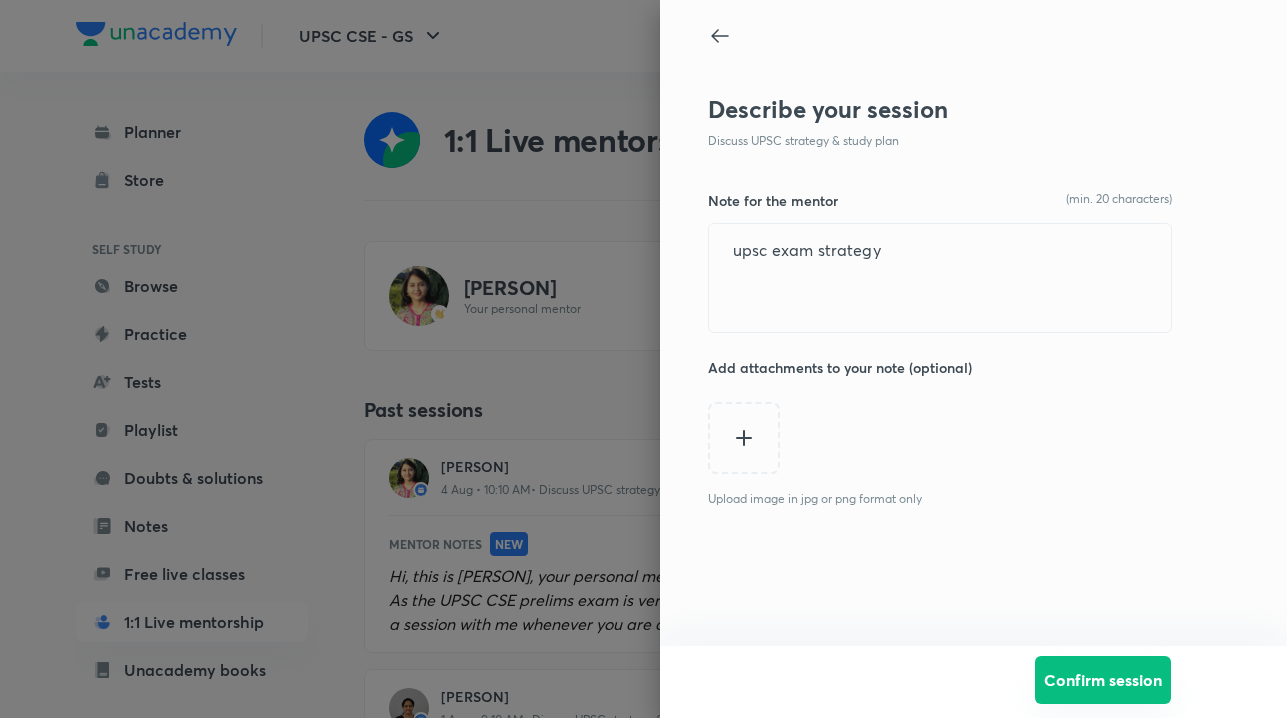 click on "Confirm session" at bounding box center (1103, 680) 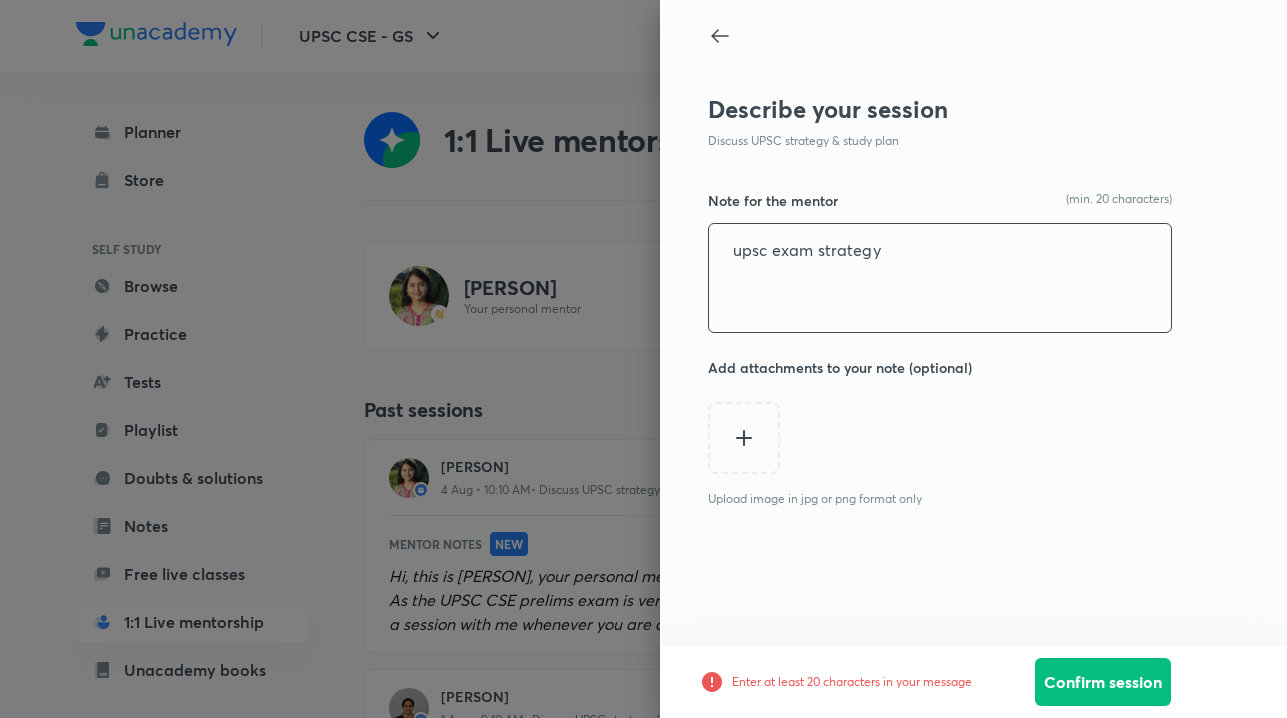 click on "upsc exam strategy" at bounding box center (940, 278) 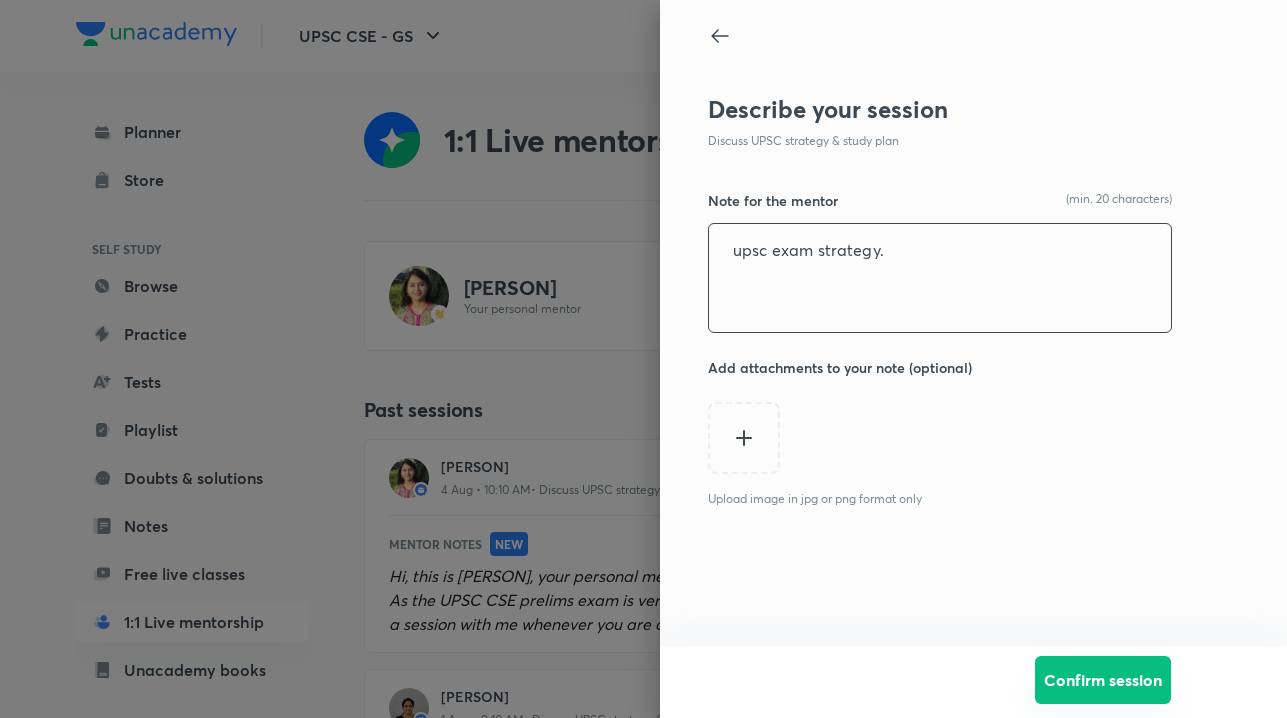 type on "upsc exam strategy." 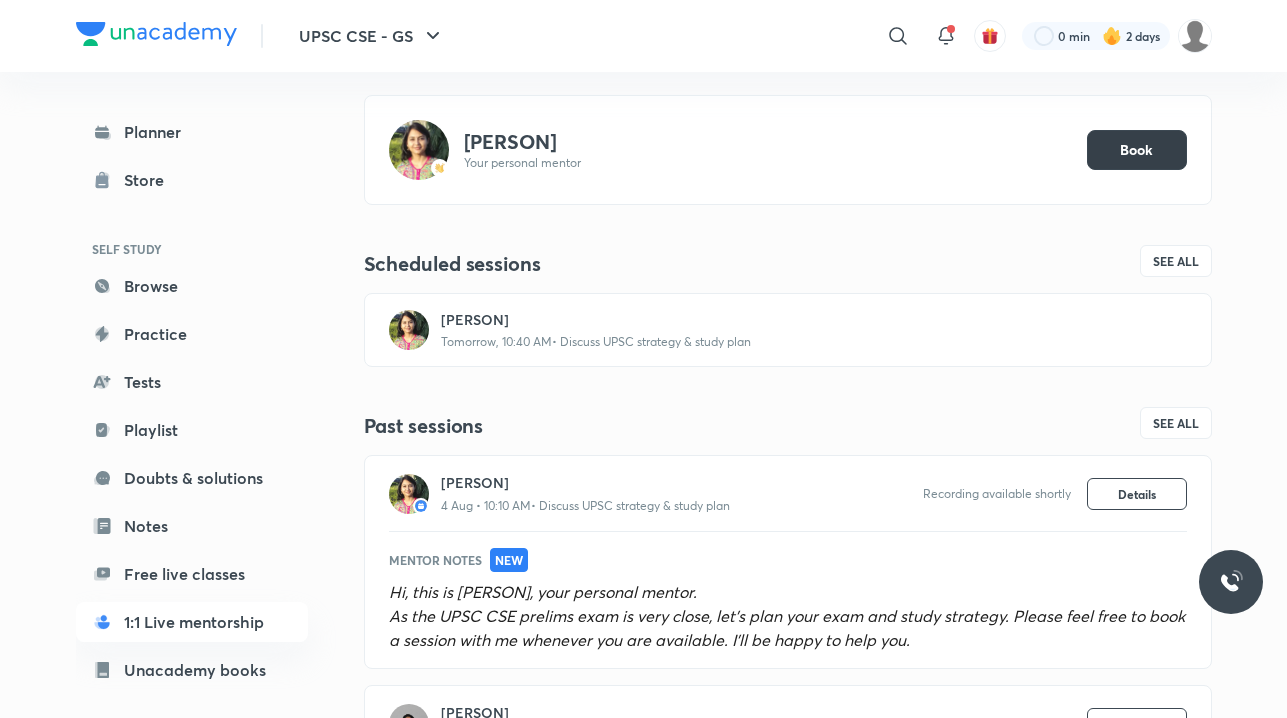 scroll, scrollTop: 0, scrollLeft: 0, axis: both 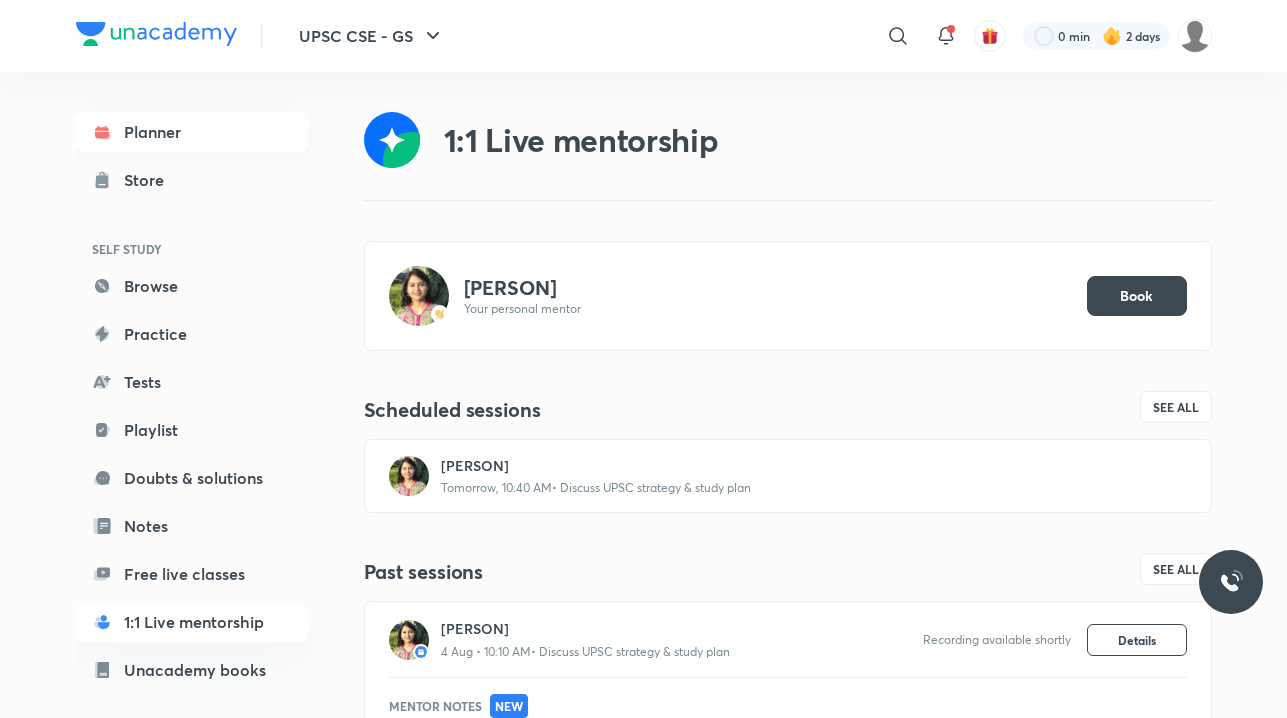 click on "Planner" at bounding box center (192, 132) 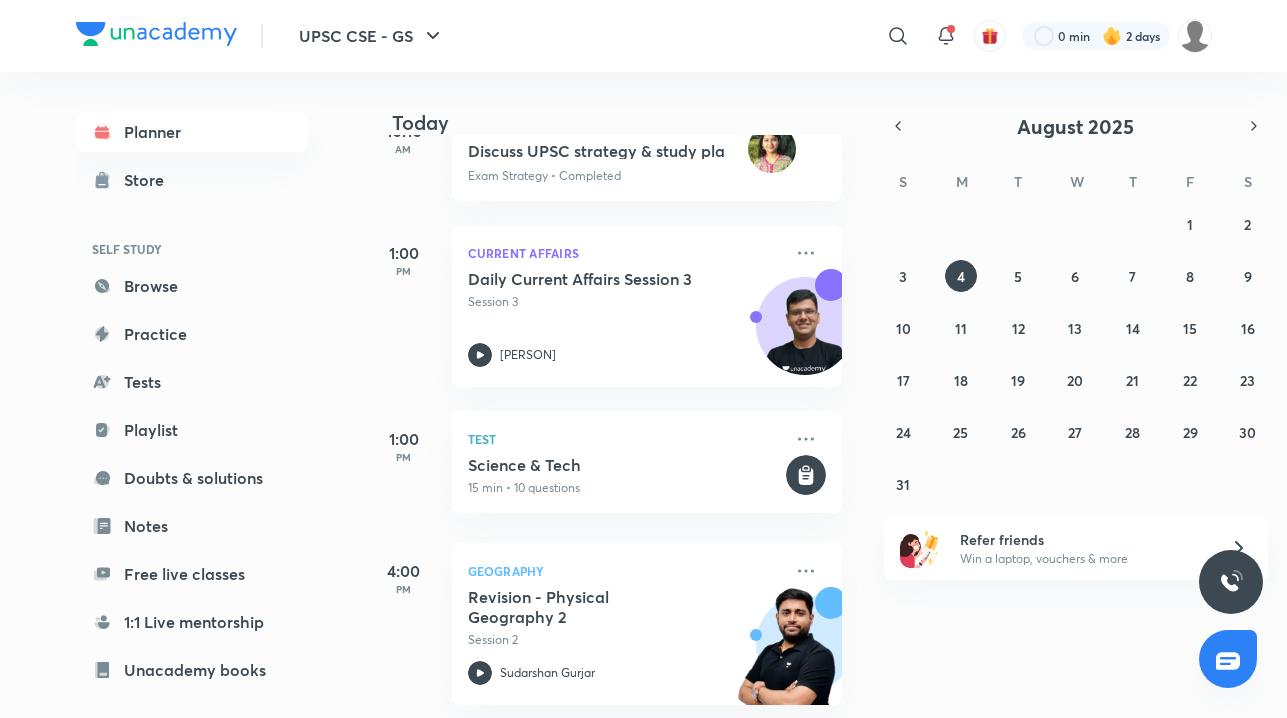 scroll, scrollTop: 654, scrollLeft: 0, axis: vertical 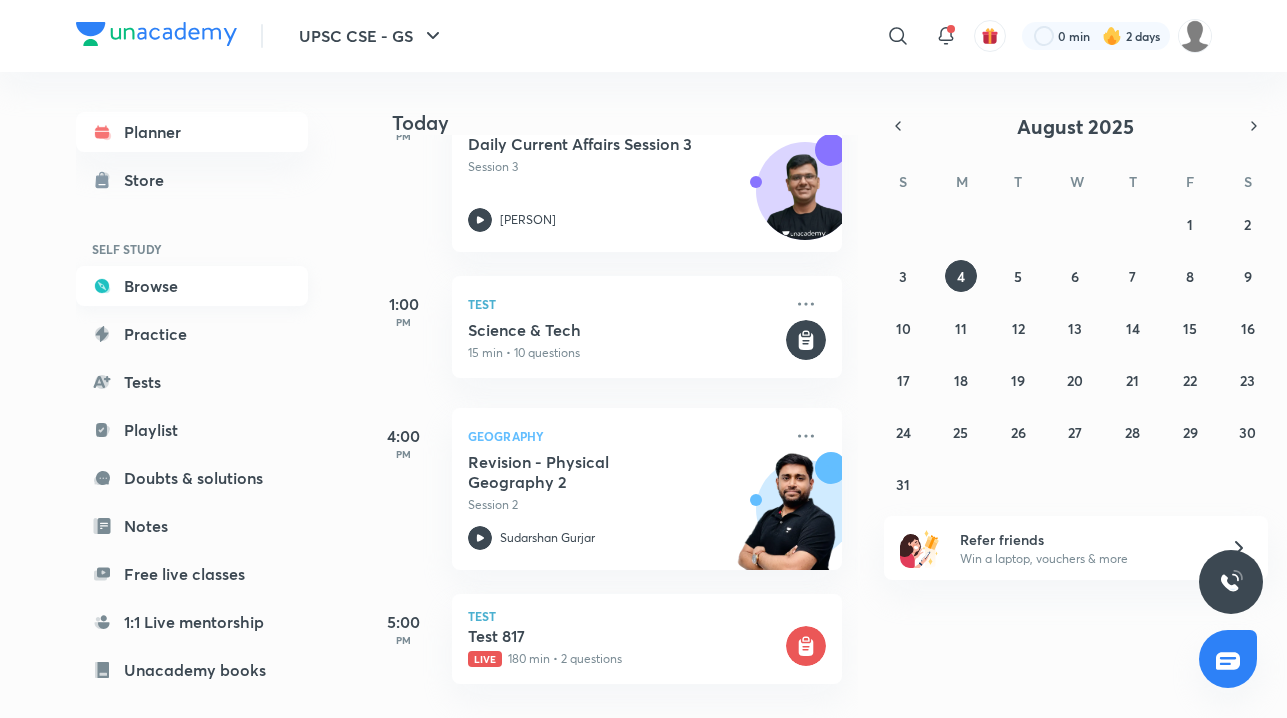 click on "Browse" at bounding box center [192, 286] 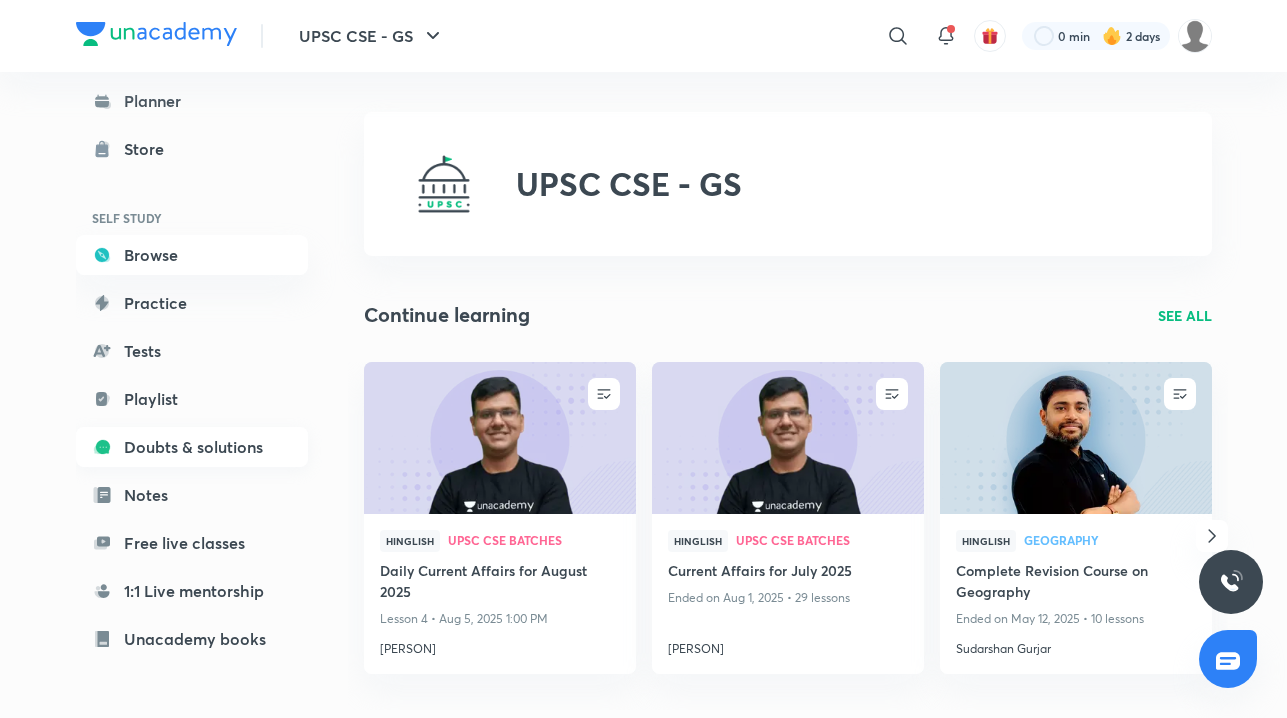 scroll, scrollTop: 27, scrollLeft: 0, axis: vertical 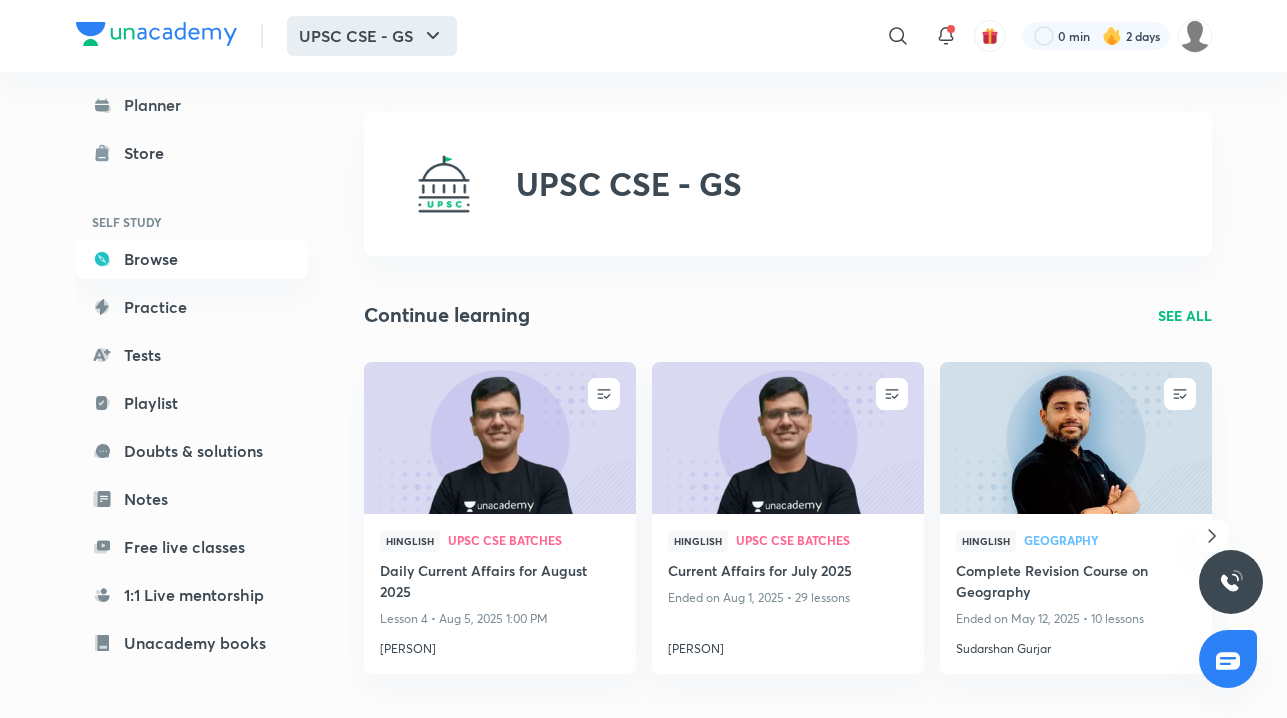 click 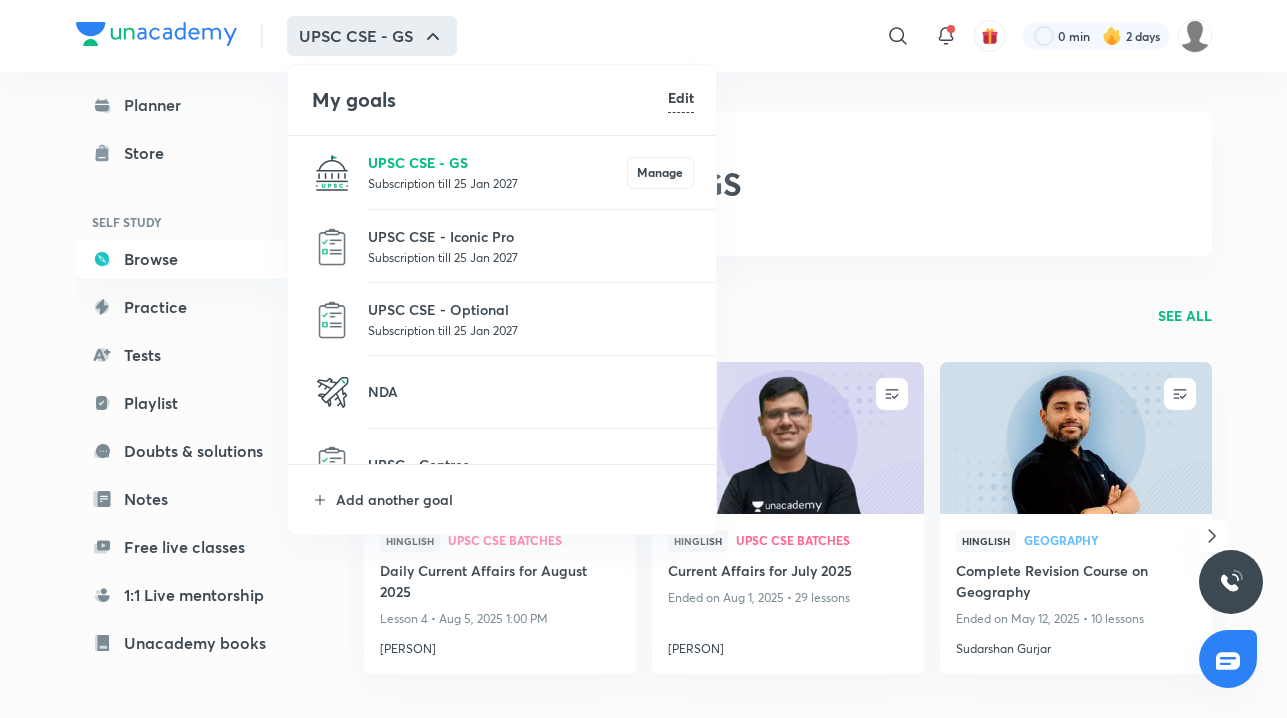 click on "UPSC CSE - GS" at bounding box center (497, 162) 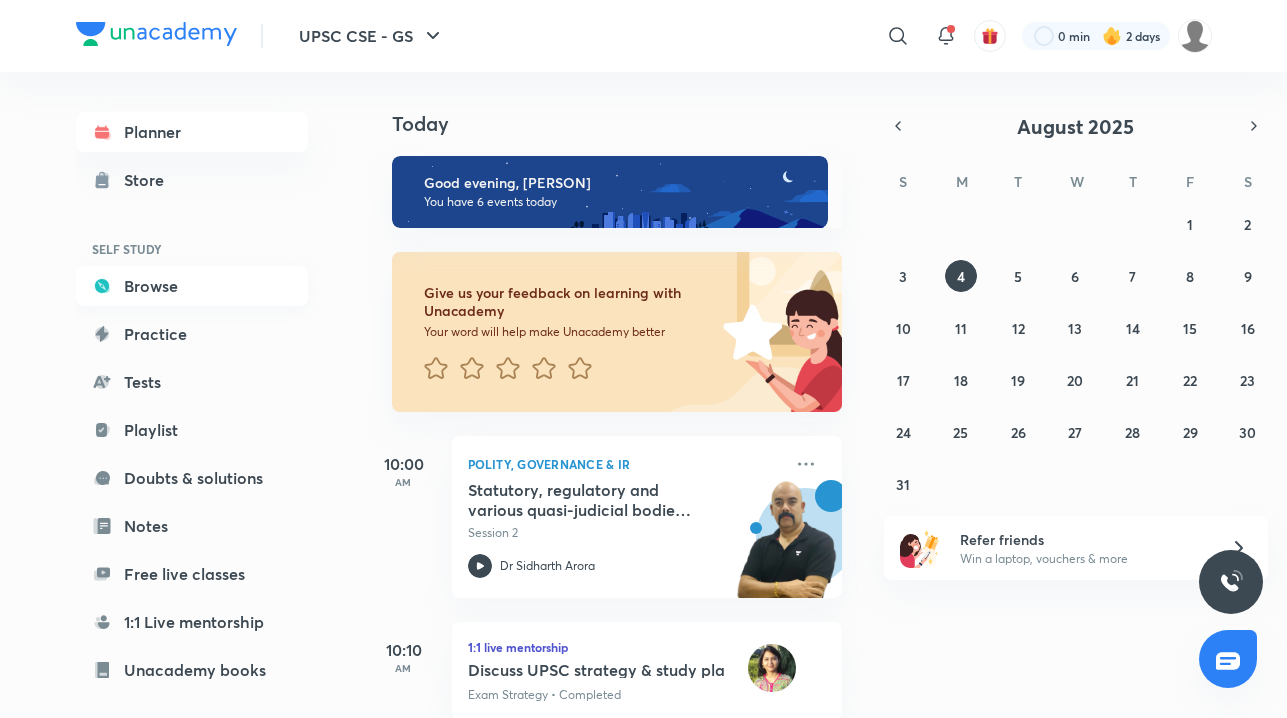click on "Browse" at bounding box center (192, 286) 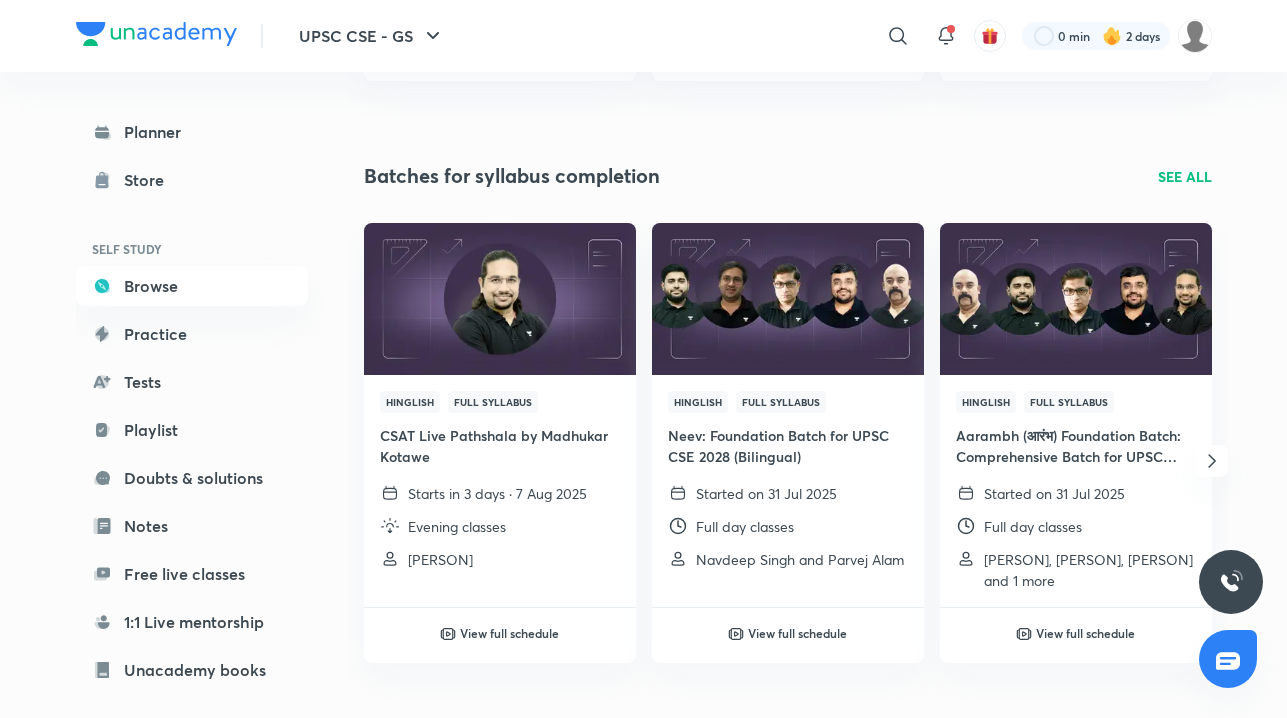 scroll, scrollTop: 586, scrollLeft: 0, axis: vertical 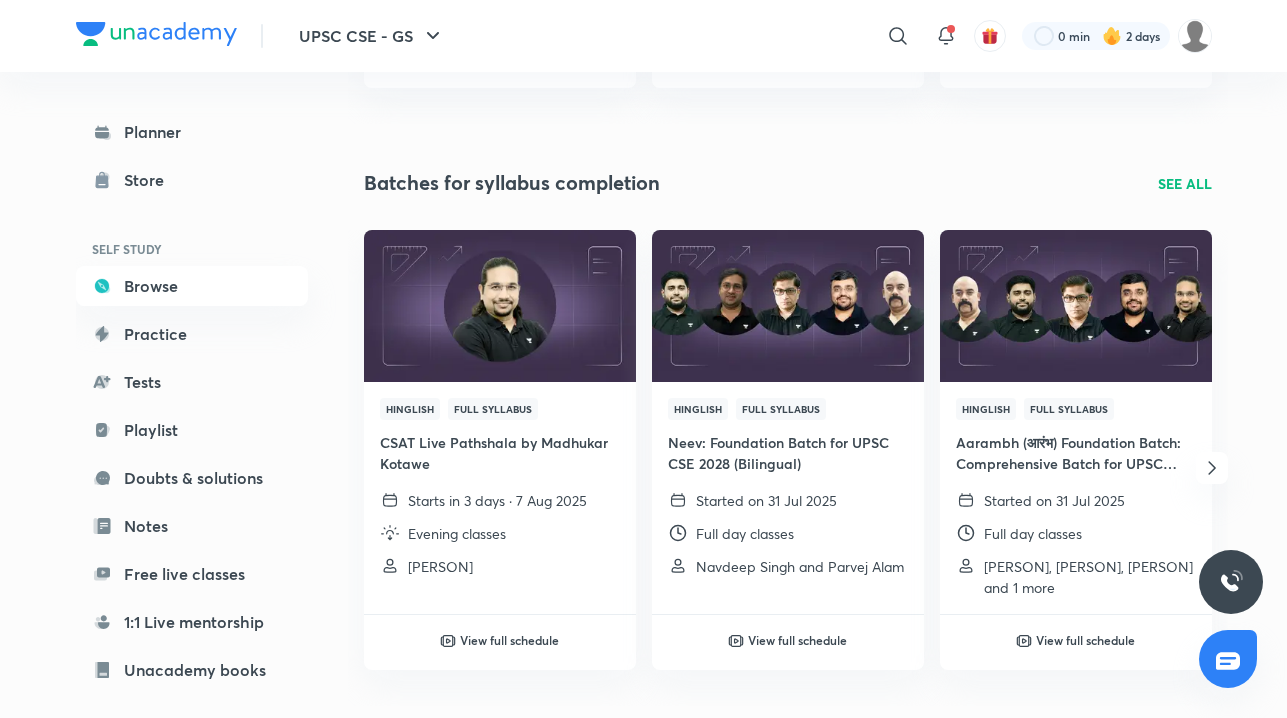 click on "SEE ALL" at bounding box center (1185, 183) 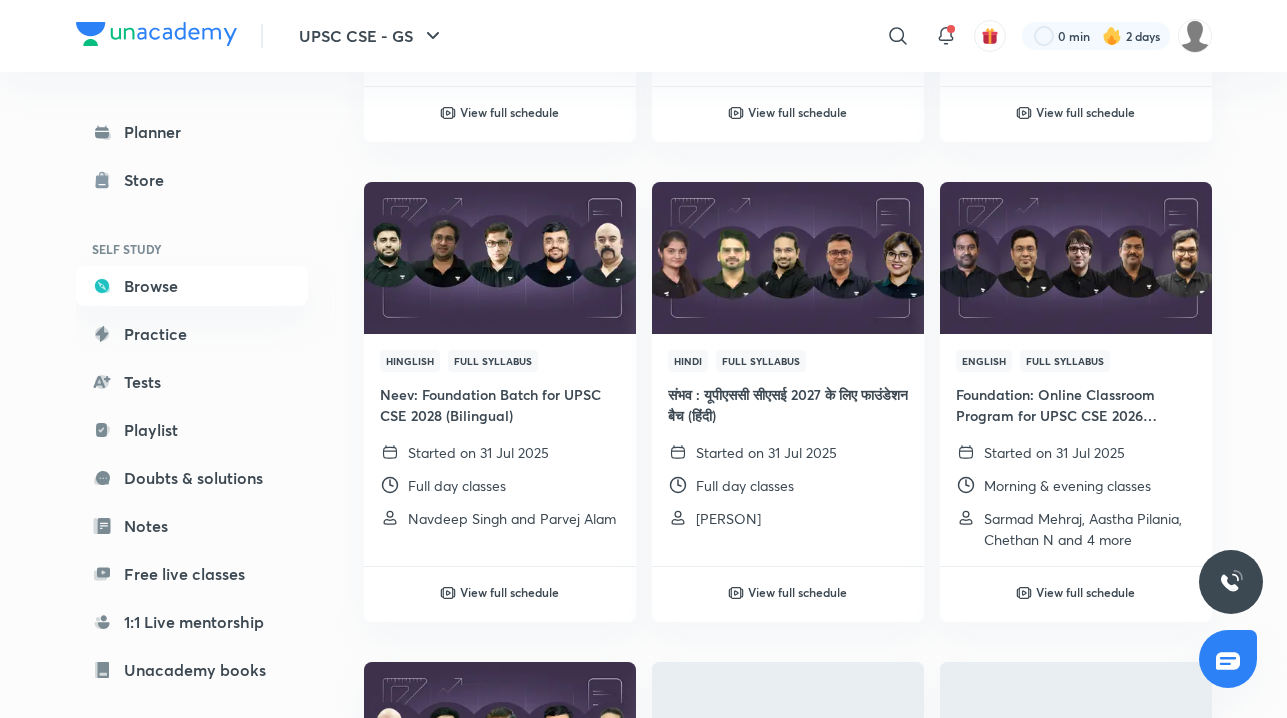 scroll, scrollTop: 0, scrollLeft: 0, axis: both 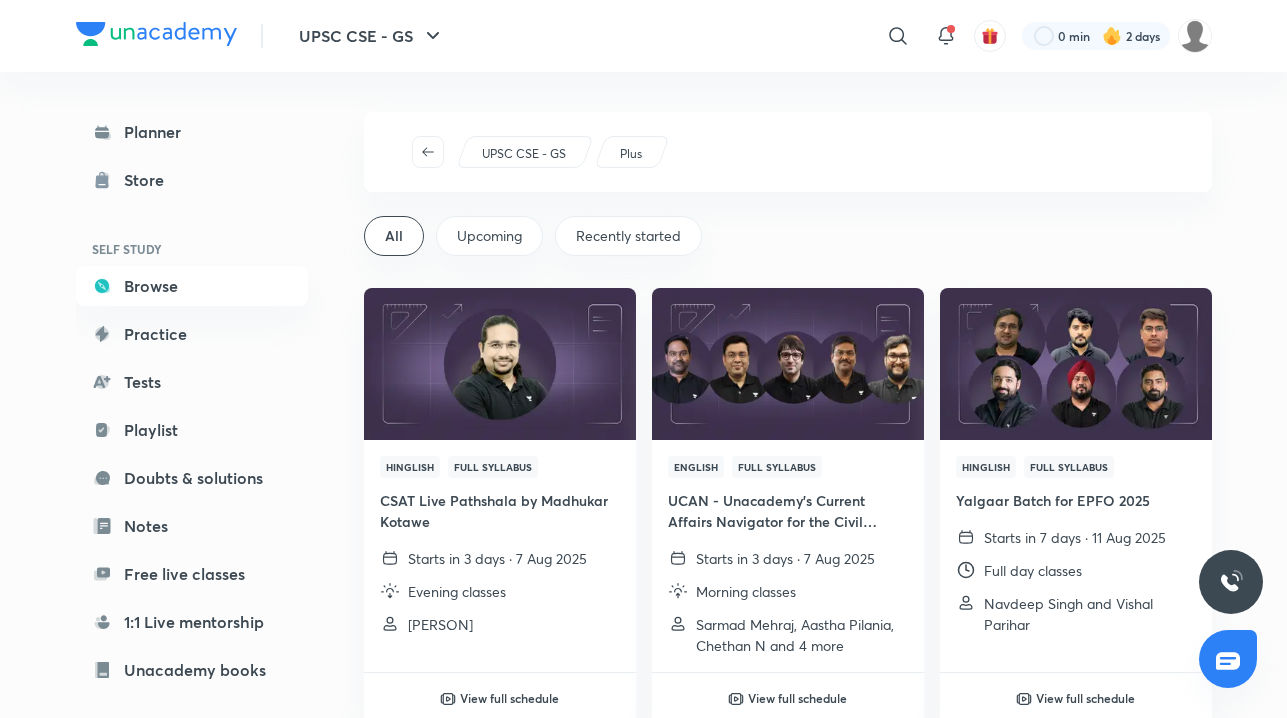 click on "Upcoming" at bounding box center [489, 236] 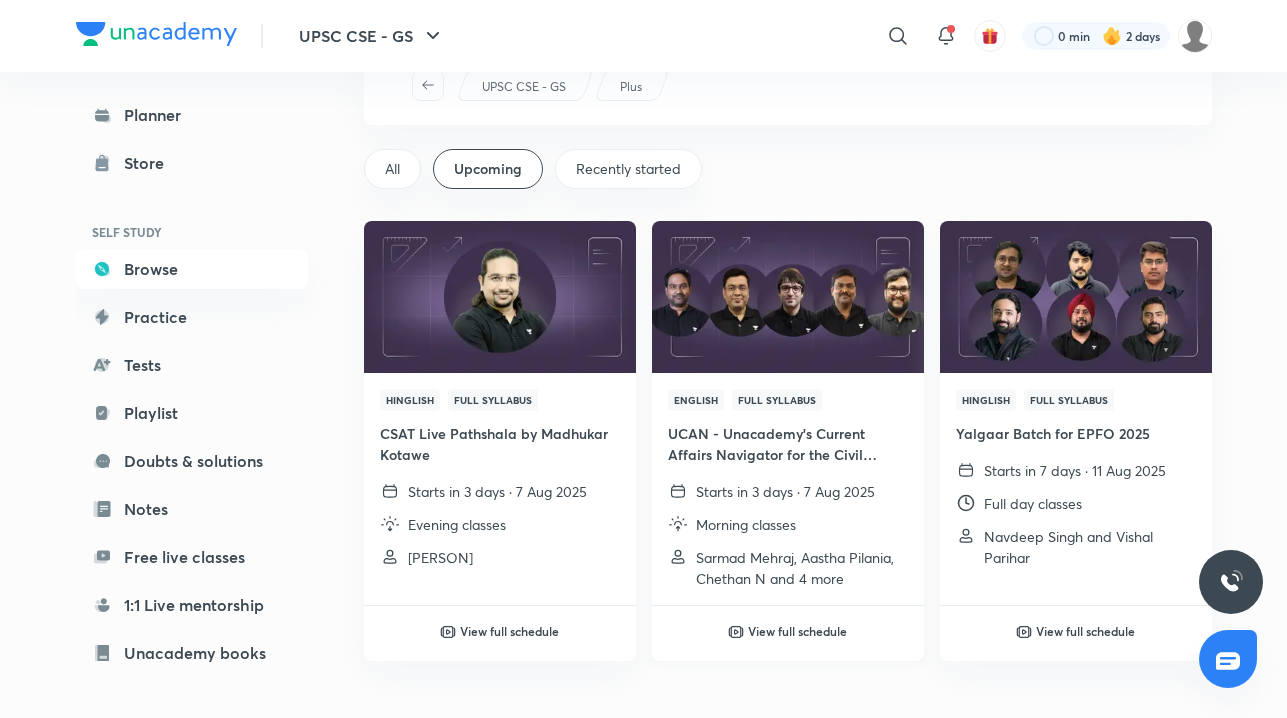 scroll, scrollTop: 70, scrollLeft: 0, axis: vertical 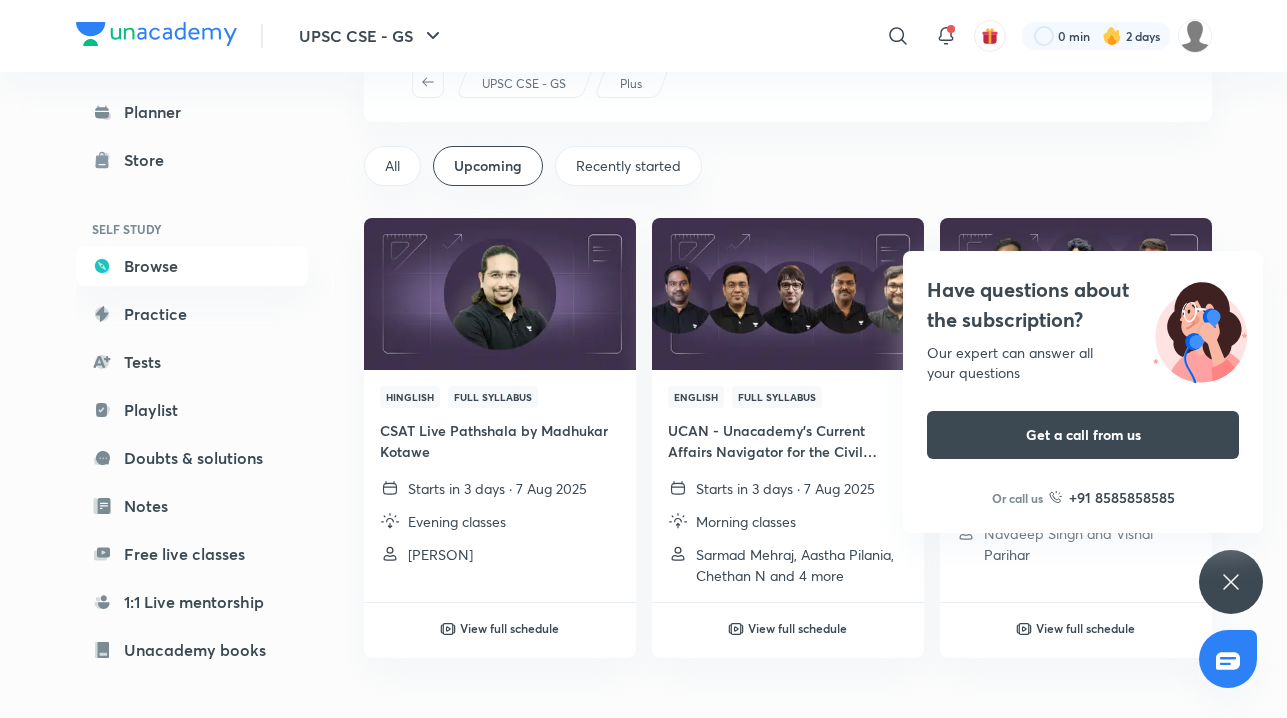 click on "Have questions about the subscription? Our expert can answer all your questions Get a call from us Or call us +91 8585858585" at bounding box center [1231, 582] 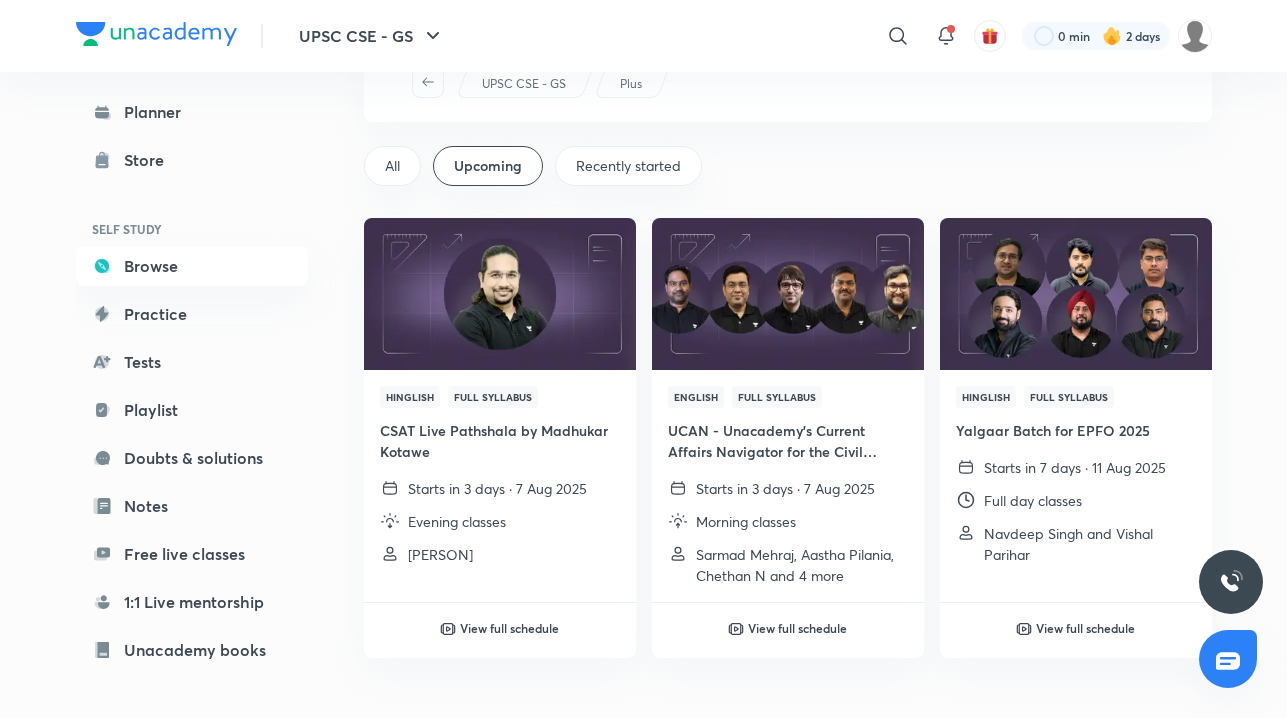 click on "Recently started" at bounding box center [628, 166] 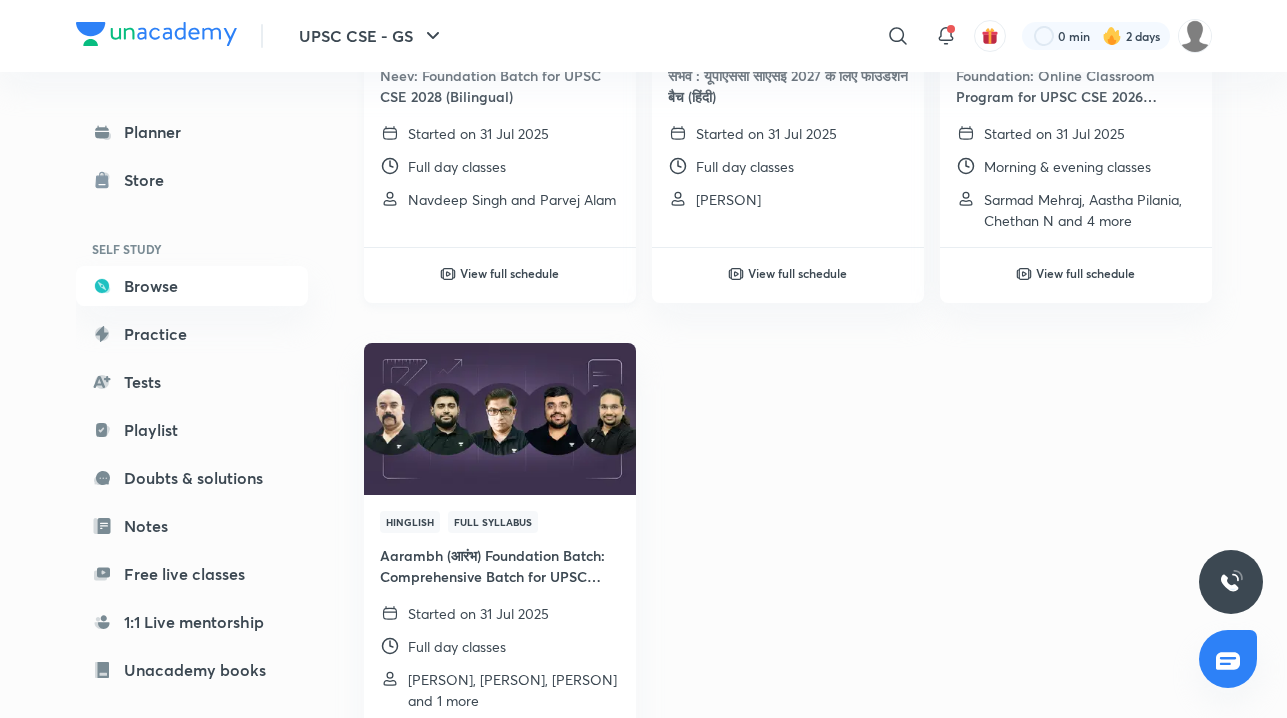 scroll, scrollTop: 381, scrollLeft: 0, axis: vertical 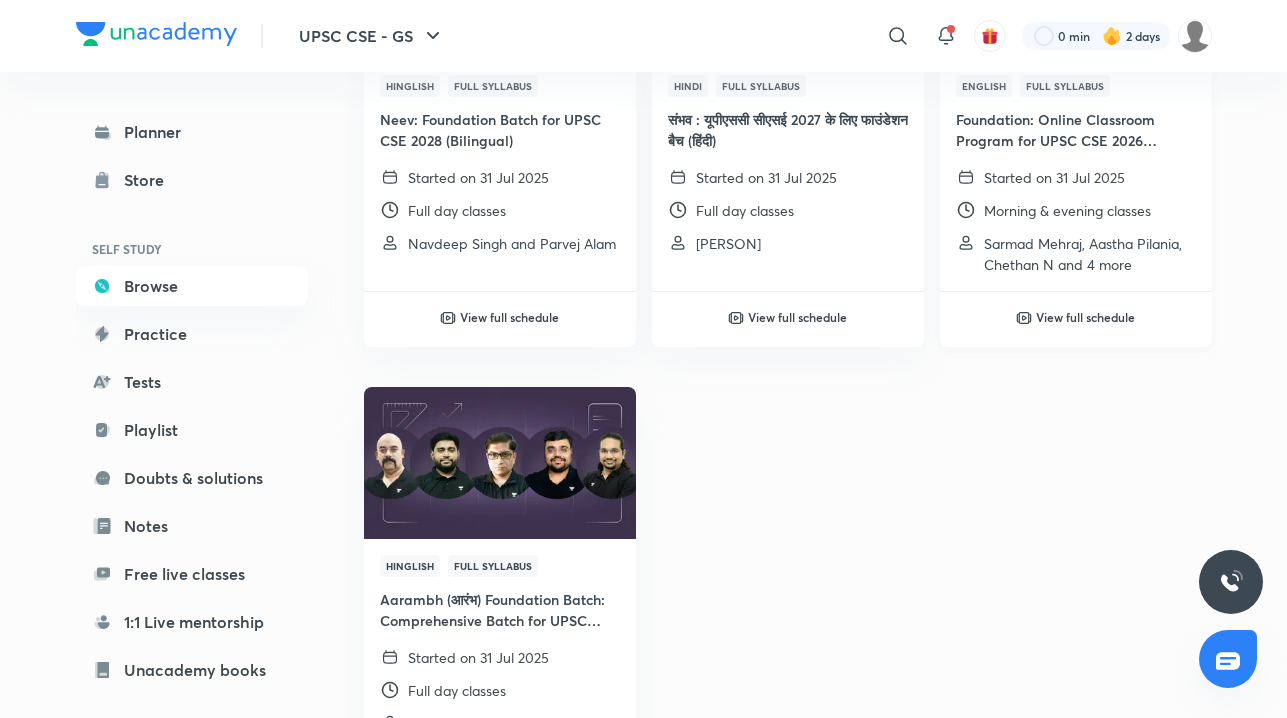 click on "View full schedule" at bounding box center (1085, 317) 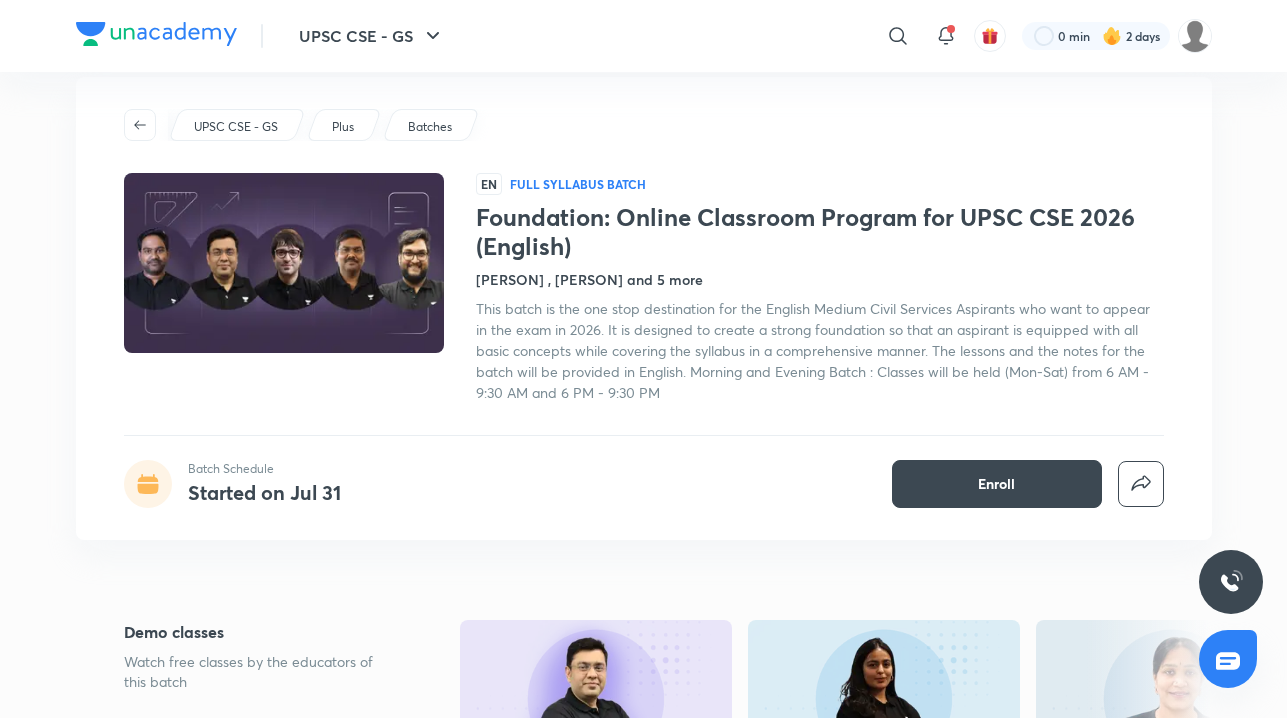scroll, scrollTop: 0, scrollLeft: 0, axis: both 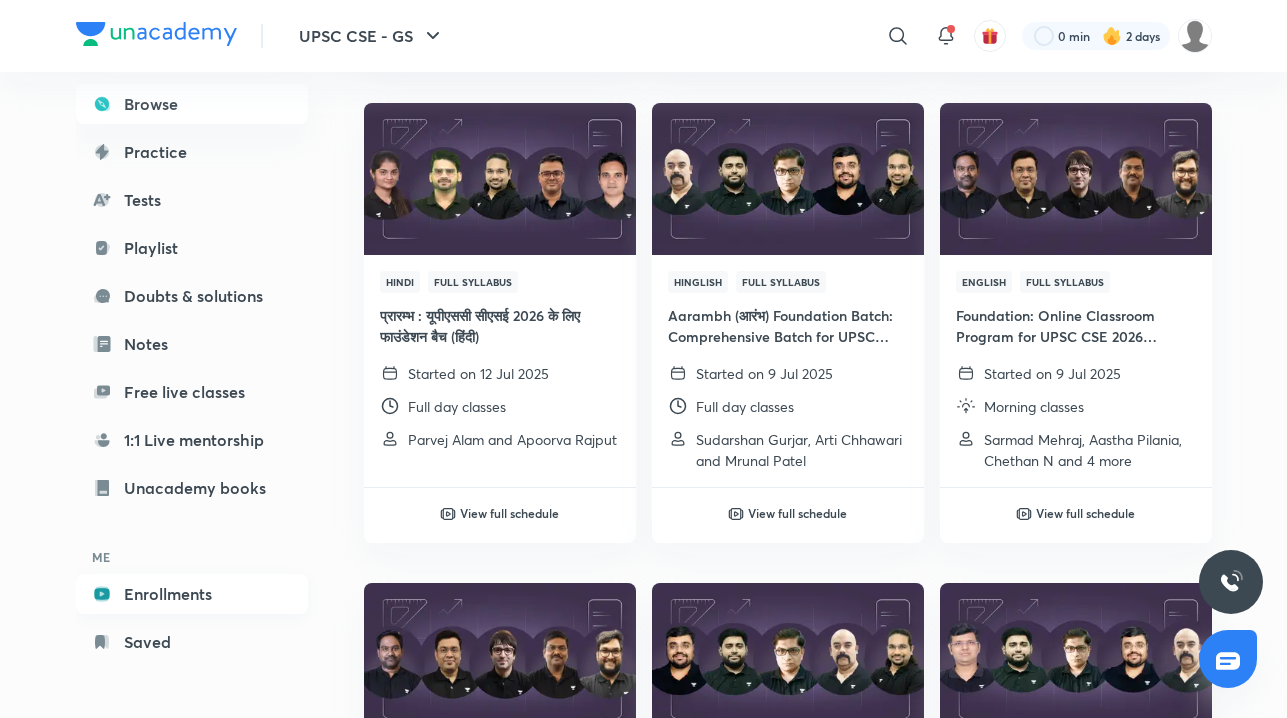 click on "Enrollments" at bounding box center (192, 594) 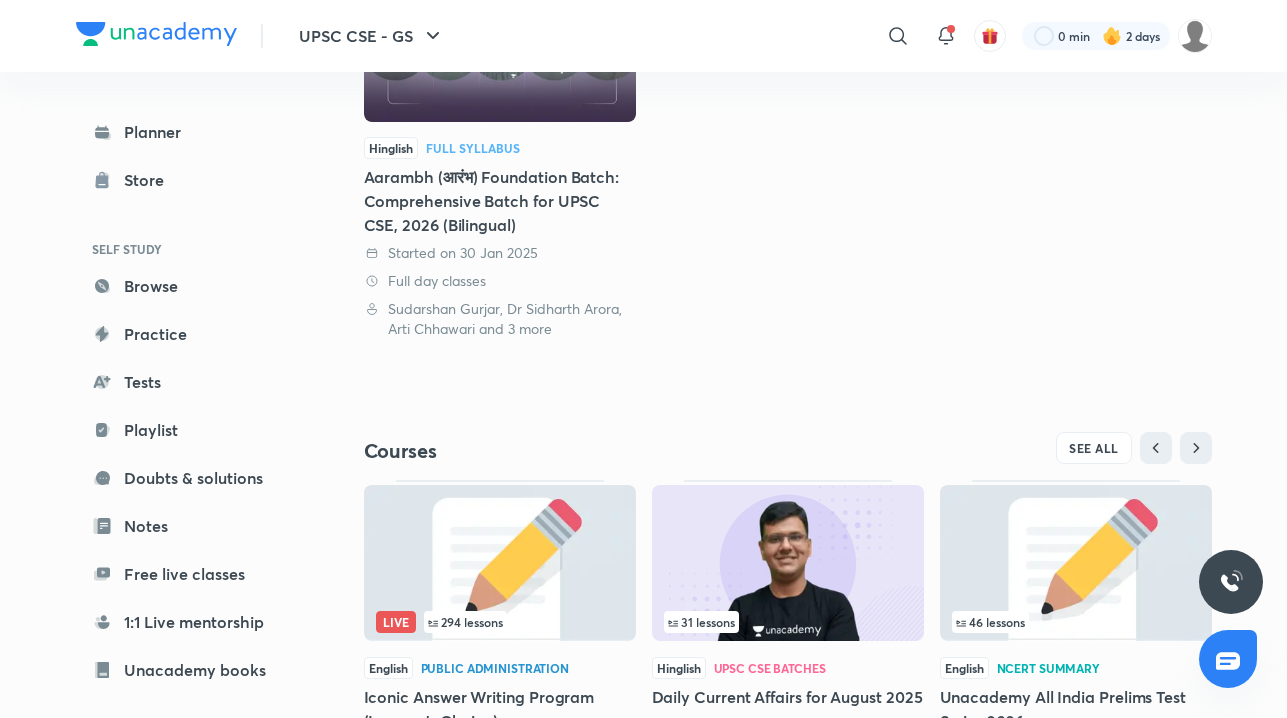 scroll, scrollTop: 372, scrollLeft: 0, axis: vertical 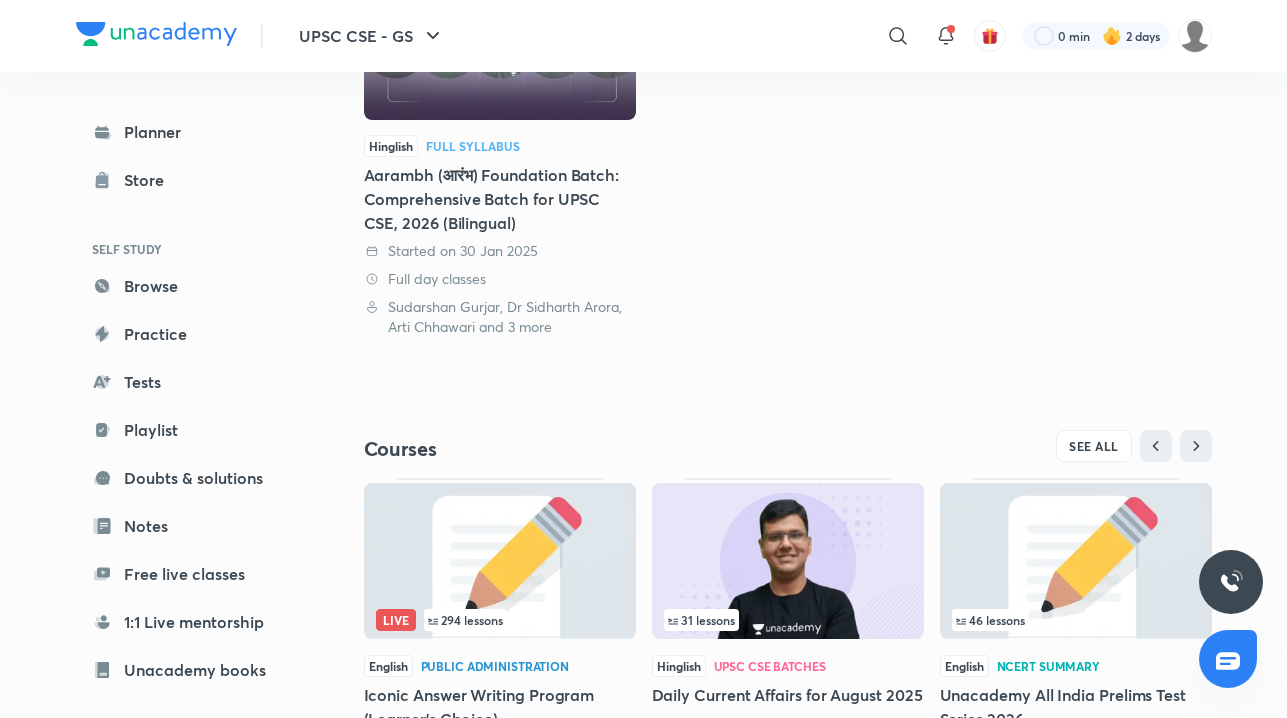 click on "Aarambh (आरंभ) Foundation Batch: Comprehensive Batch for UPSC CSE, 2026 (Bilingual)" at bounding box center (500, 199) 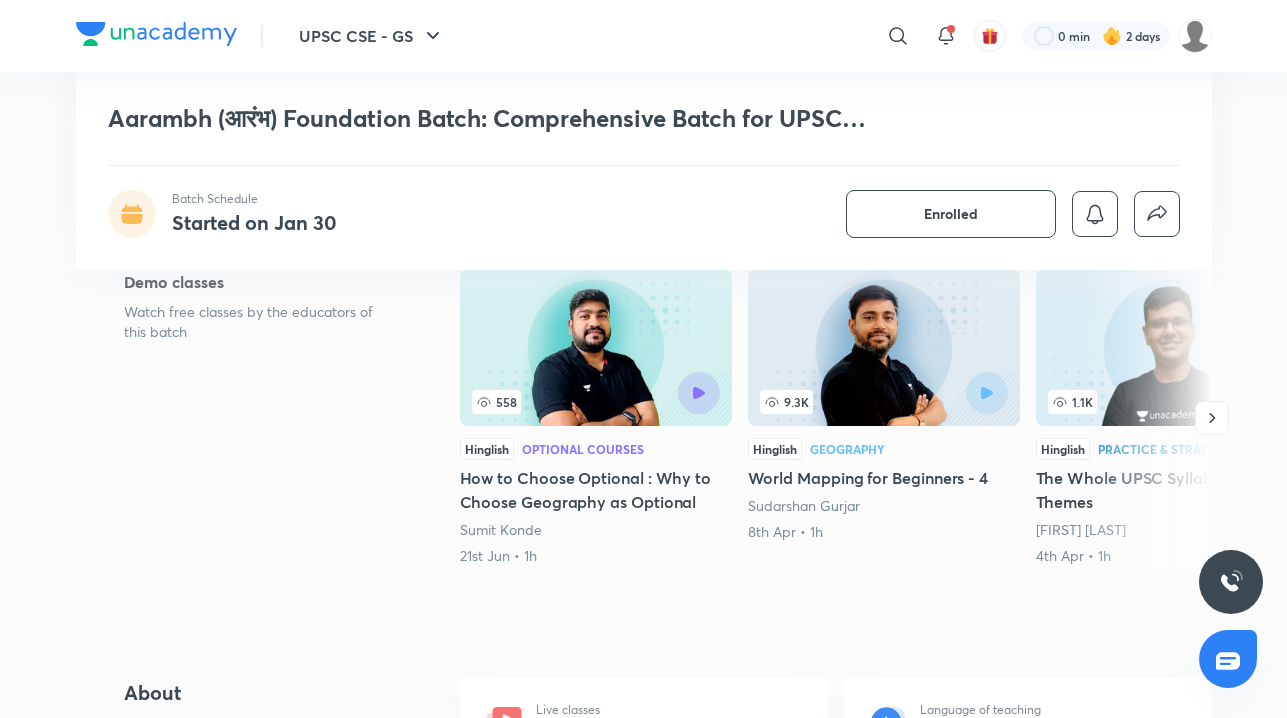 scroll, scrollTop: 688, scrollLeft: 0, axis: vertical 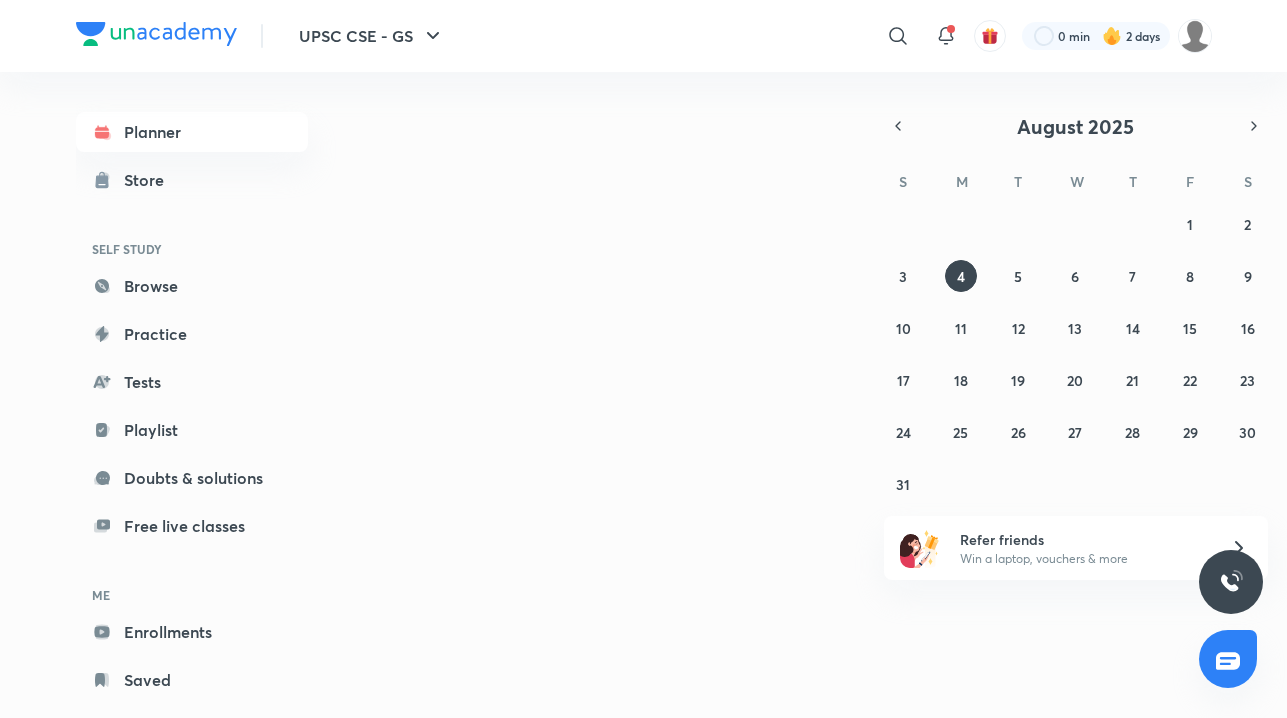 click on "August 2025" at bounding box center [1076, 126] 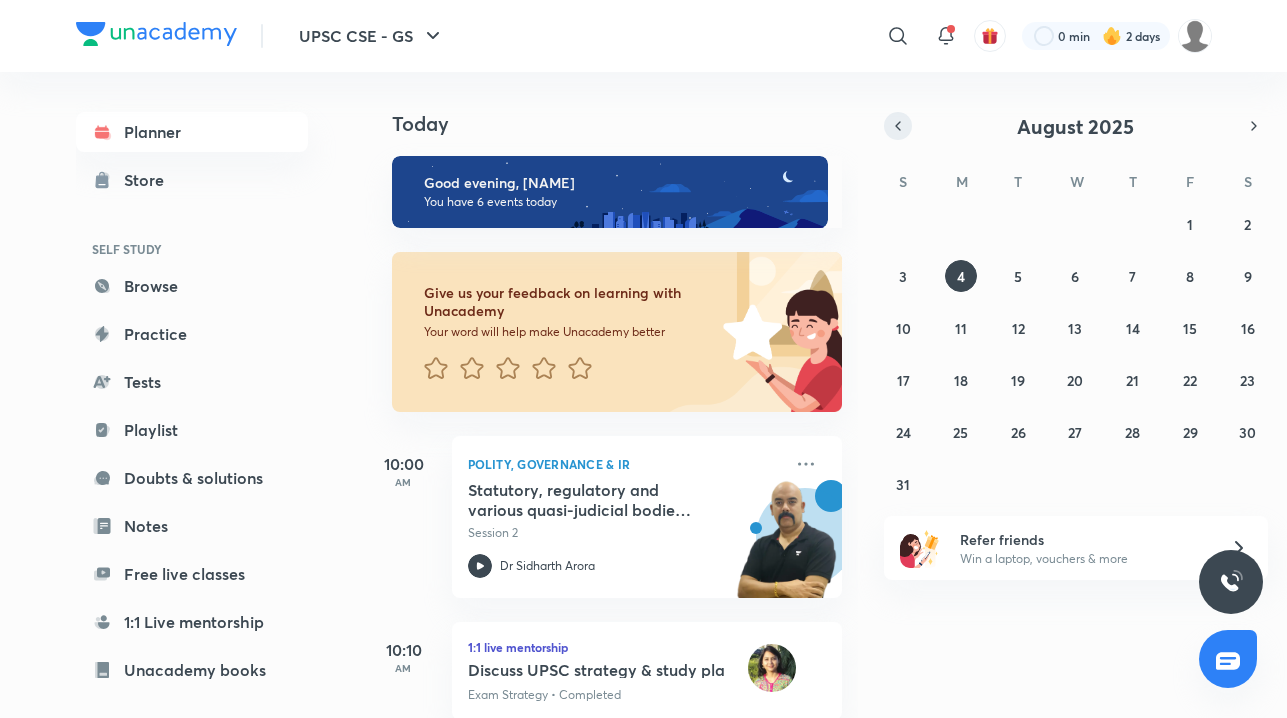 click 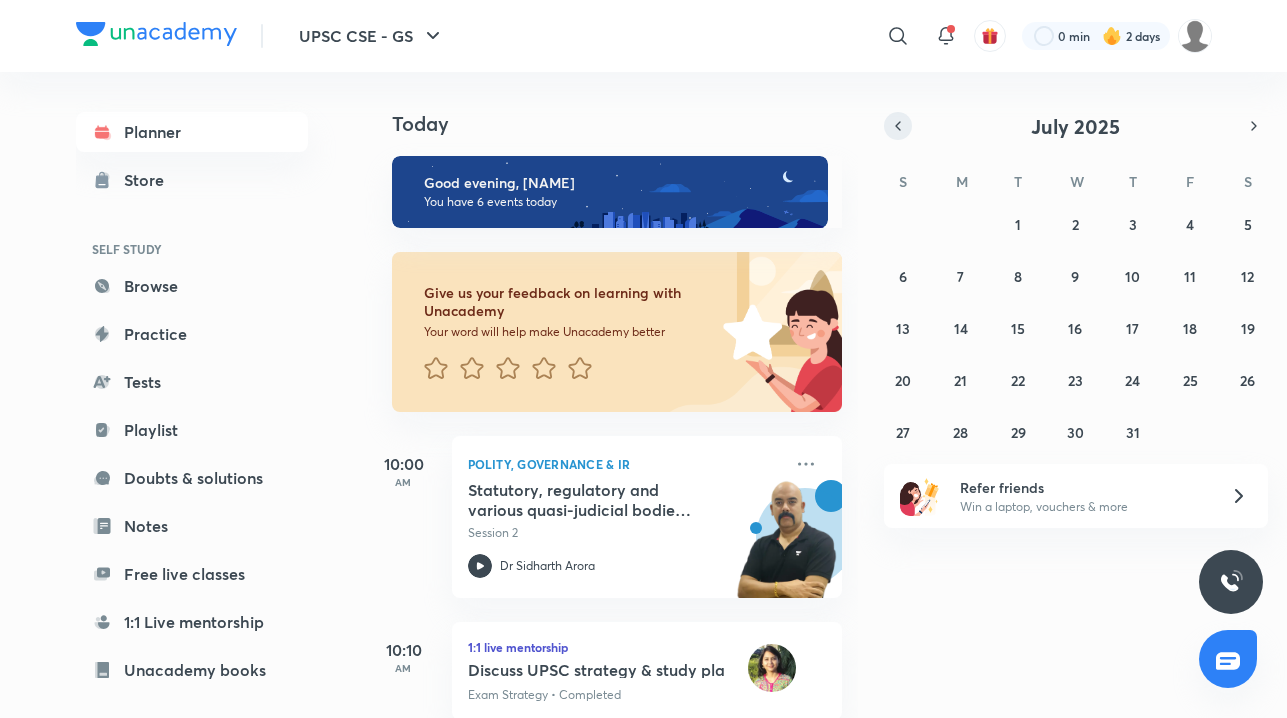 click 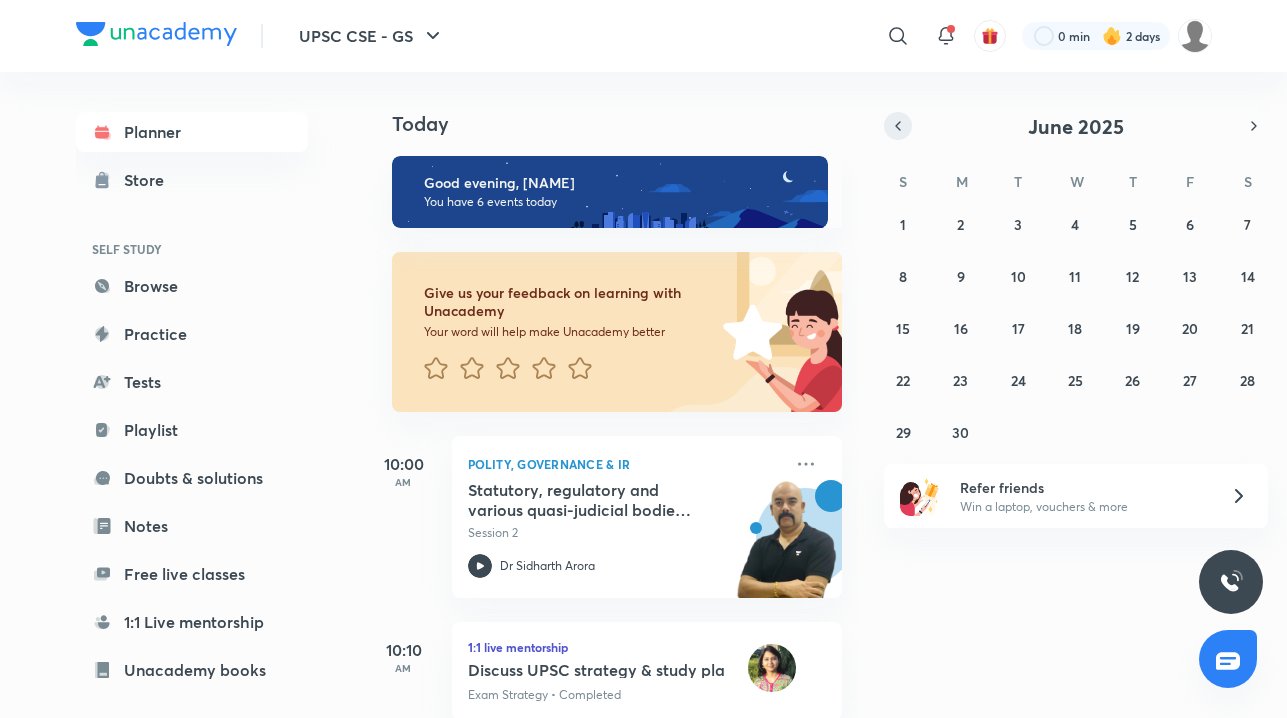 click 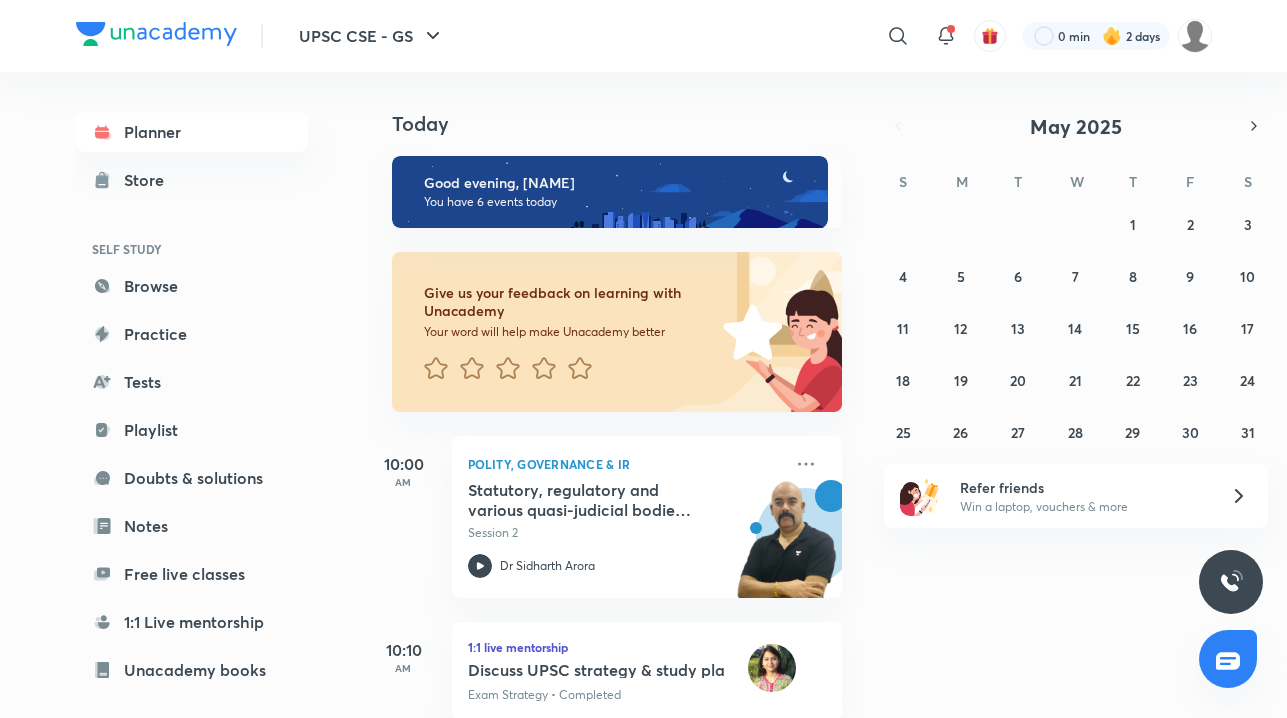 click on "27 28 29 30 1 2 3 4 5 6 7 8 9 10 11 12 13 14 15 16 17 18 19 20 21 22 23 24 25 26 27 28 29 30 31" at bounding box center (1076, 328) 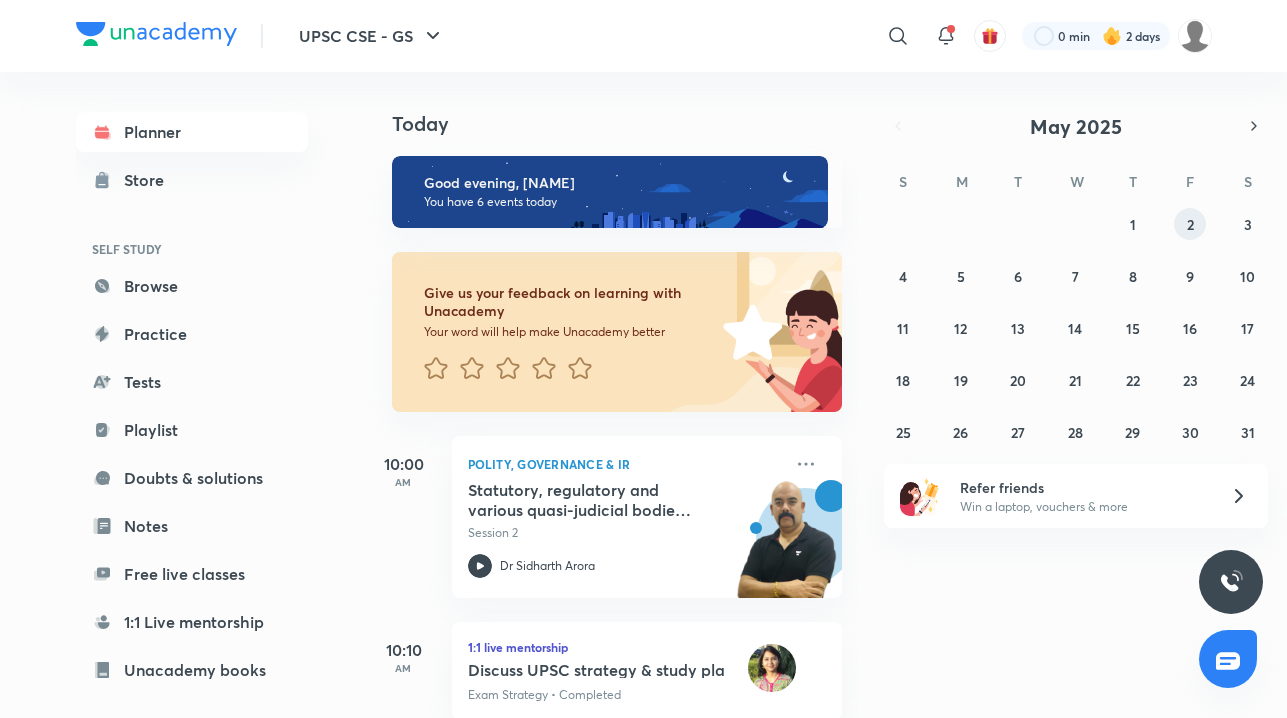 click on "2" at bounding box center [1190, 224] 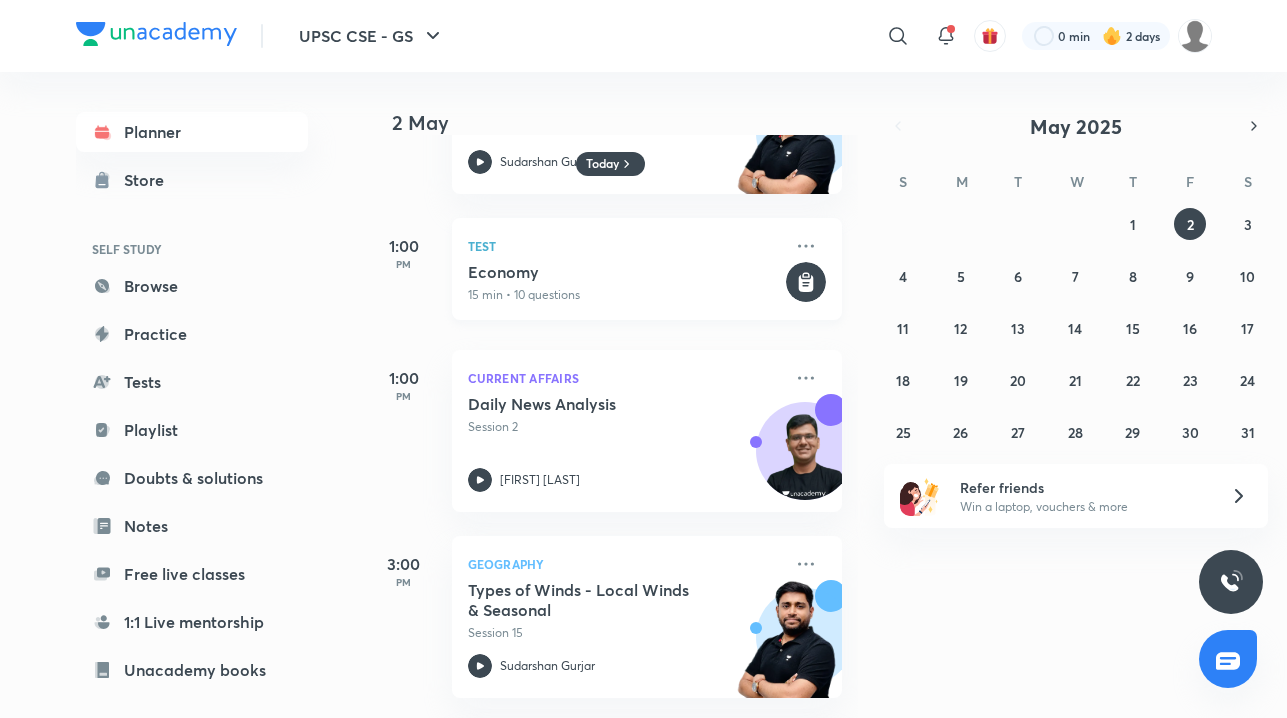 scroll, scrollTop: 628, scrollLeft: 0, axis: vertical 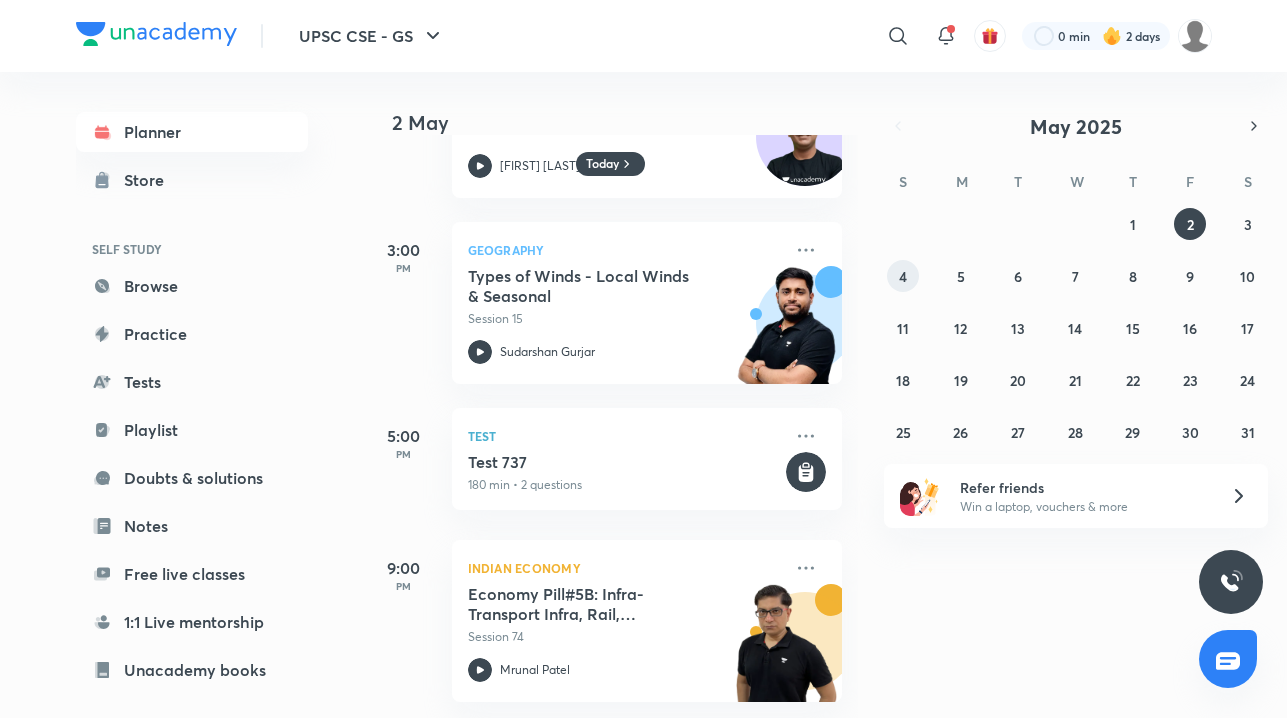 click on "4" at bounding box center (903, 276) 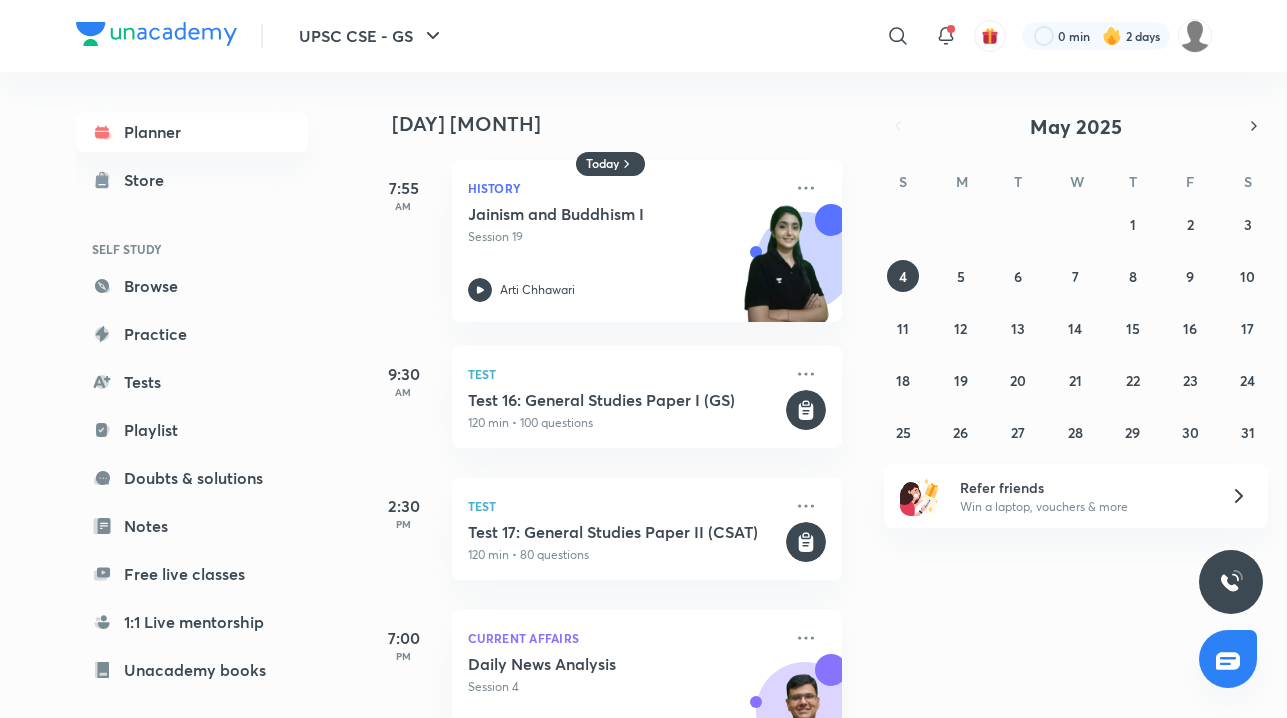 scroll, scrollTop: 256, scrollLeft: 0, axis: vertical 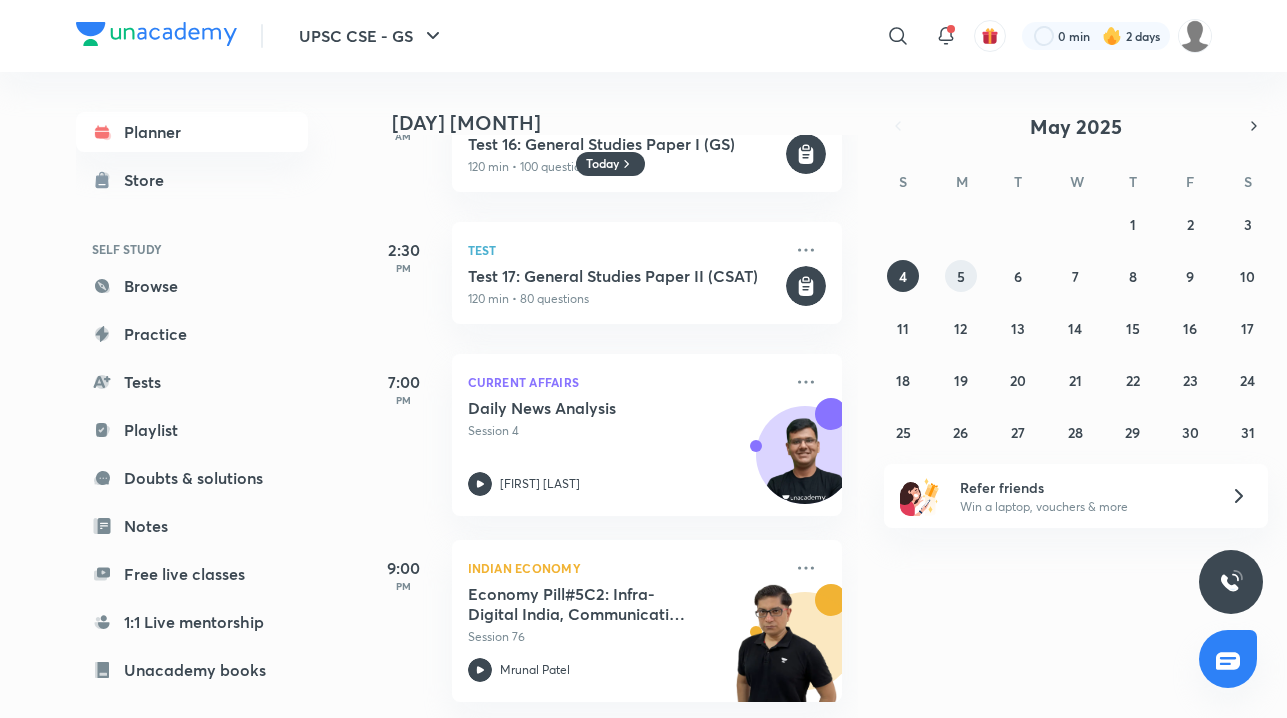 click on "5" at bounding box center (961, 276) 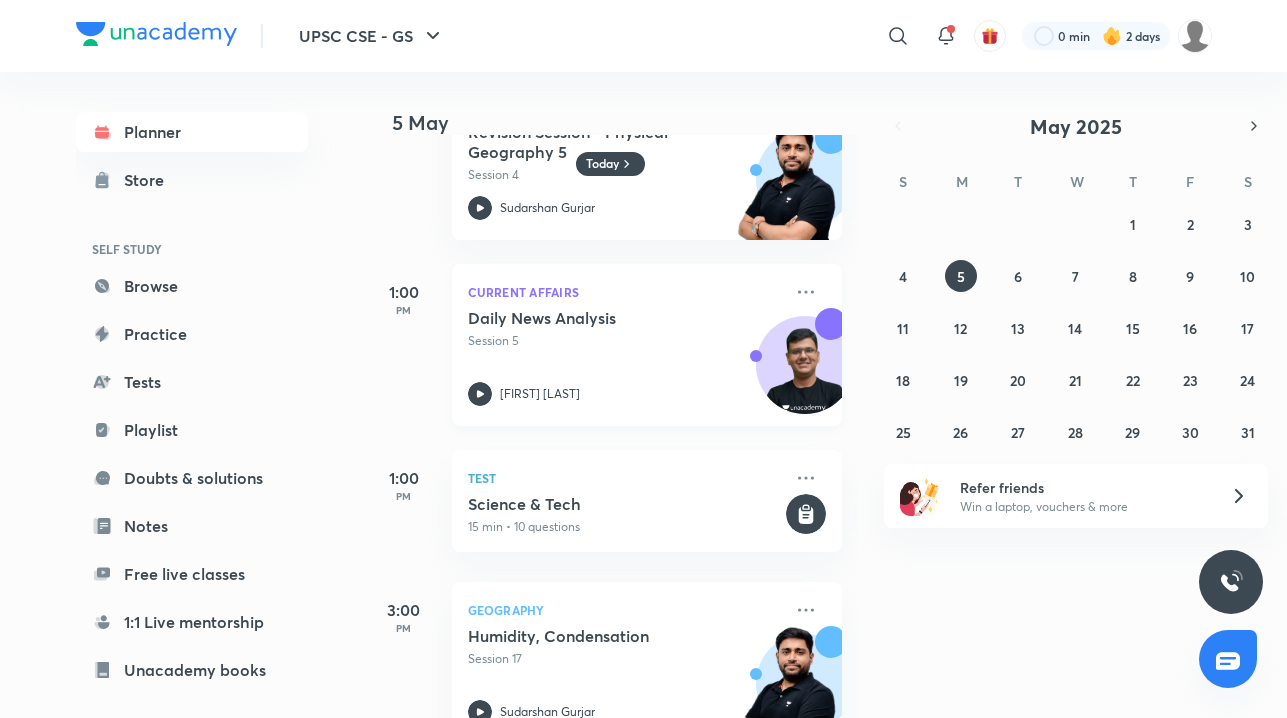 scroll, scrollTop: 70, scrollLeft: 0, axis: vertical 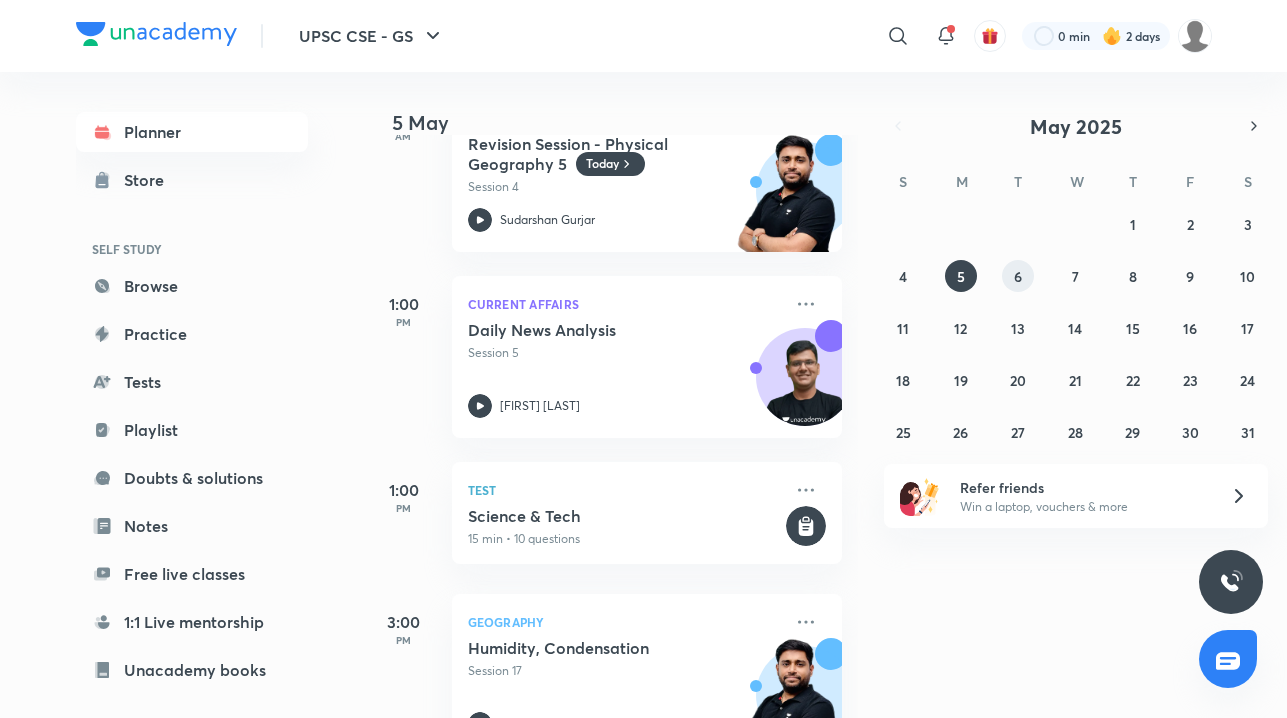 click on "6" at bounding box center (1018, 276) 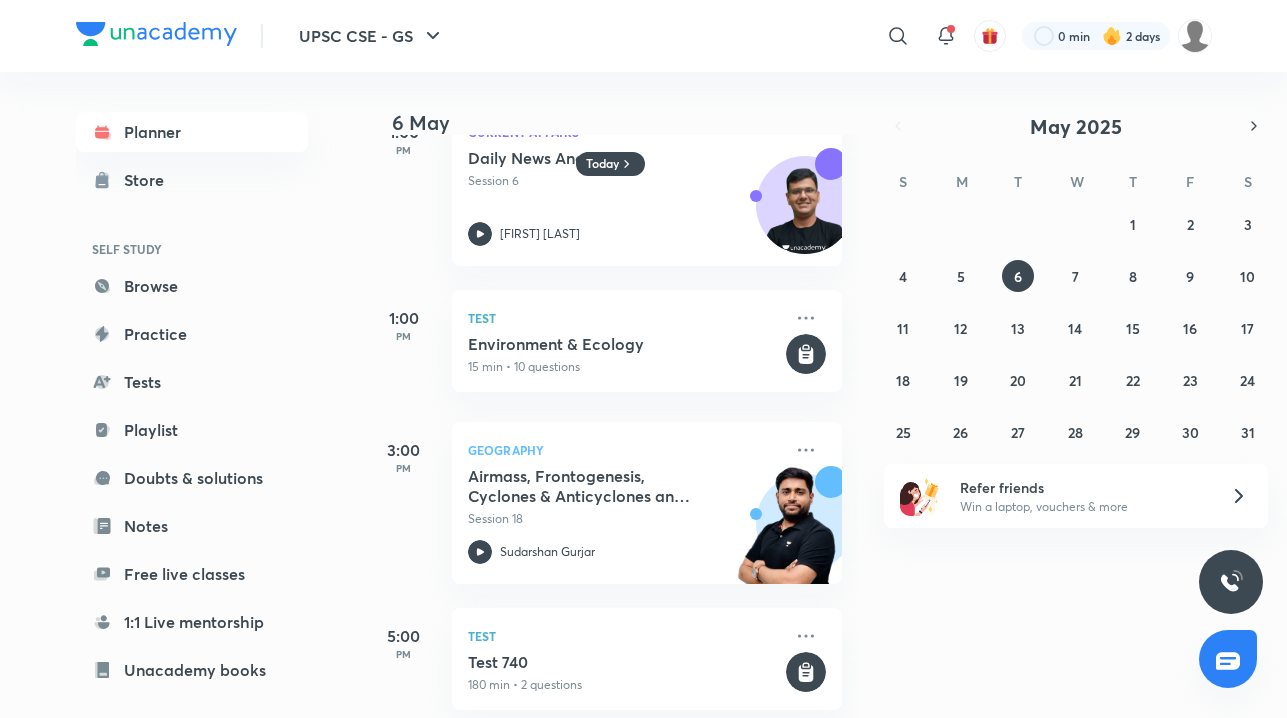 scroll, scrollTop: 574, scrollLeft: 0, axis: vertical 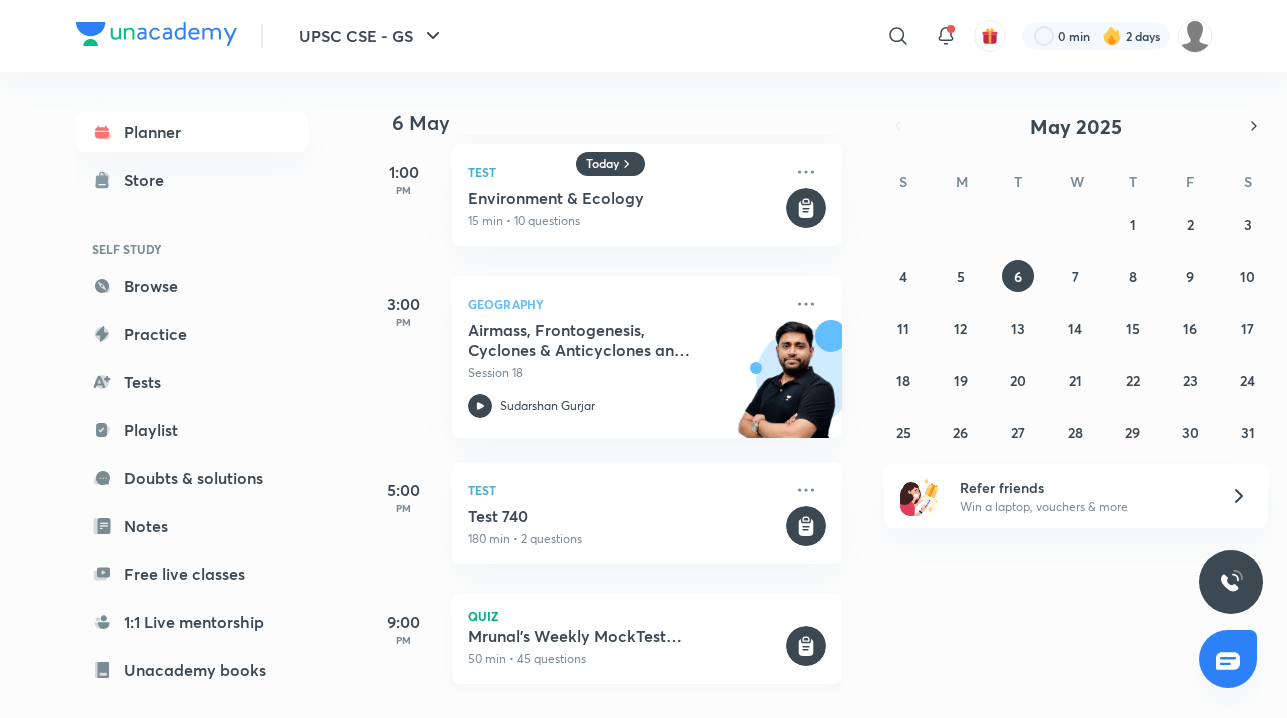 click on "Mrunal's Weekly MockTest Pillar_5A_Energy" at bounding box center [625, 636] 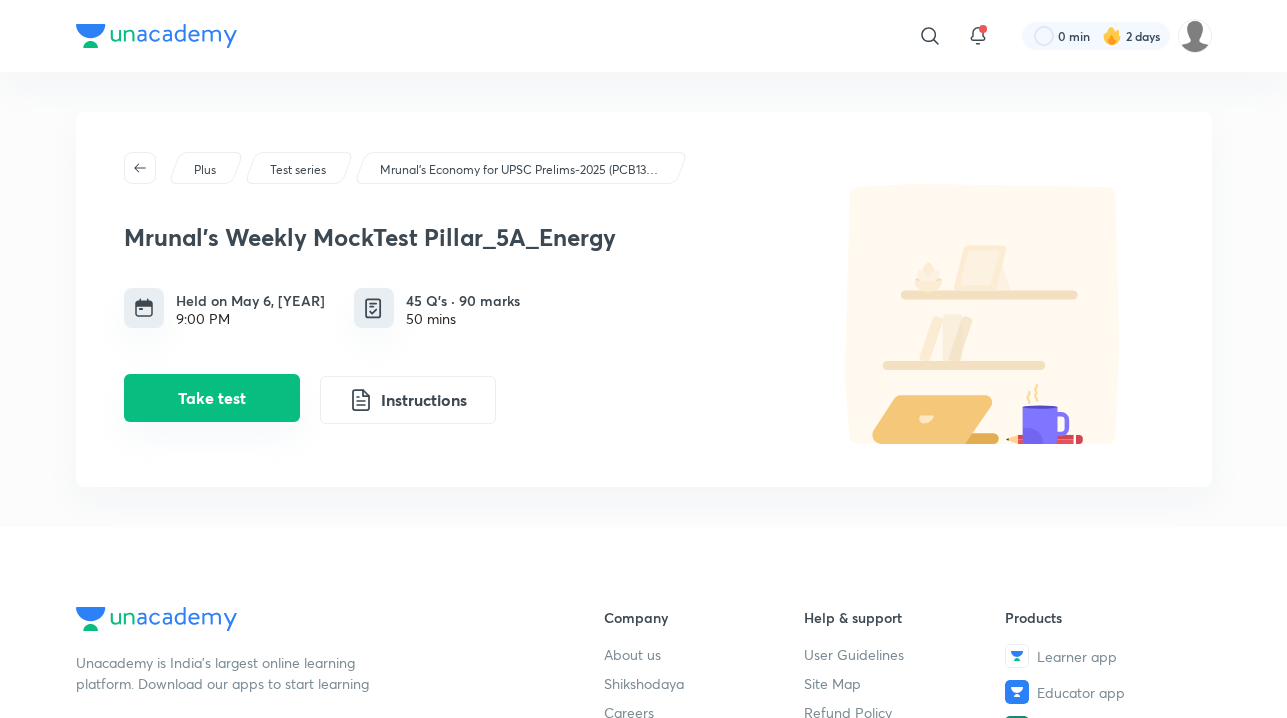 click on "Take test" at bounding box center [212, 398] 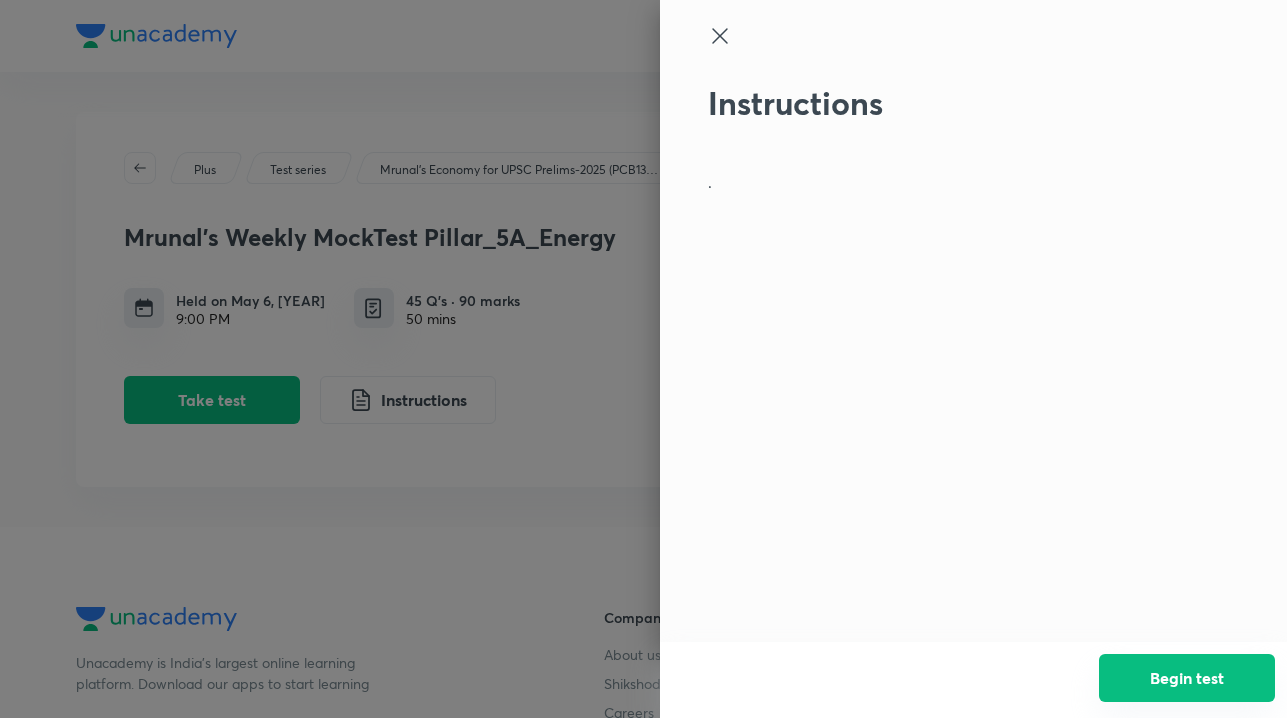 click on "Begin test" at bounding box center [1187, 678] 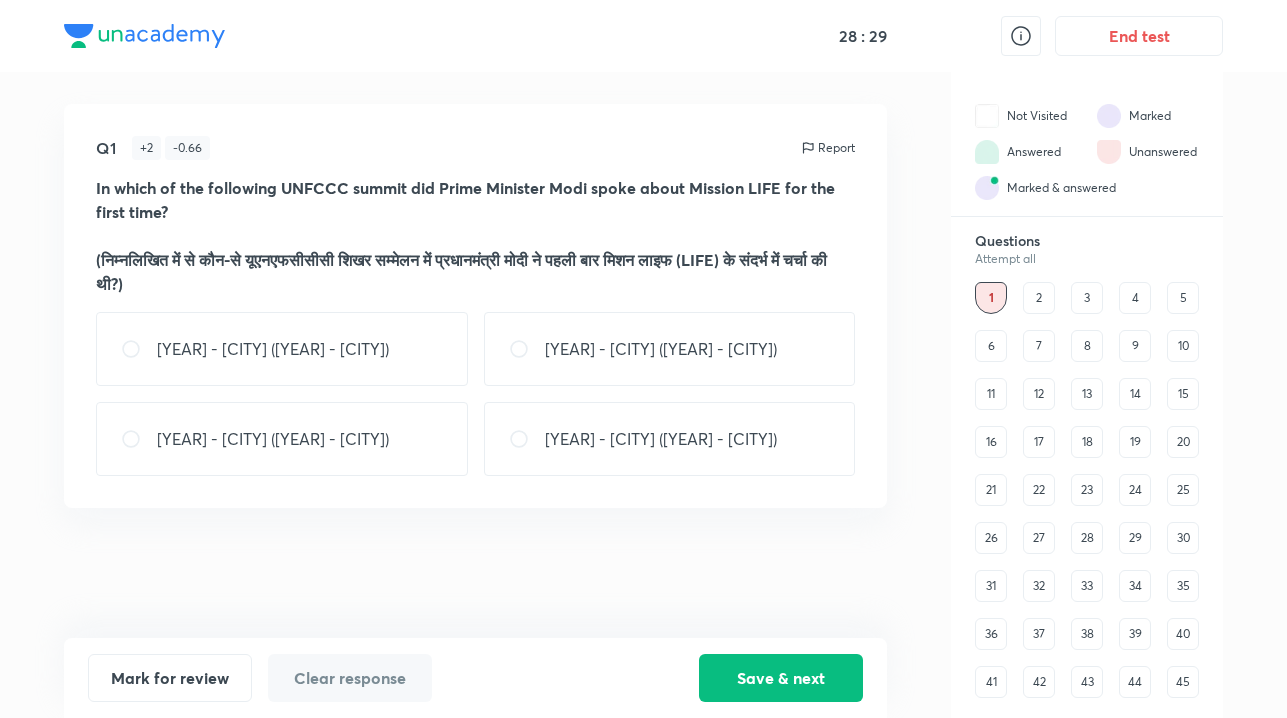 scroll, scrollTop: 0, scrollLeft: 0, axis: both 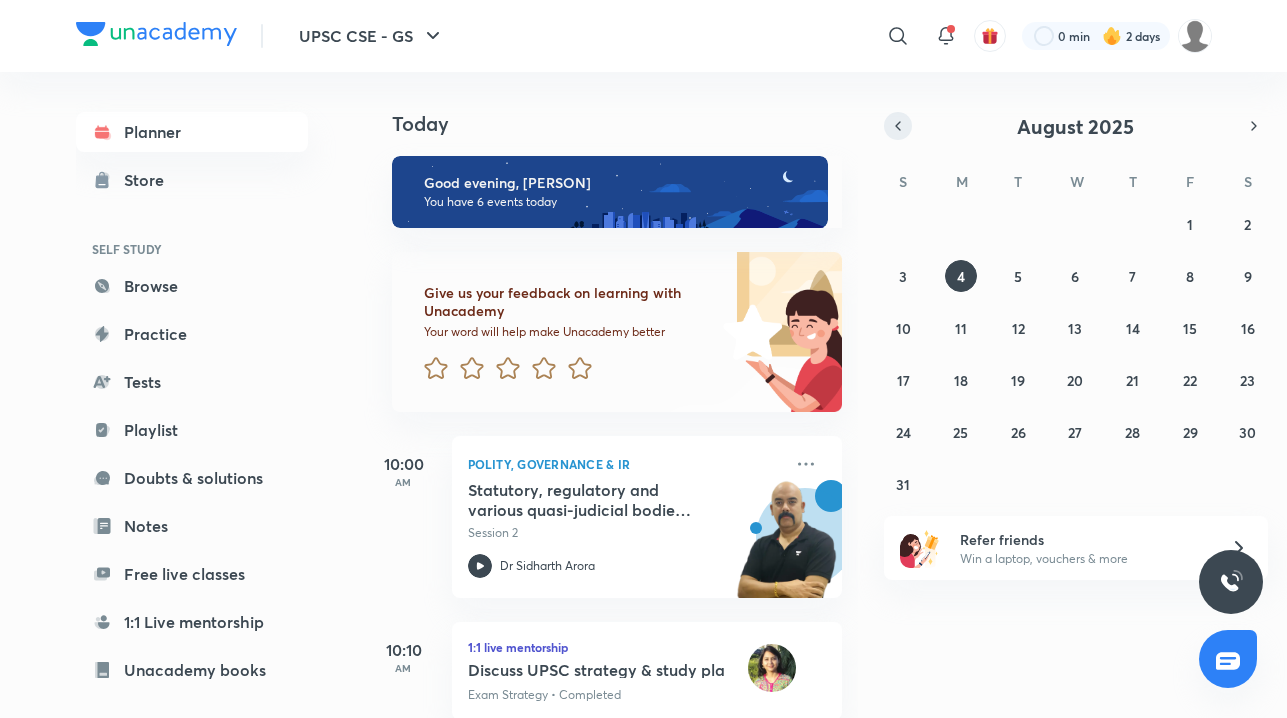 click 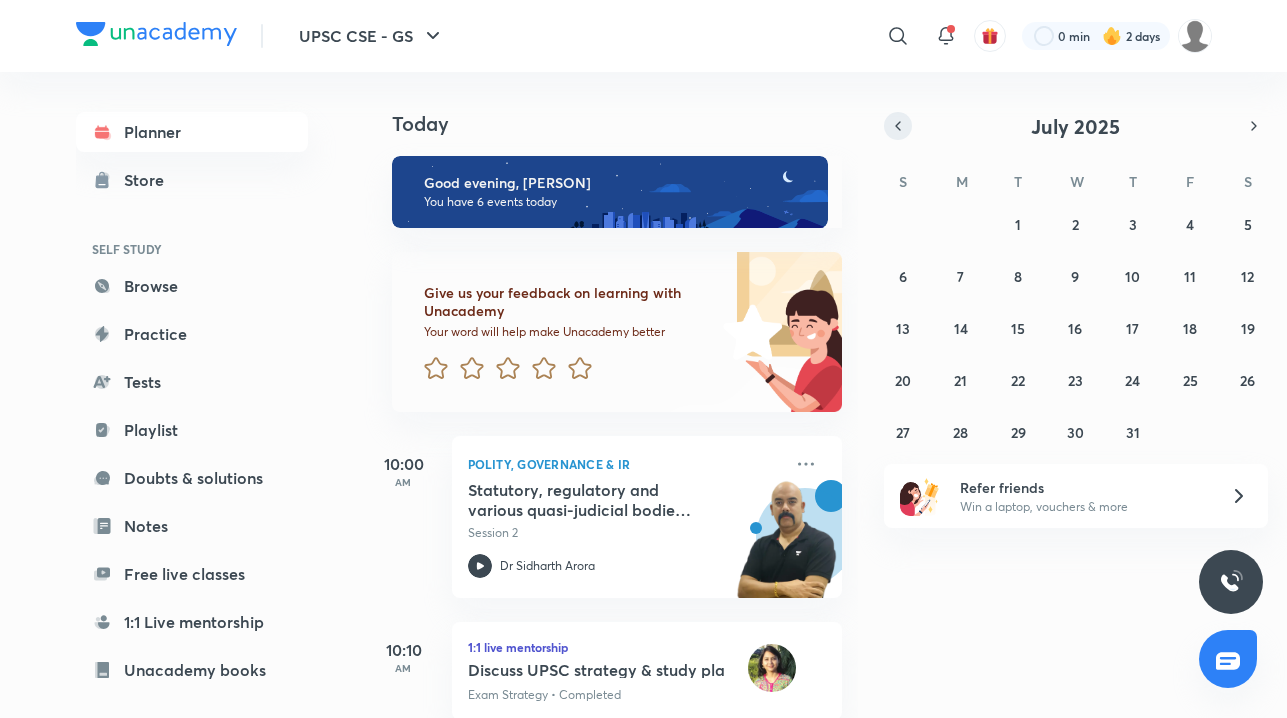 click 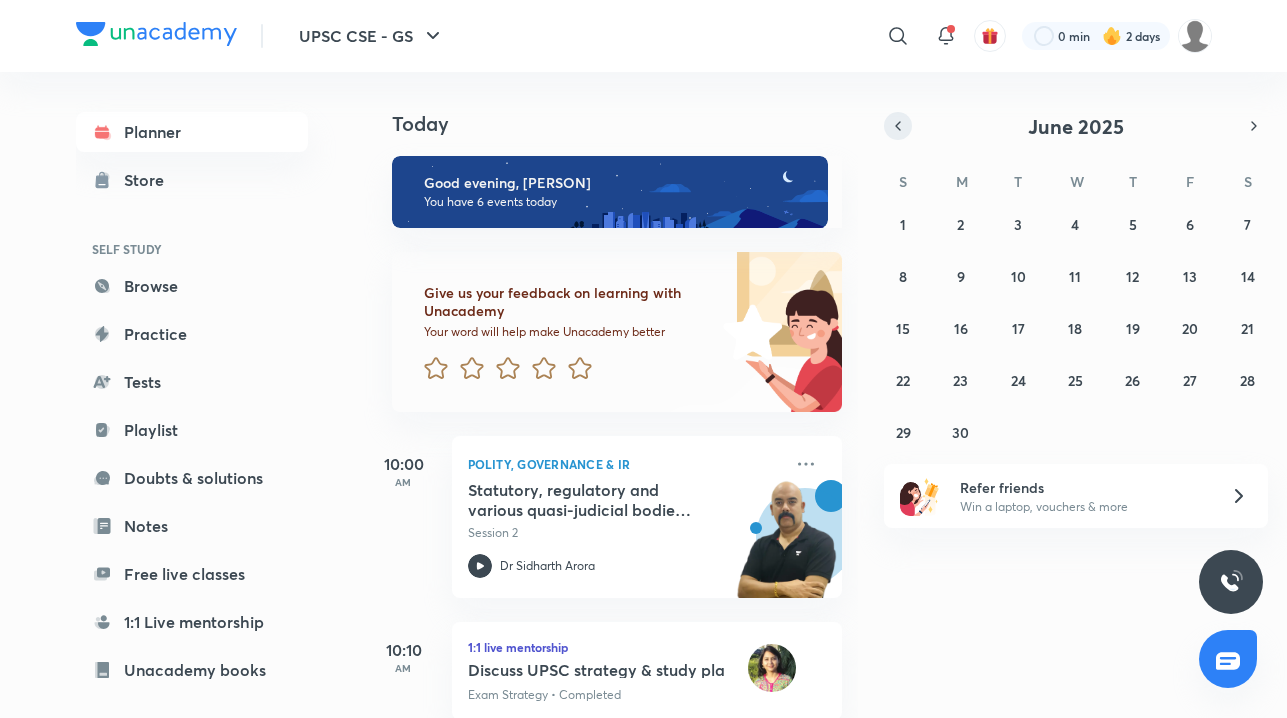 click 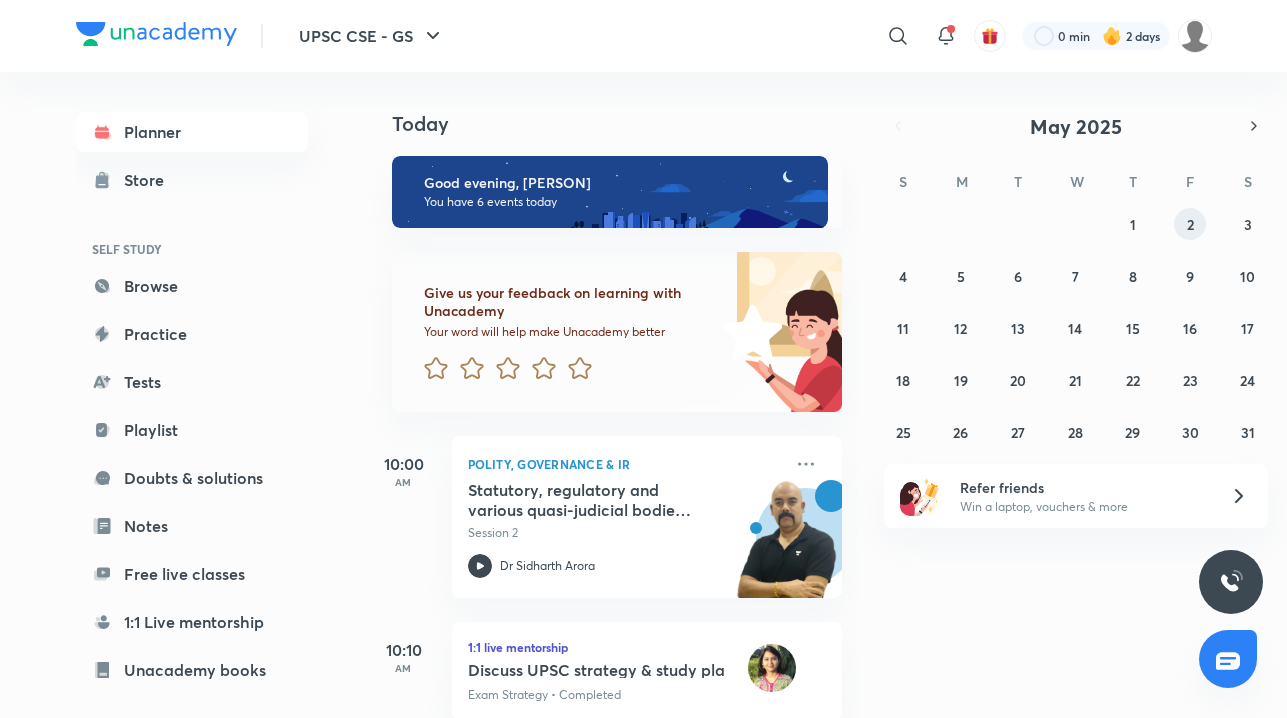 click on "2" at bounding box center [1190, 224] 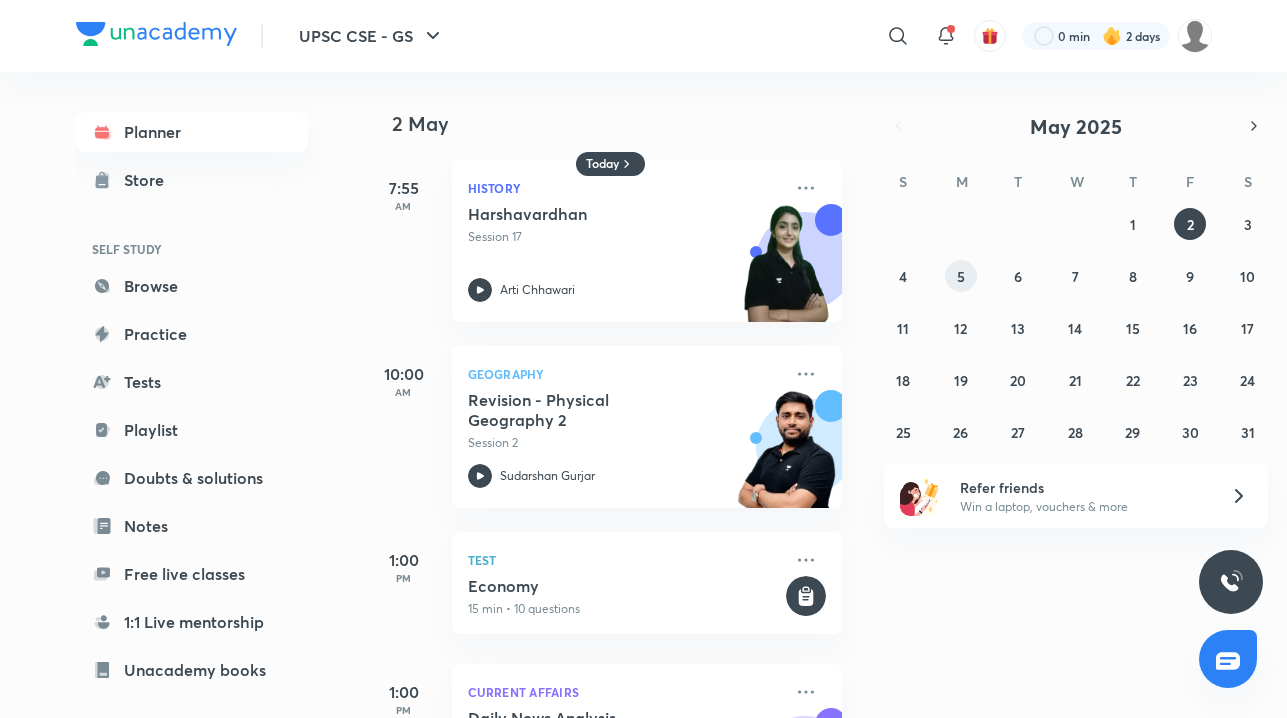click on "5" at bounding box center [961, 276] 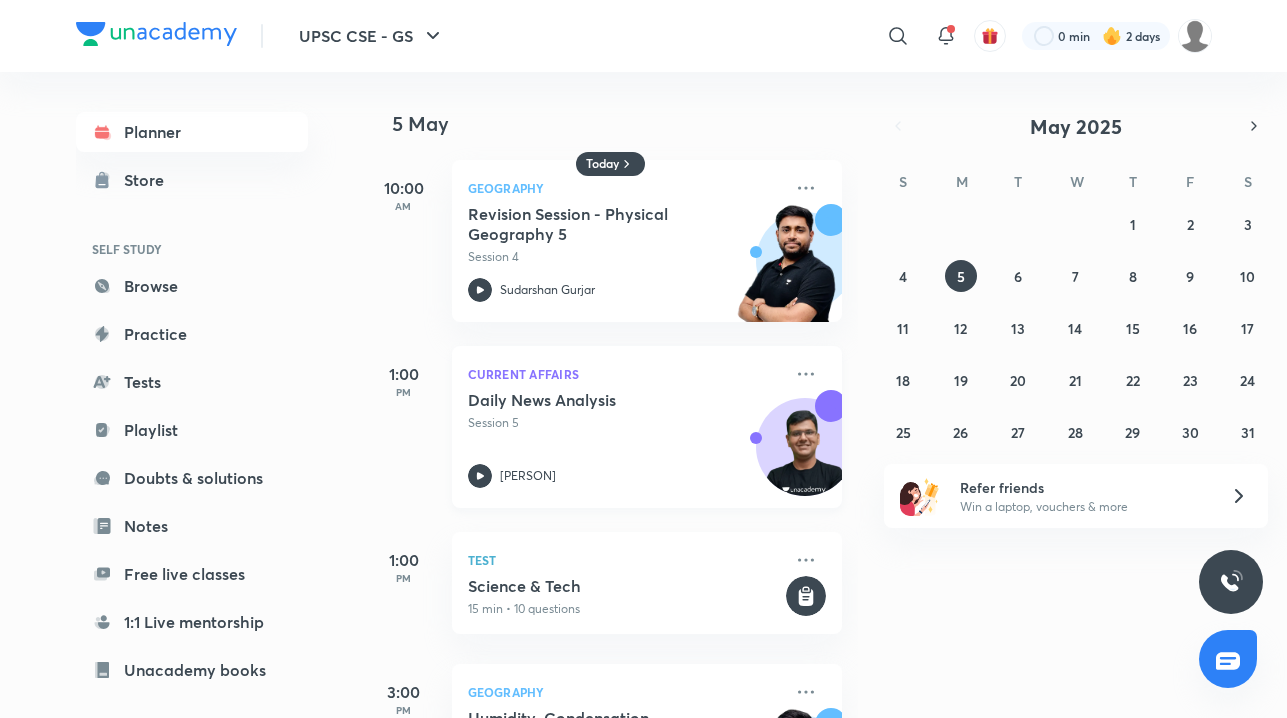 scroll, scrollTop: 442, scrollLeft: 0, axis: vertical 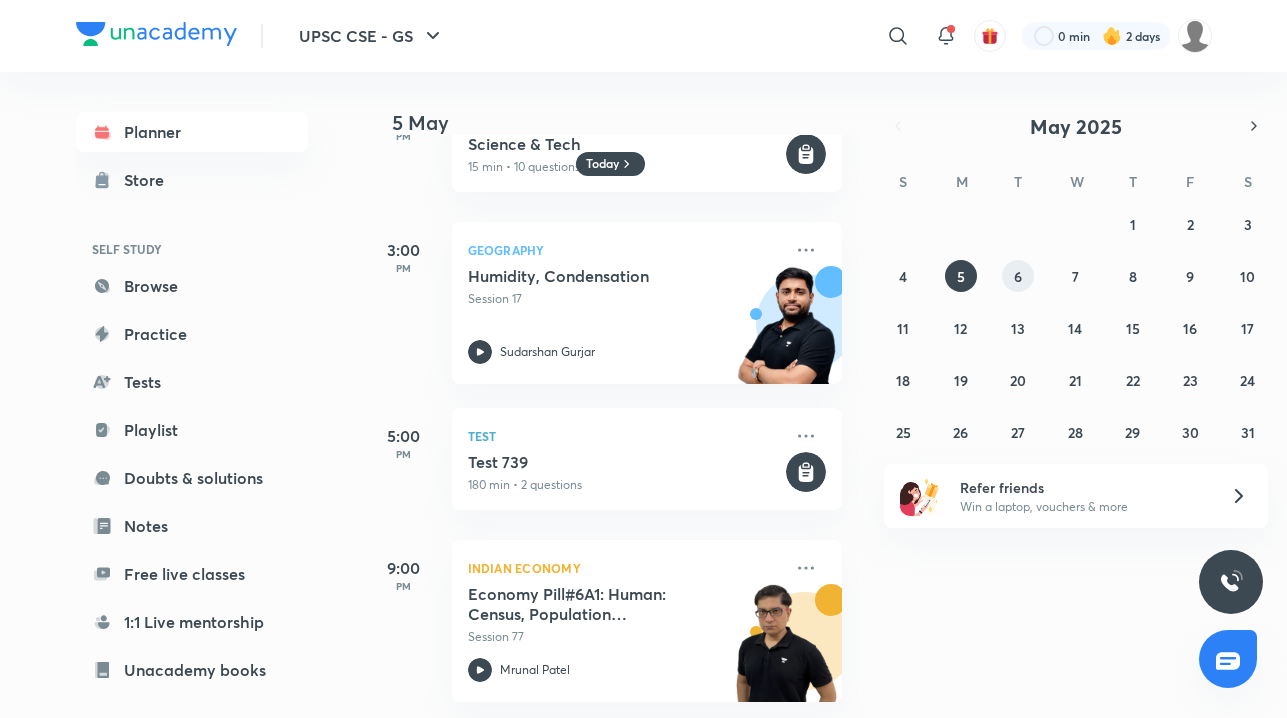 click on "6" at bounding box center (1018, 276) 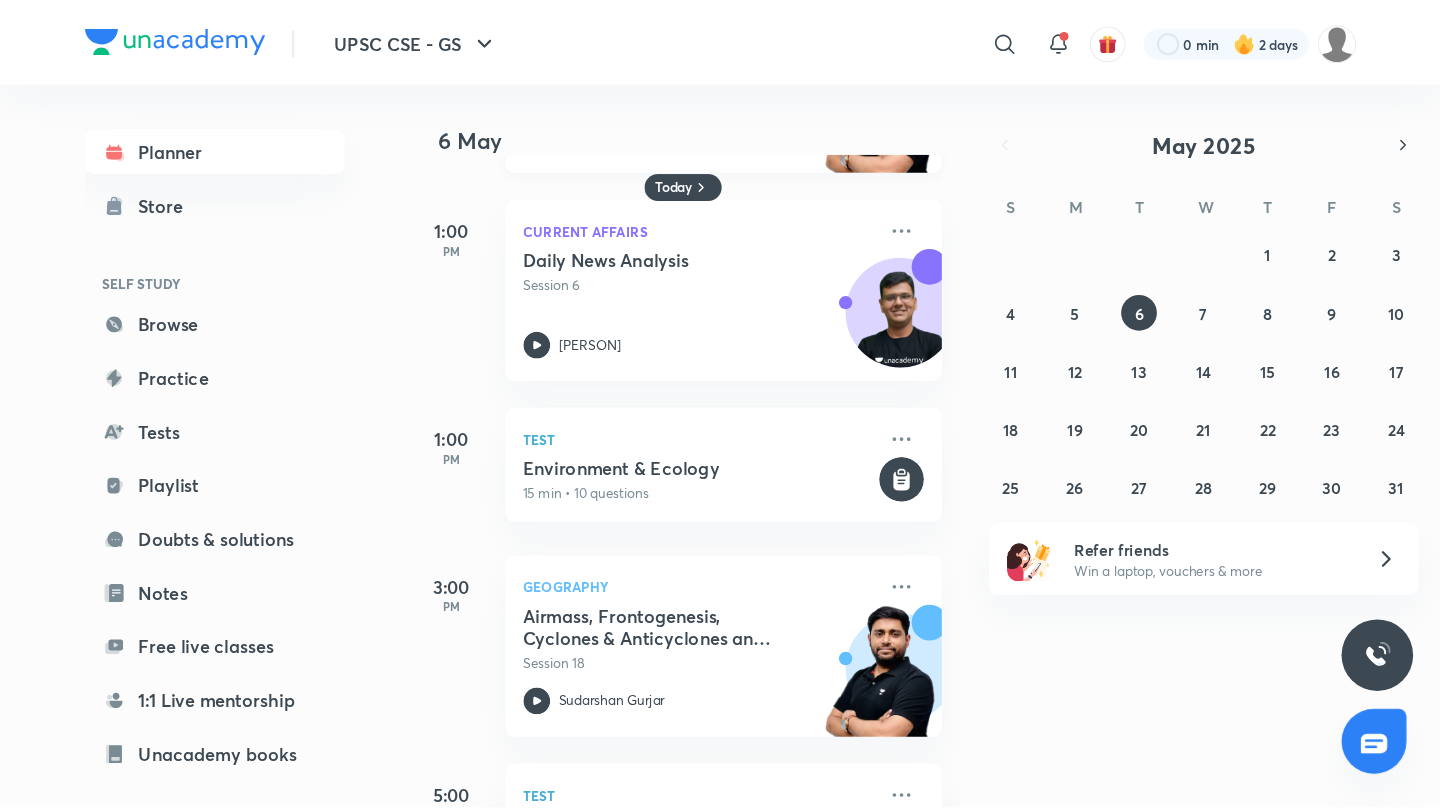scroll, scrollTop: 574, scrollLeft: 0, axis: vertical 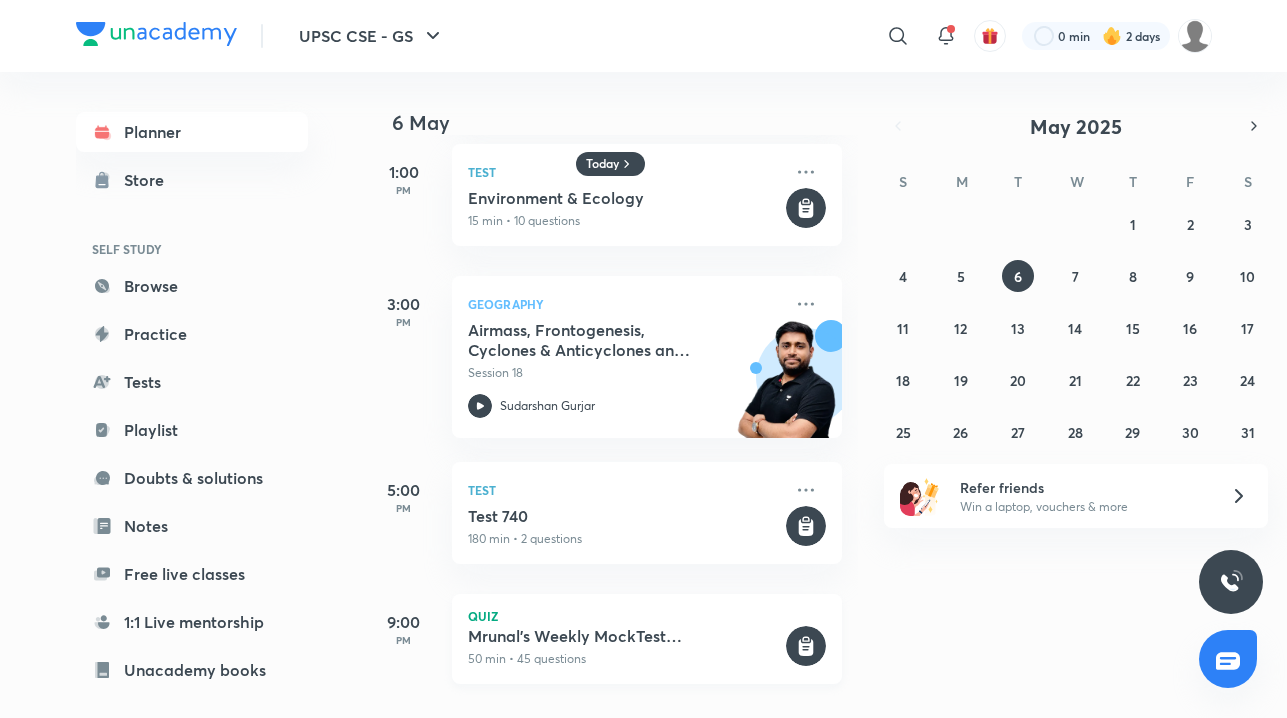 click on "Mrunal's Weekly MockTest Pillar_5A_Energy" at bounding box center [625, 636] 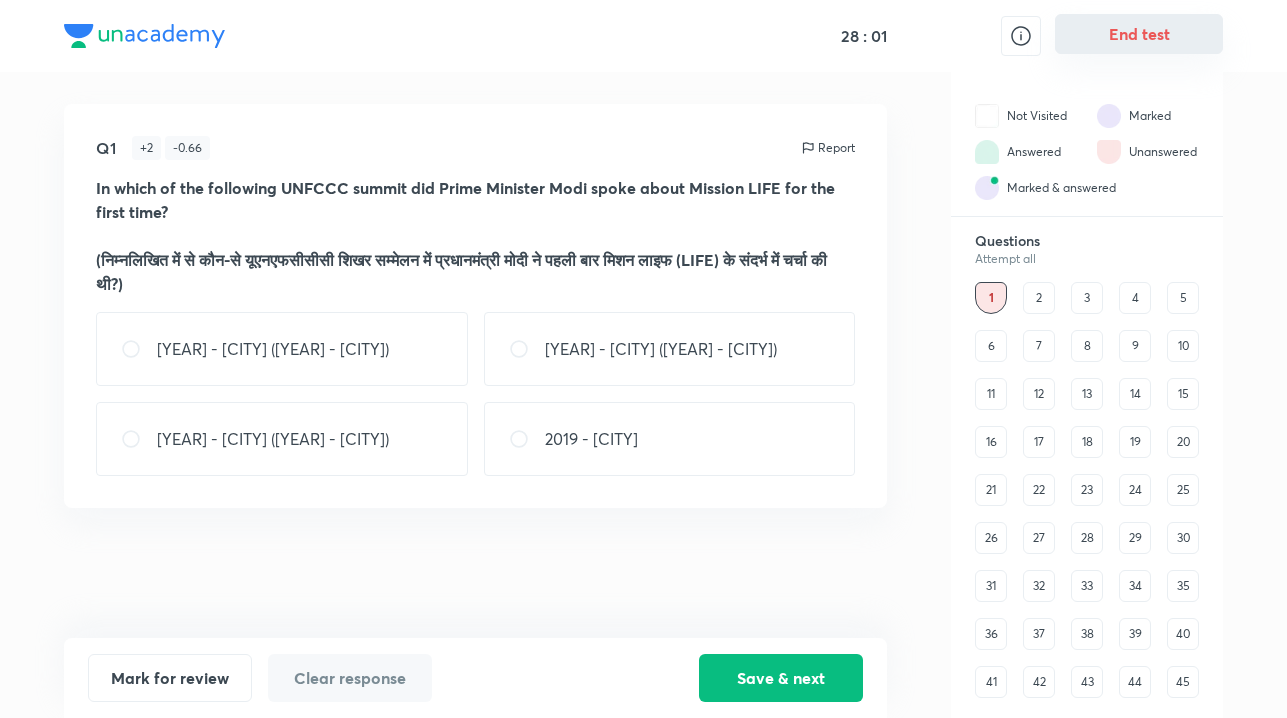 click on "End test" at bounding box center (1139, 34) 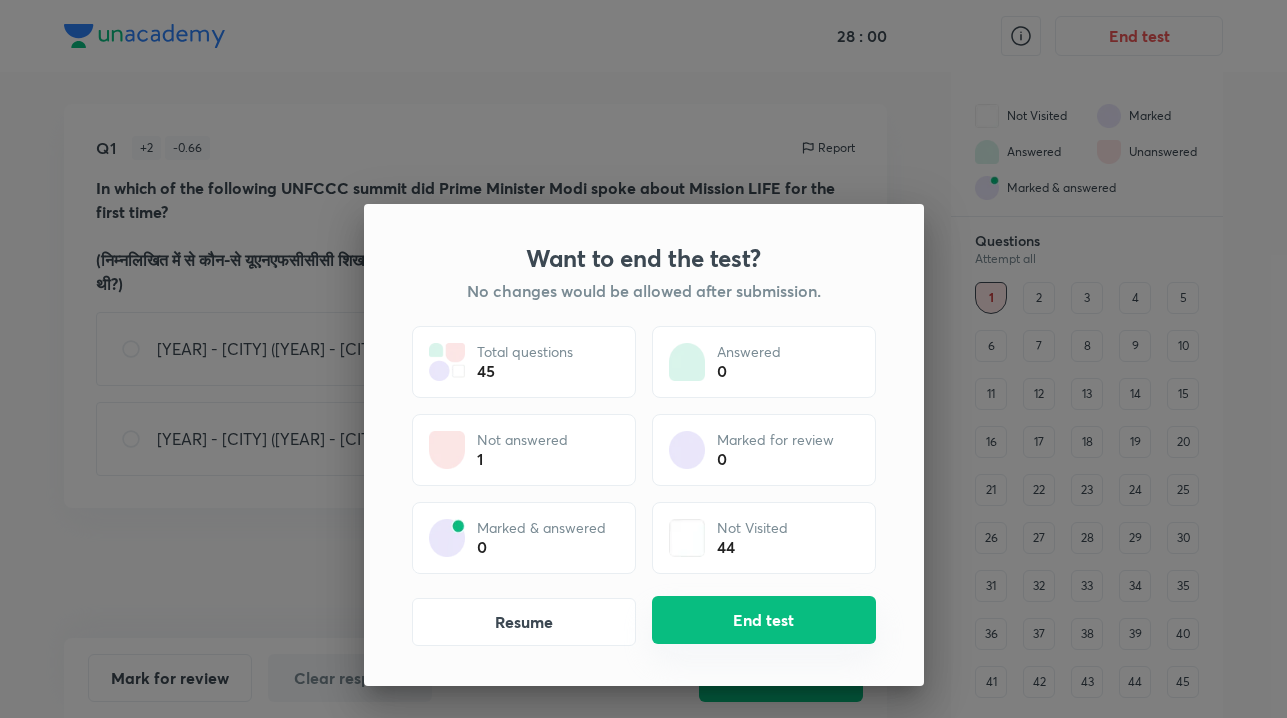 click on "End test" at bounding box center (764, 620) 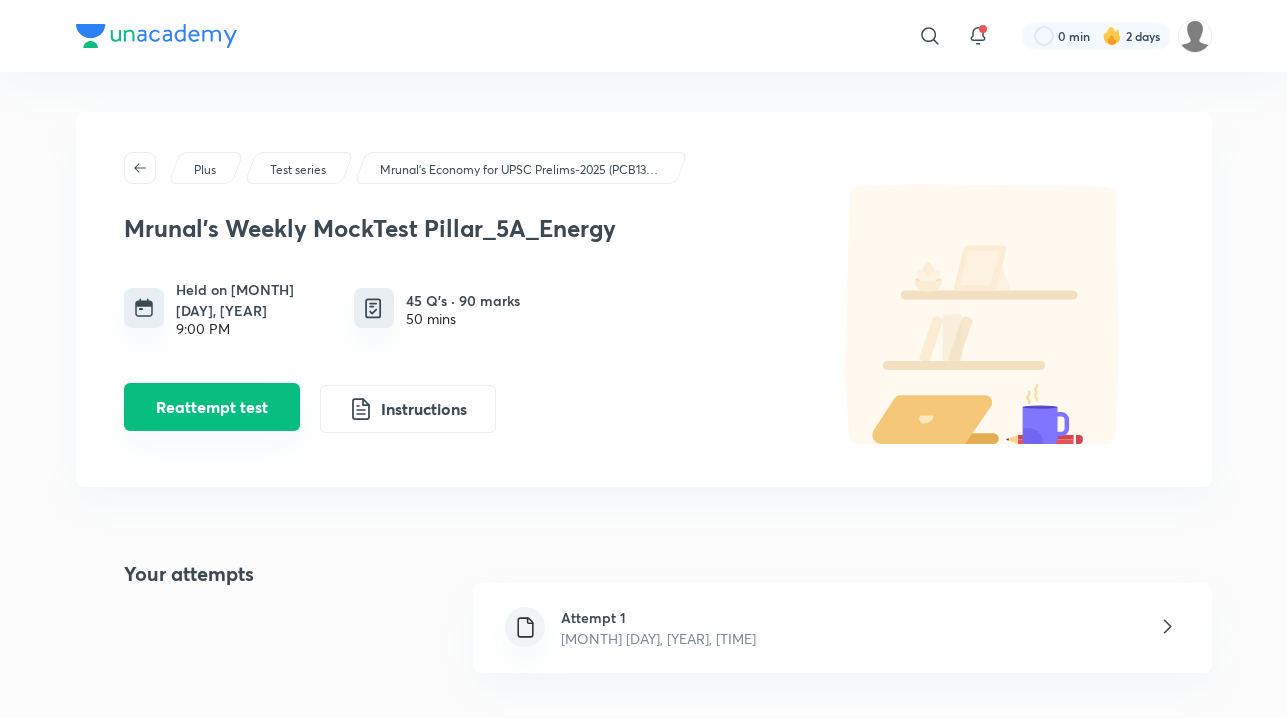 click on "Reattempt test" at bounding box center (212, 407) 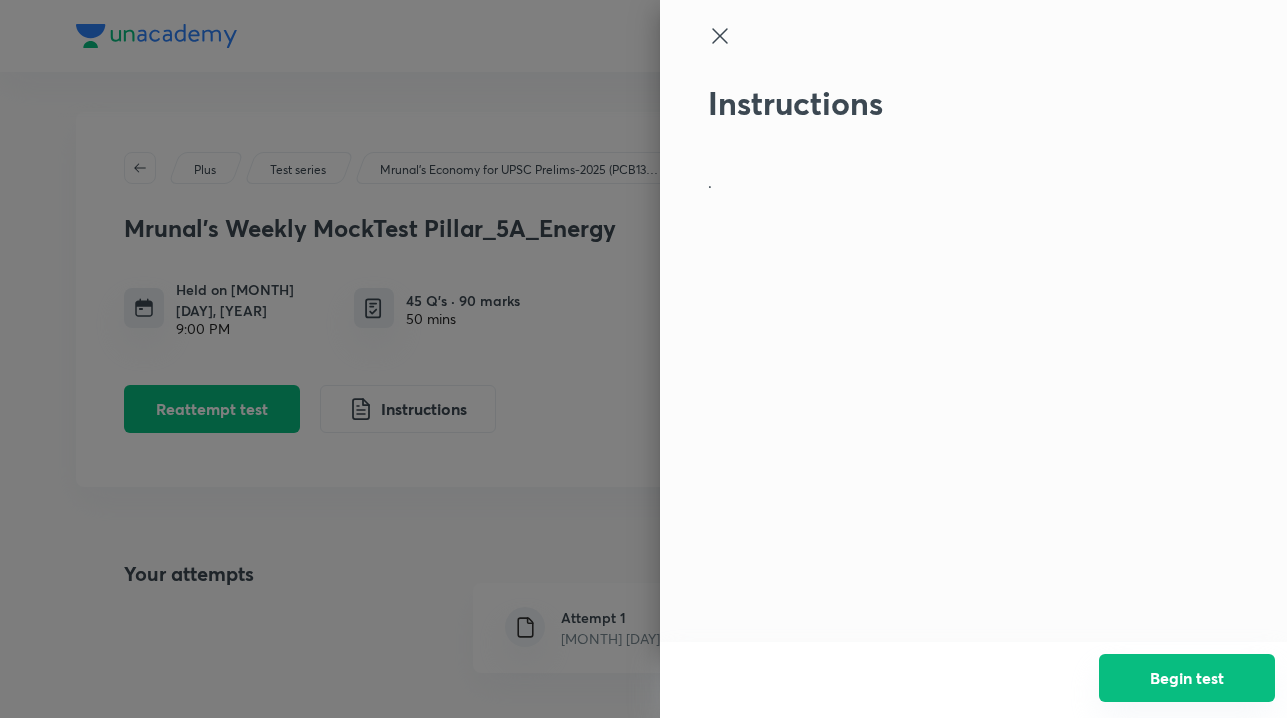 click on "Begin test" at bounding box center [1187, 678] 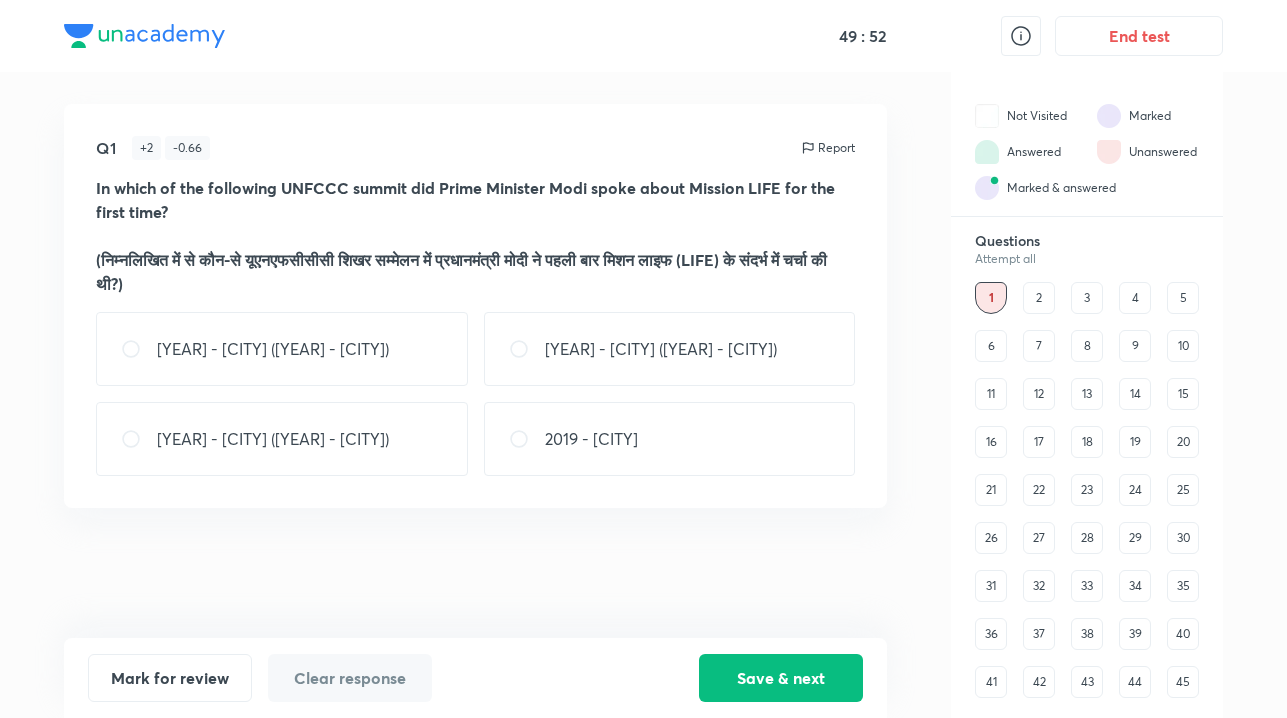 click on "[YEAR] - [CITY] ([YEAR] - [CITY])" at bounding box center [282, 439] 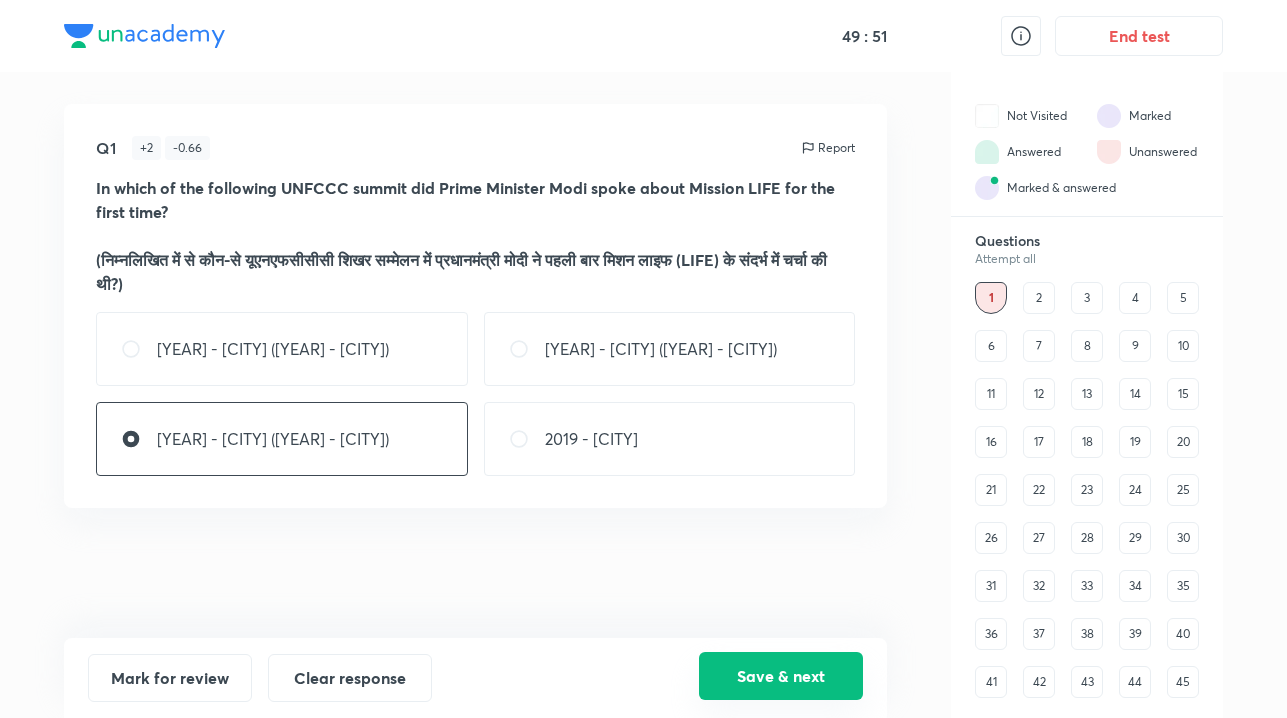 click on "Save & next" at bounding box center (781, 676) 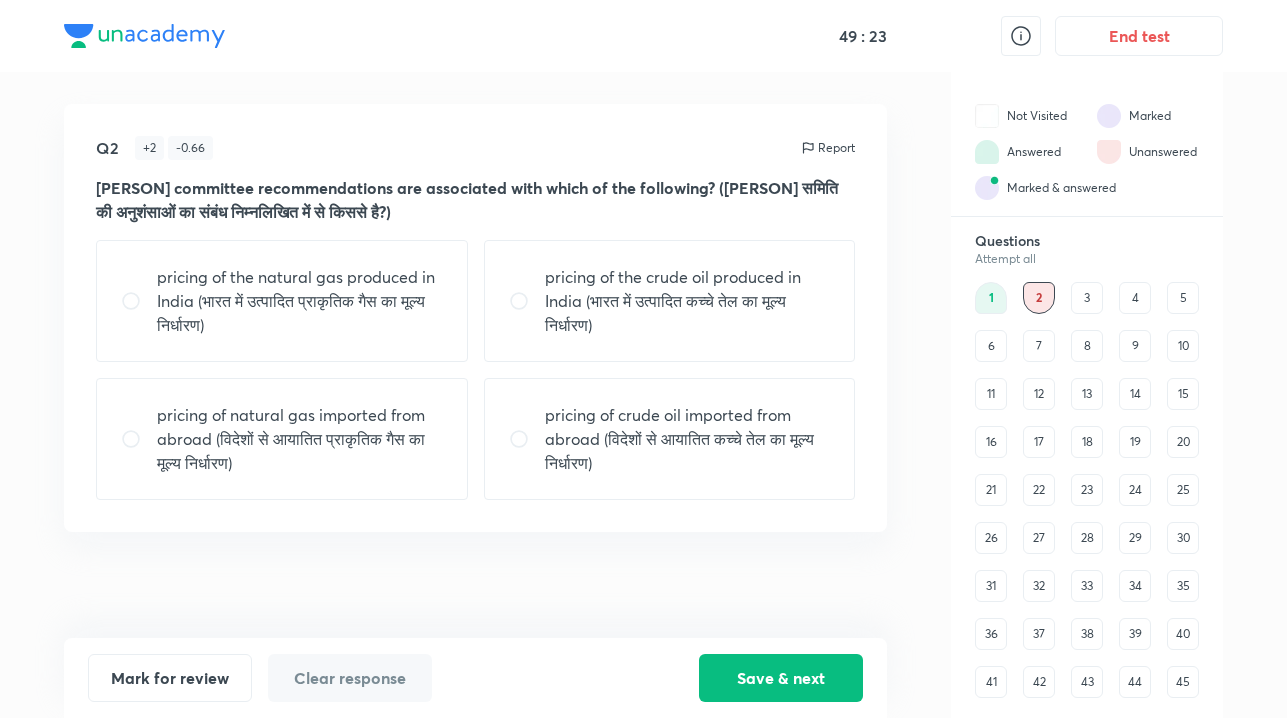 type 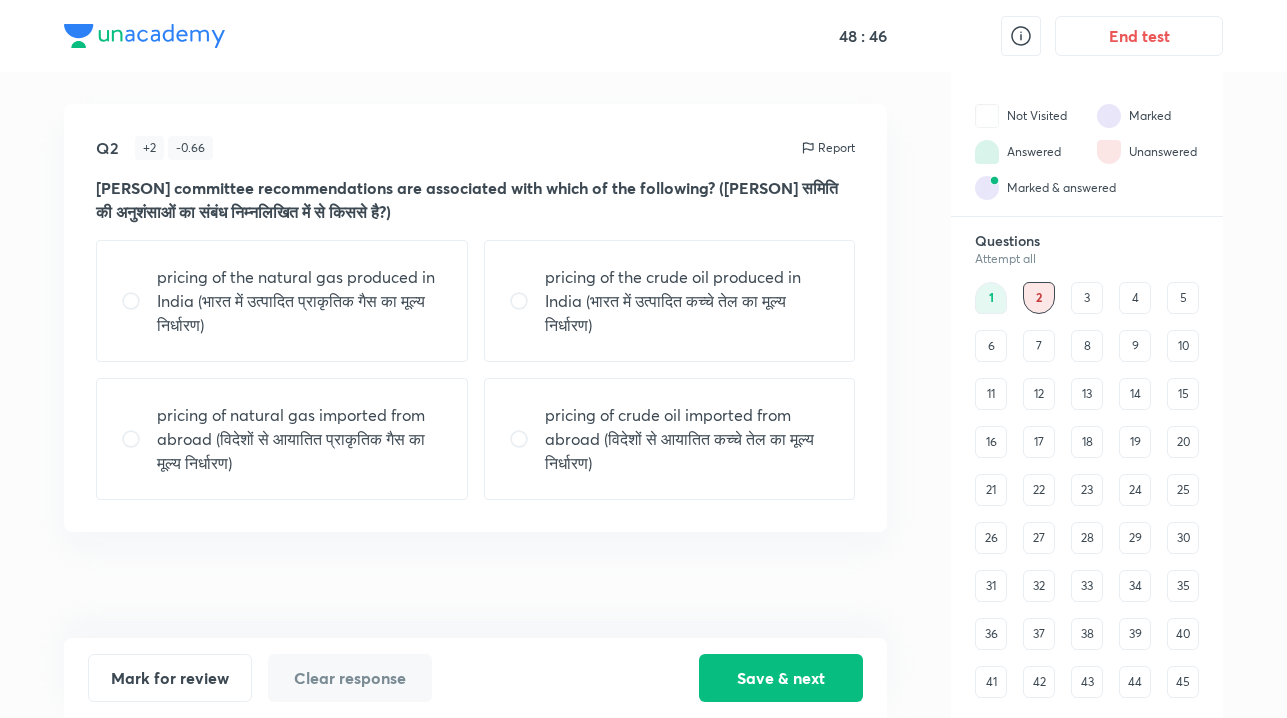 click on "pricing of the natural gas produced in India (भारत में उत्पादित प्राकृतिक गैस का मूल्य निर्धारण)" at bounding box center [300, 301] 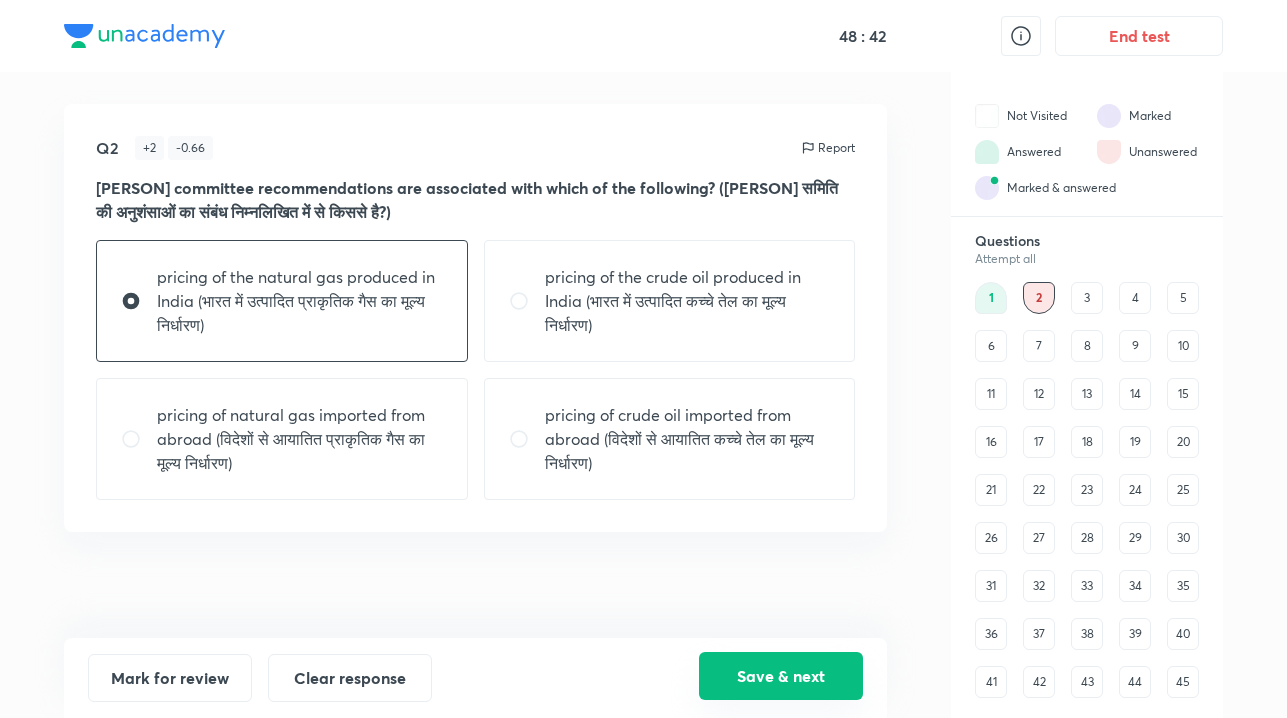 click on "Save & next" at bounding box center (781, 676) 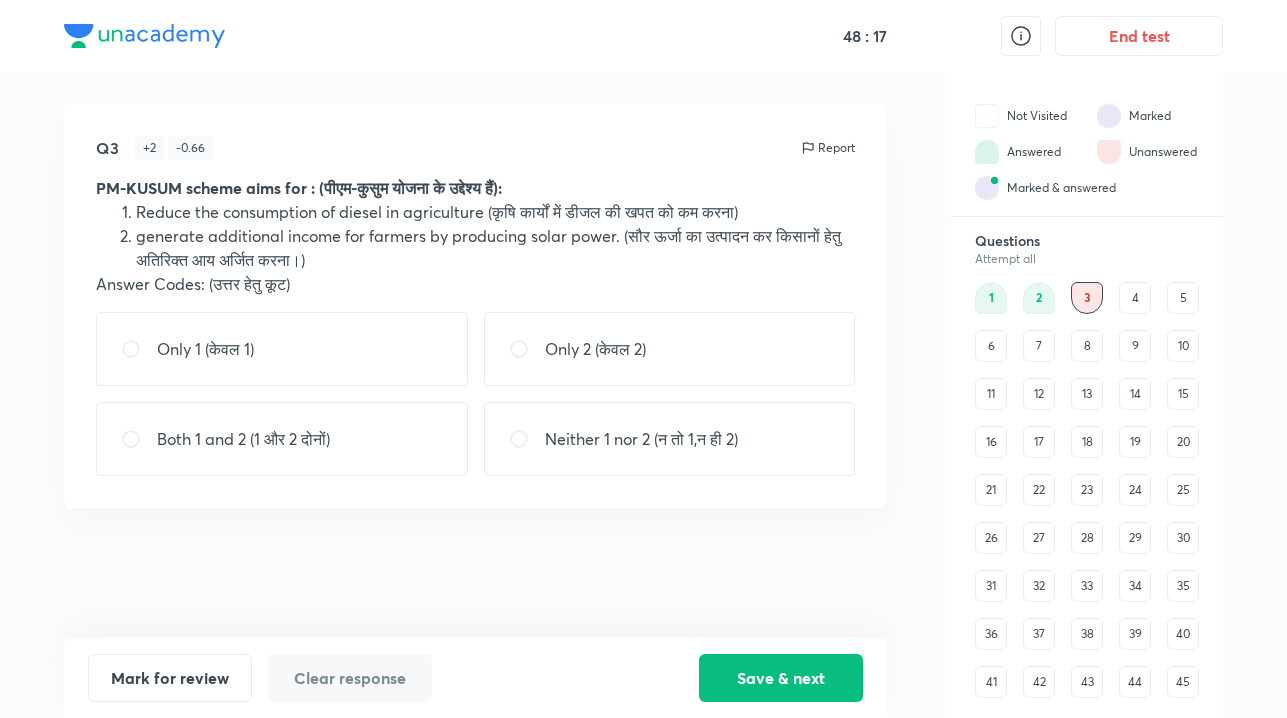 click on "Both 1 and 2 (1 और 2 दोनों)" at bounding box center [282, 439] 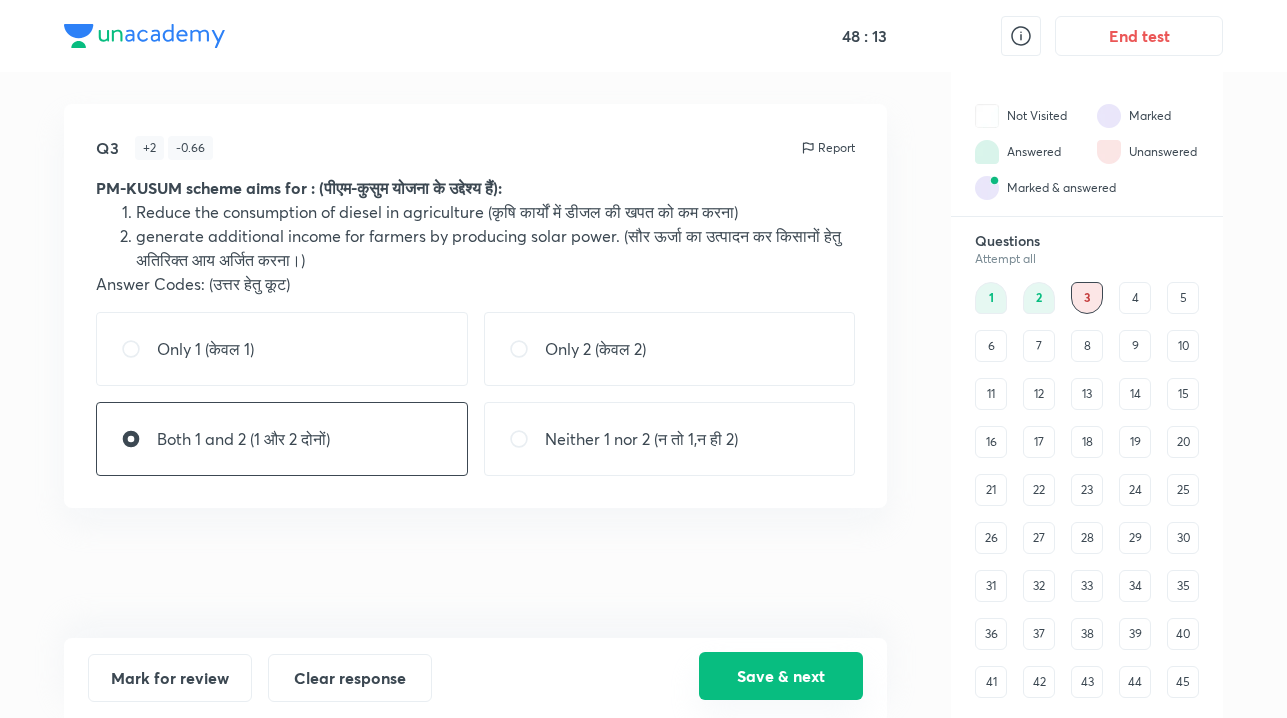 click on "Save & next" at bounding box center (781, 676) 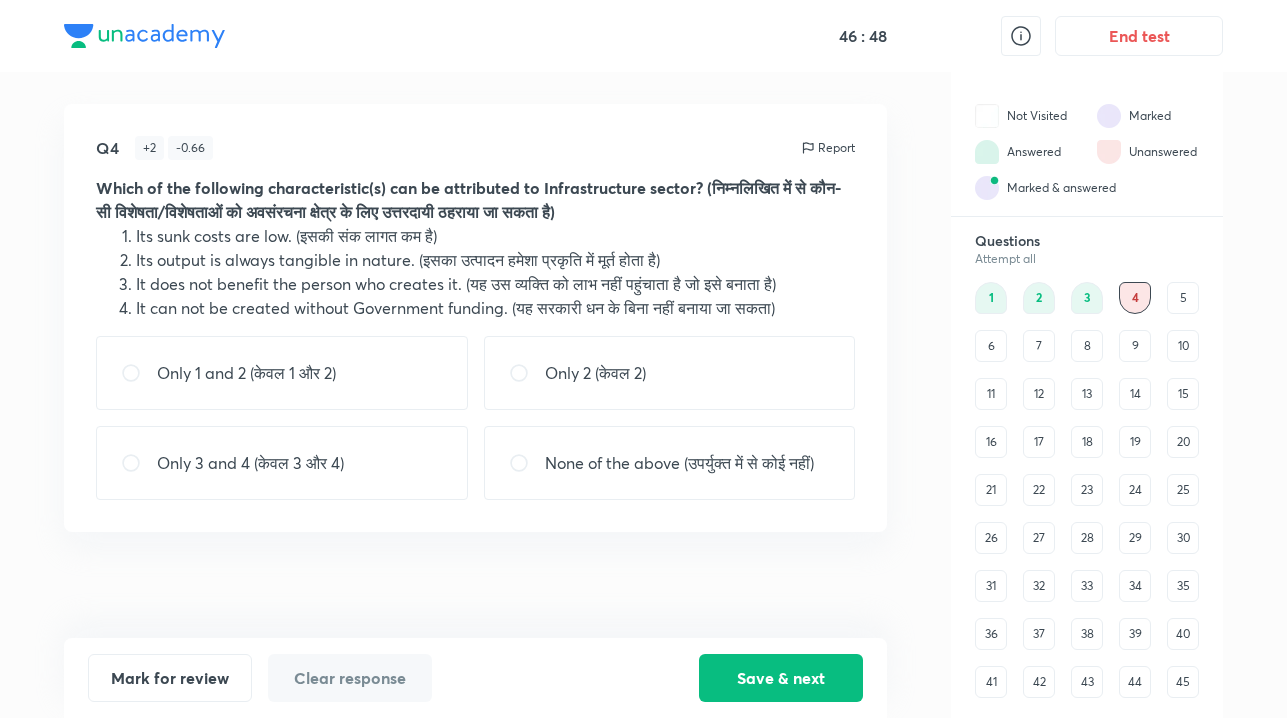 click on "None of the above (उपर्युक्त में से कोई नहीं)" at bounding box center [679, 463] 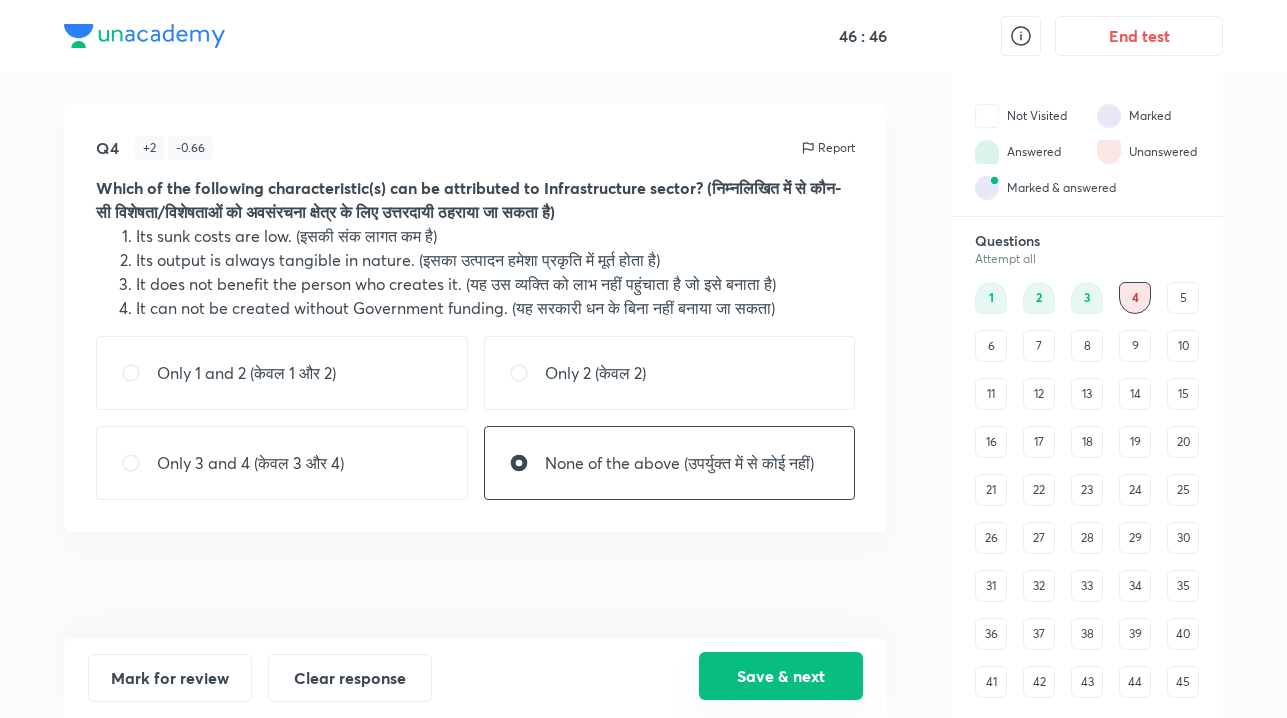 click on "Save & next" at bounding box center (781, 676) 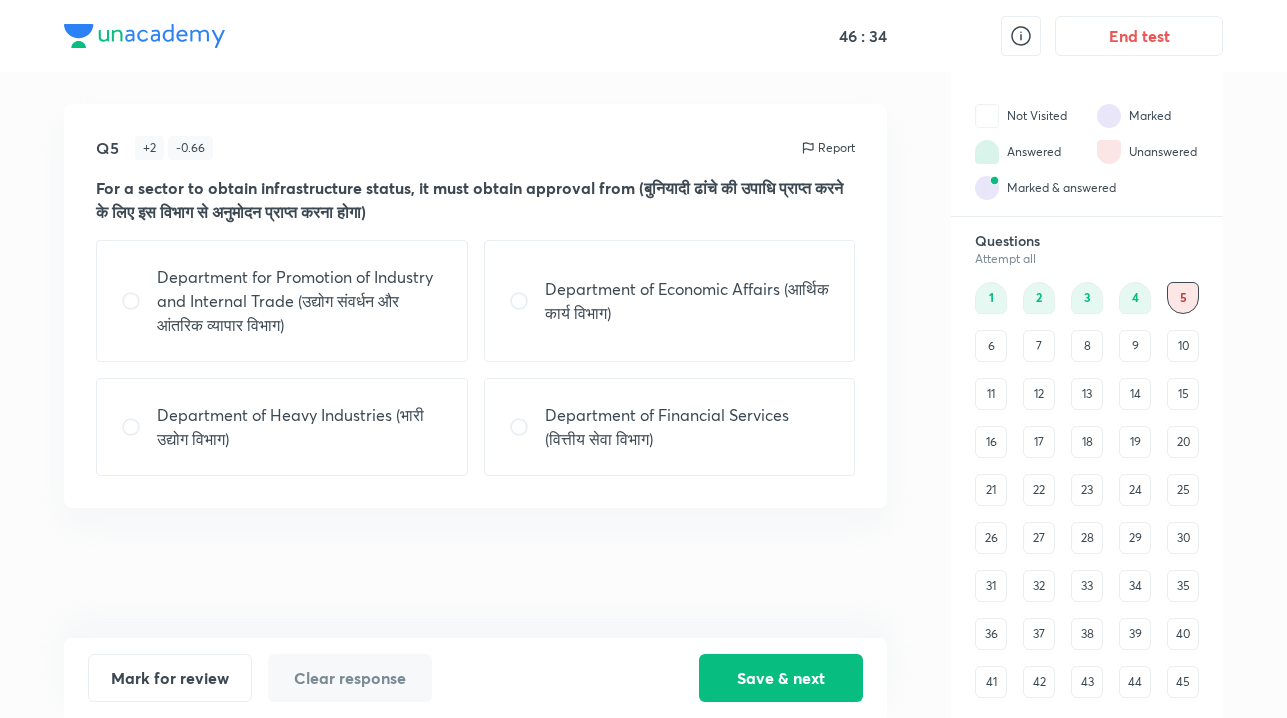 click on "Questions" at bounding box center [1087, 241] 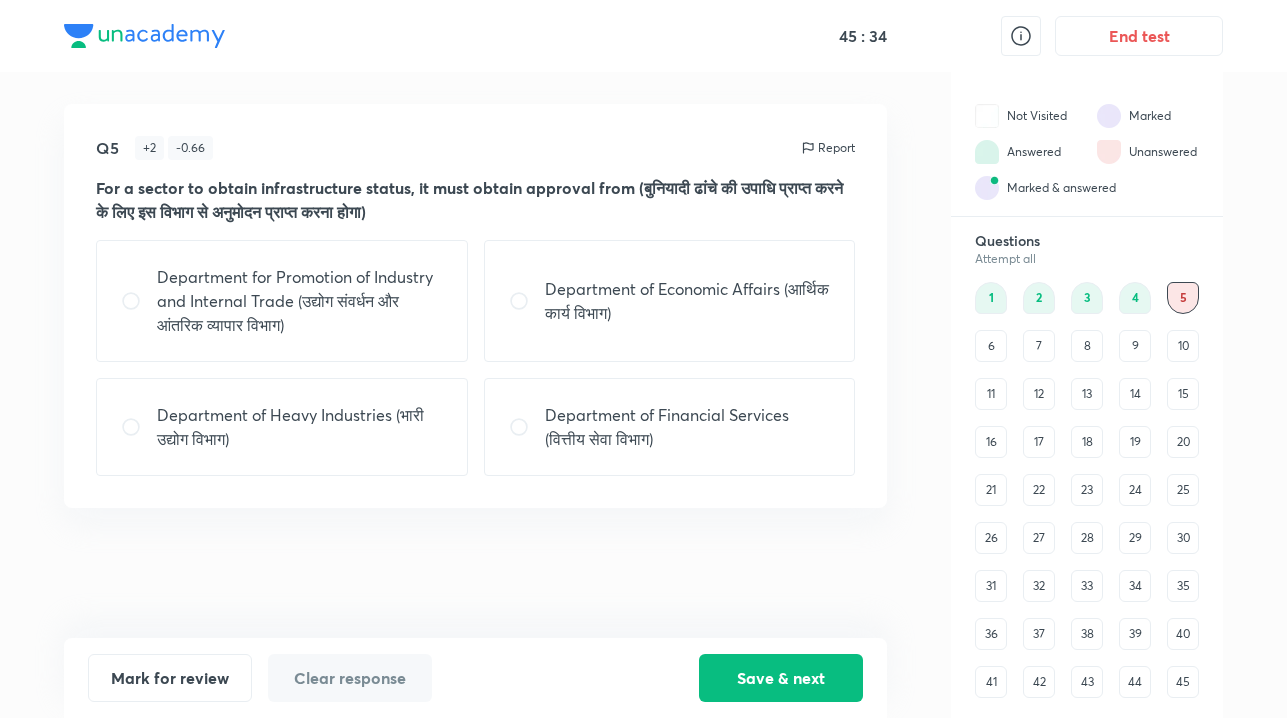 click on "Department of Economic Affairs (आर्थिक कार्य विभाग)" at bounding box center (688, 301) 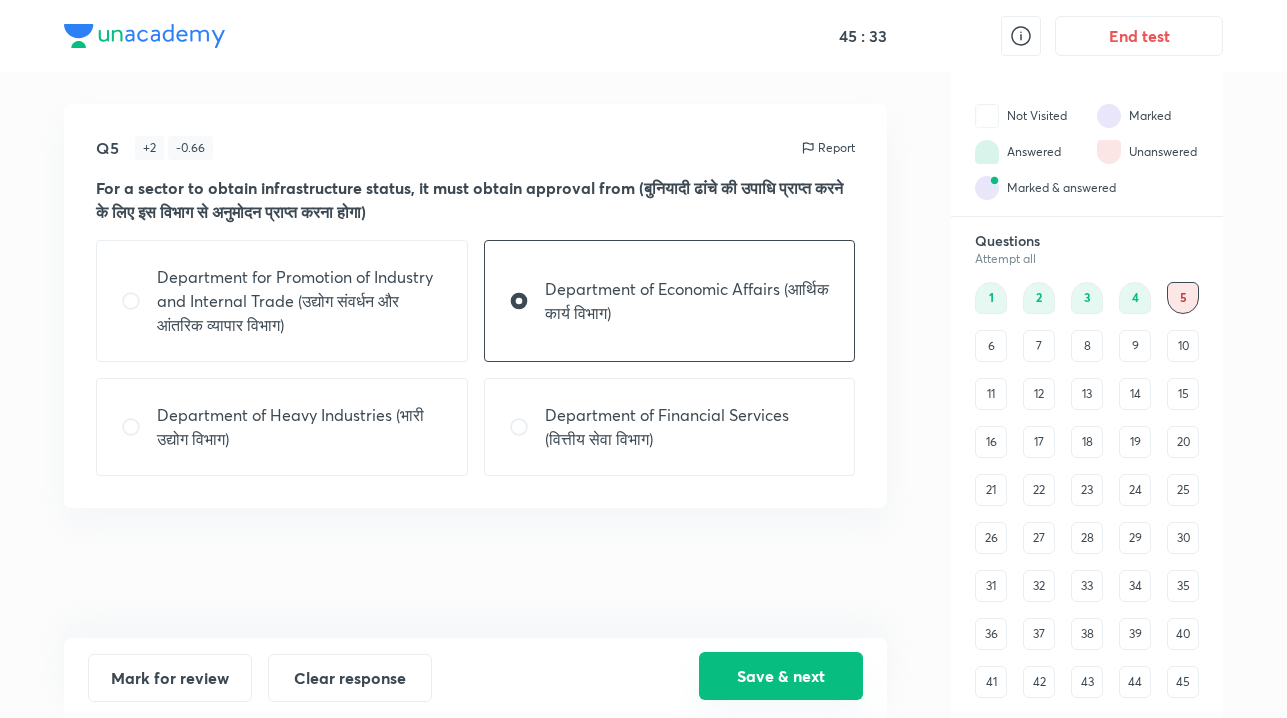 click on "Save & next" at bounding box center [781, 676] 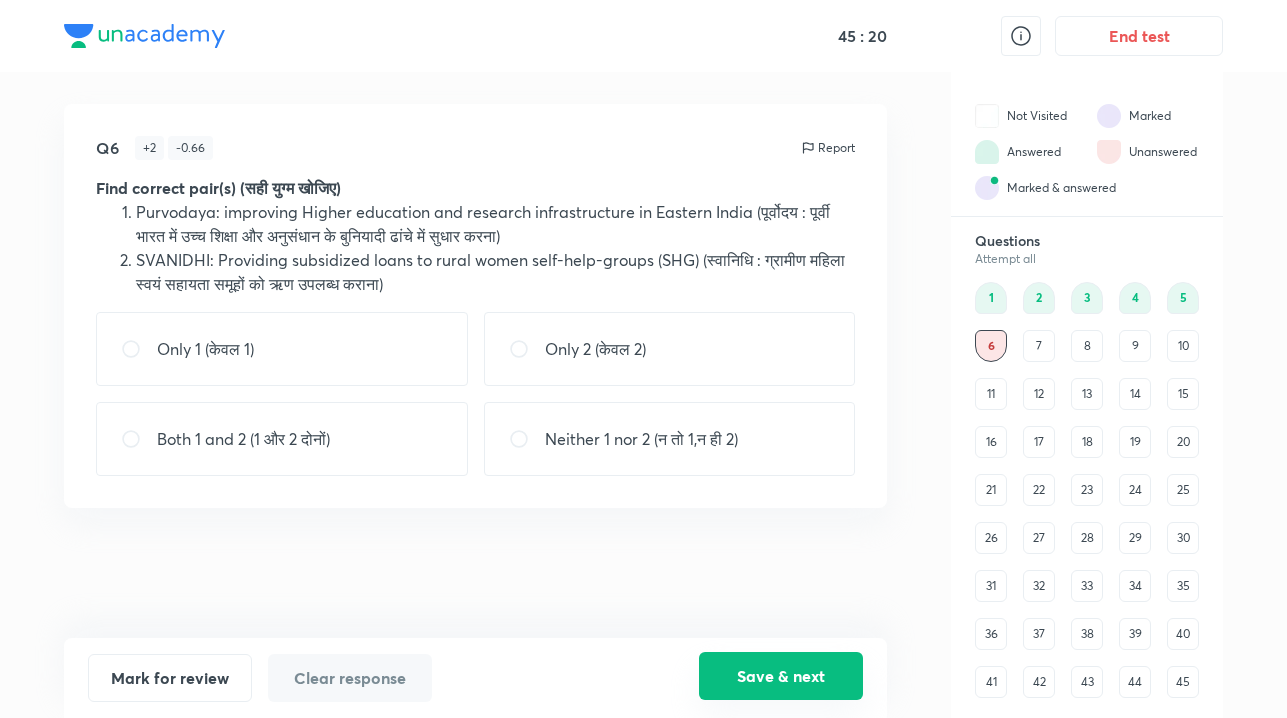 click on "Save & next" at bounding box center [781, 676] 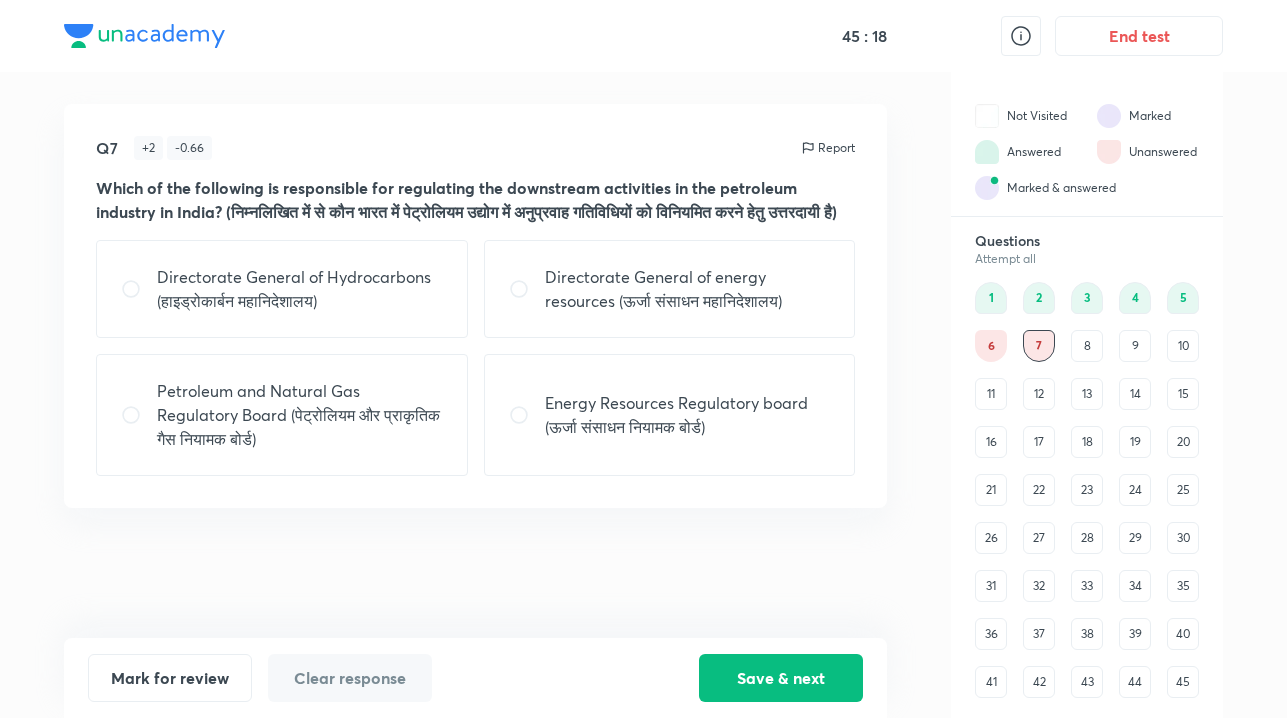 click on "6" at bounding box center [991, 346] 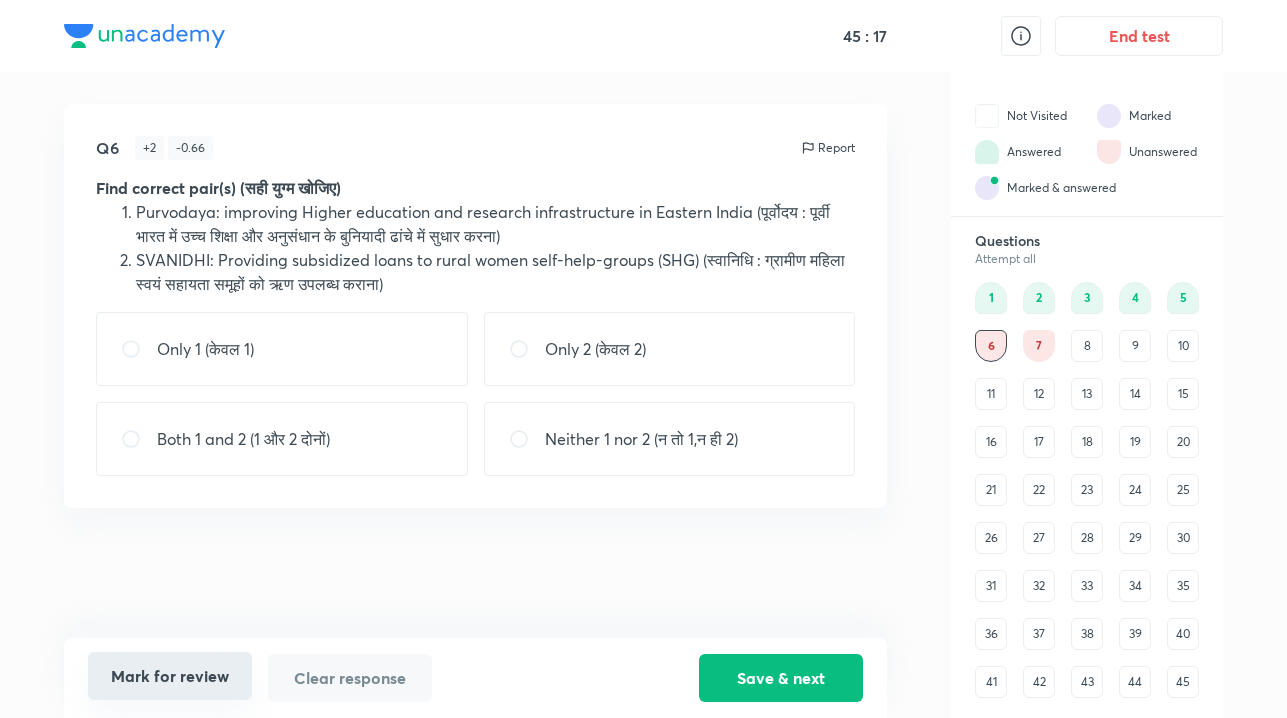 click on "Mark for review" at bounding box center [170, 676] 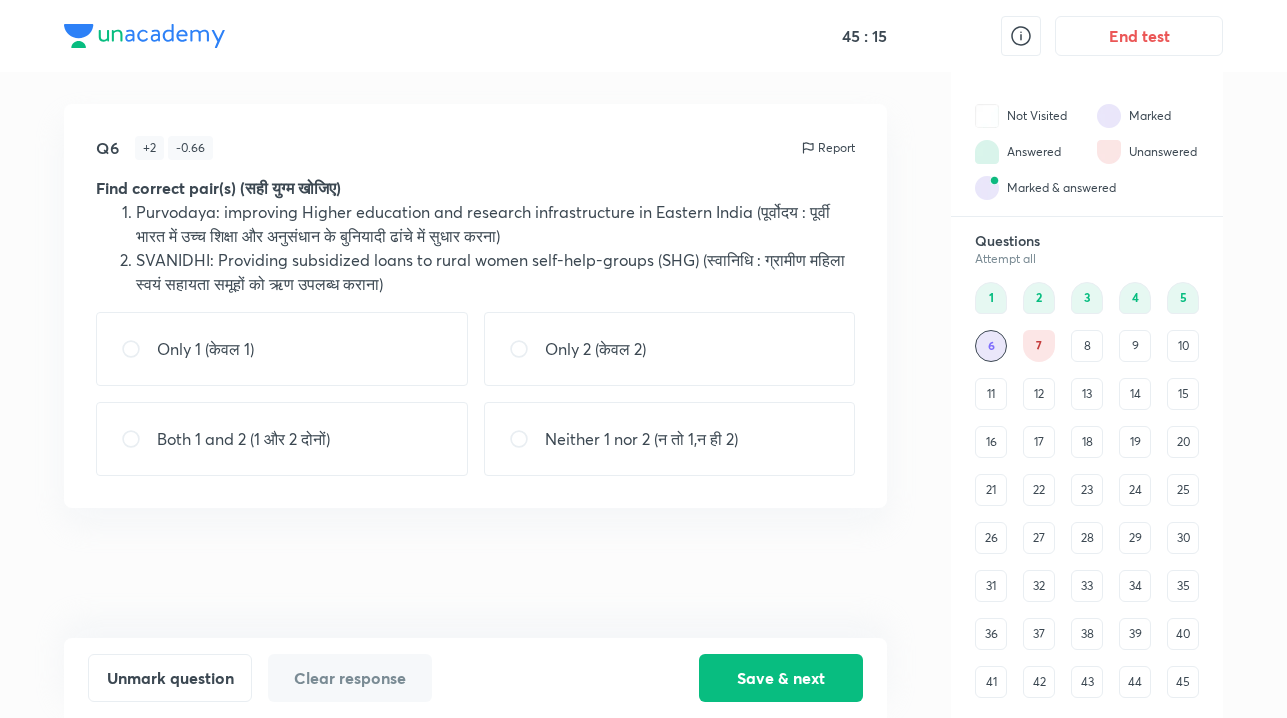 click on "7" at bounding box center [1039, 346] 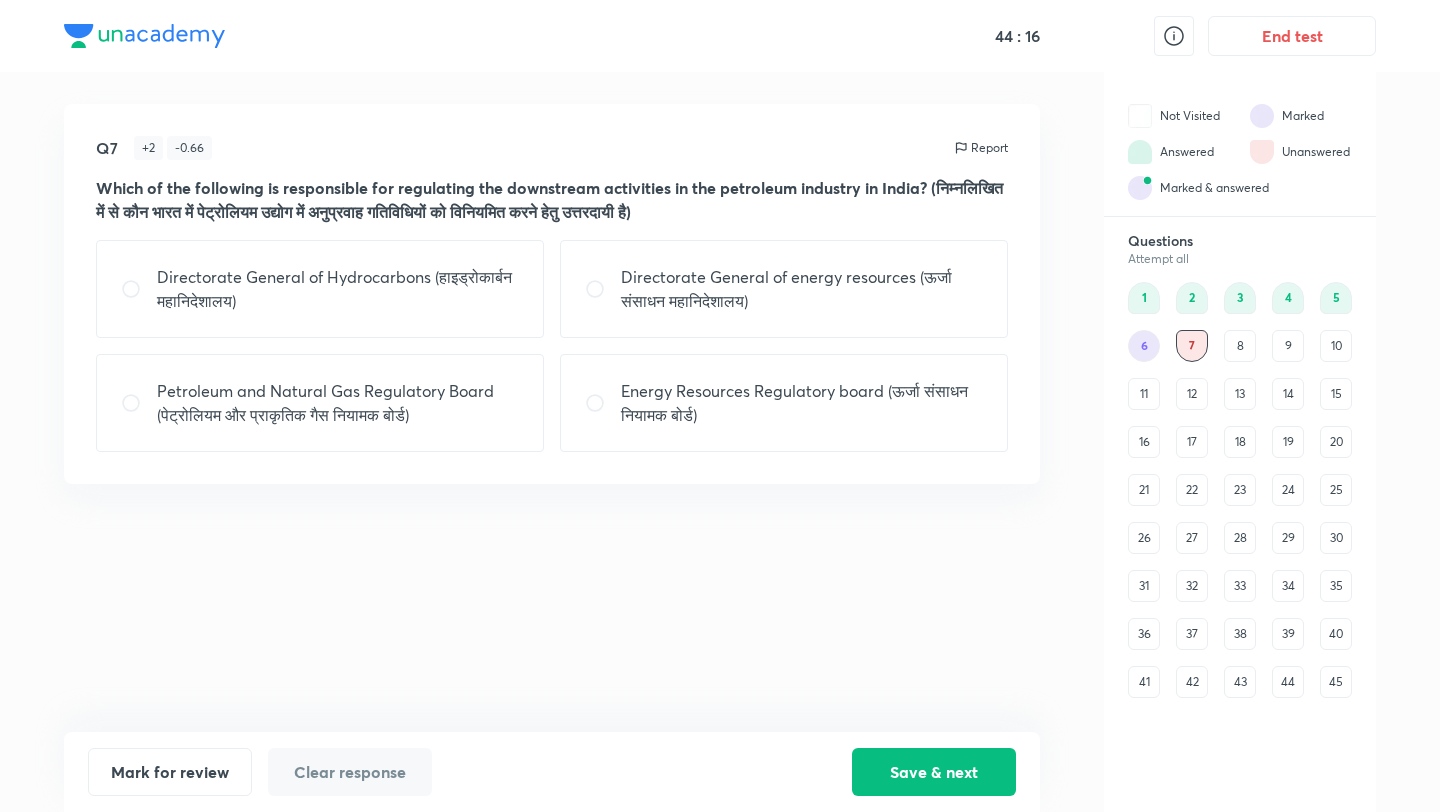 click on "Petroleum and Natural Gas Regulatory Board (पेट्रोलियम और प्राकृतिक गैस नियामक बोर्ड)" at bounding box center (338, 403) 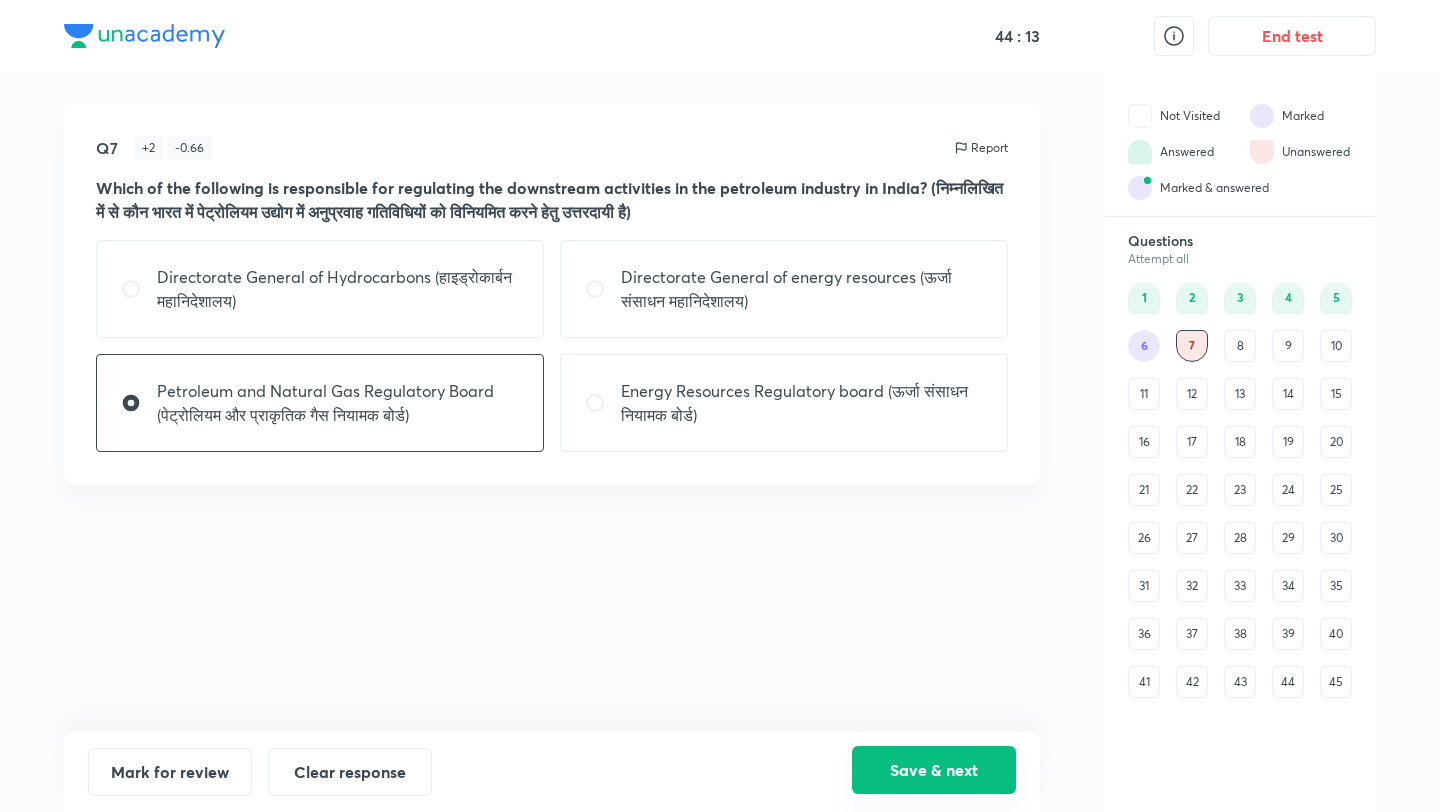 click on "Save & next" at bounding box center (934, 770) 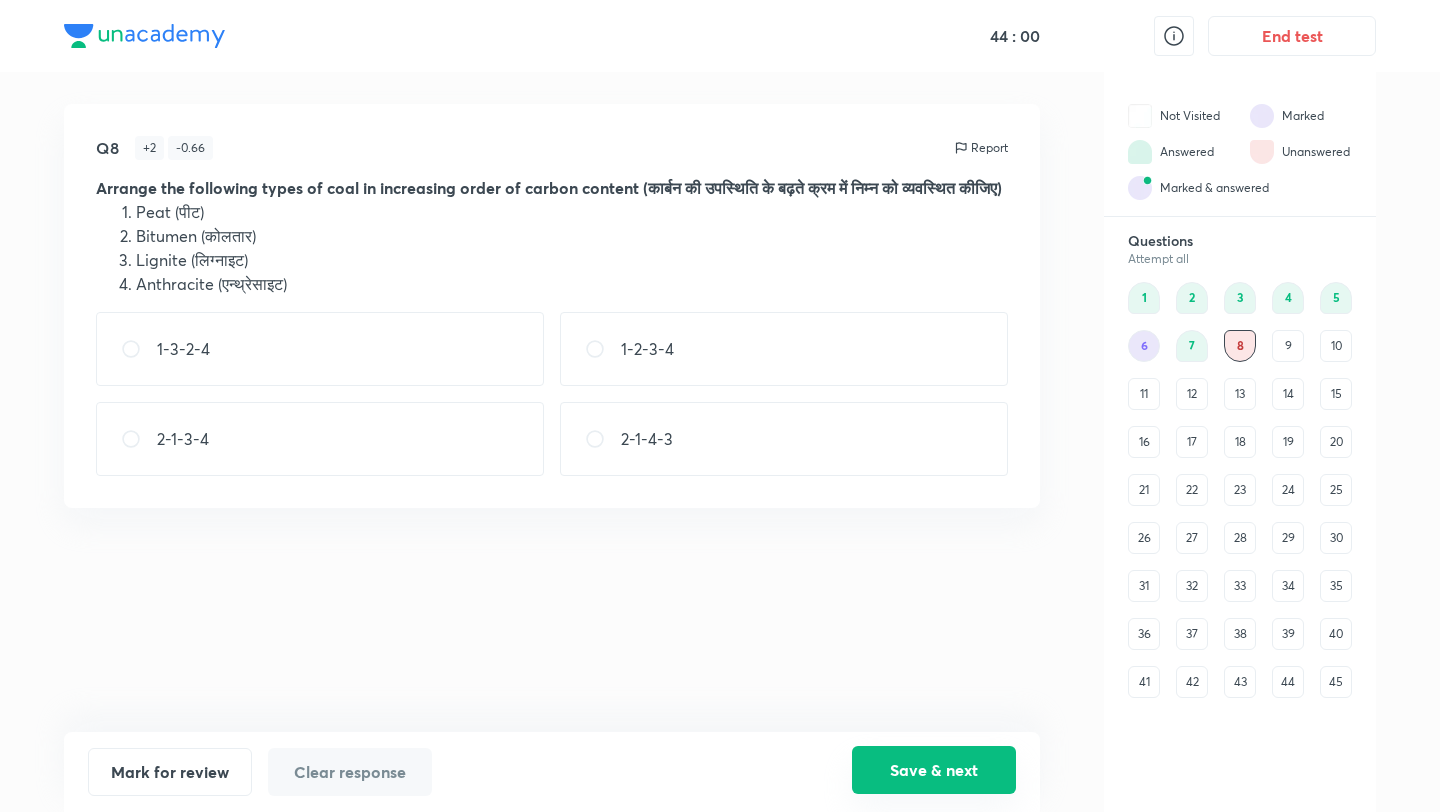 click on "Save & next" at bounding box center (934, 770) 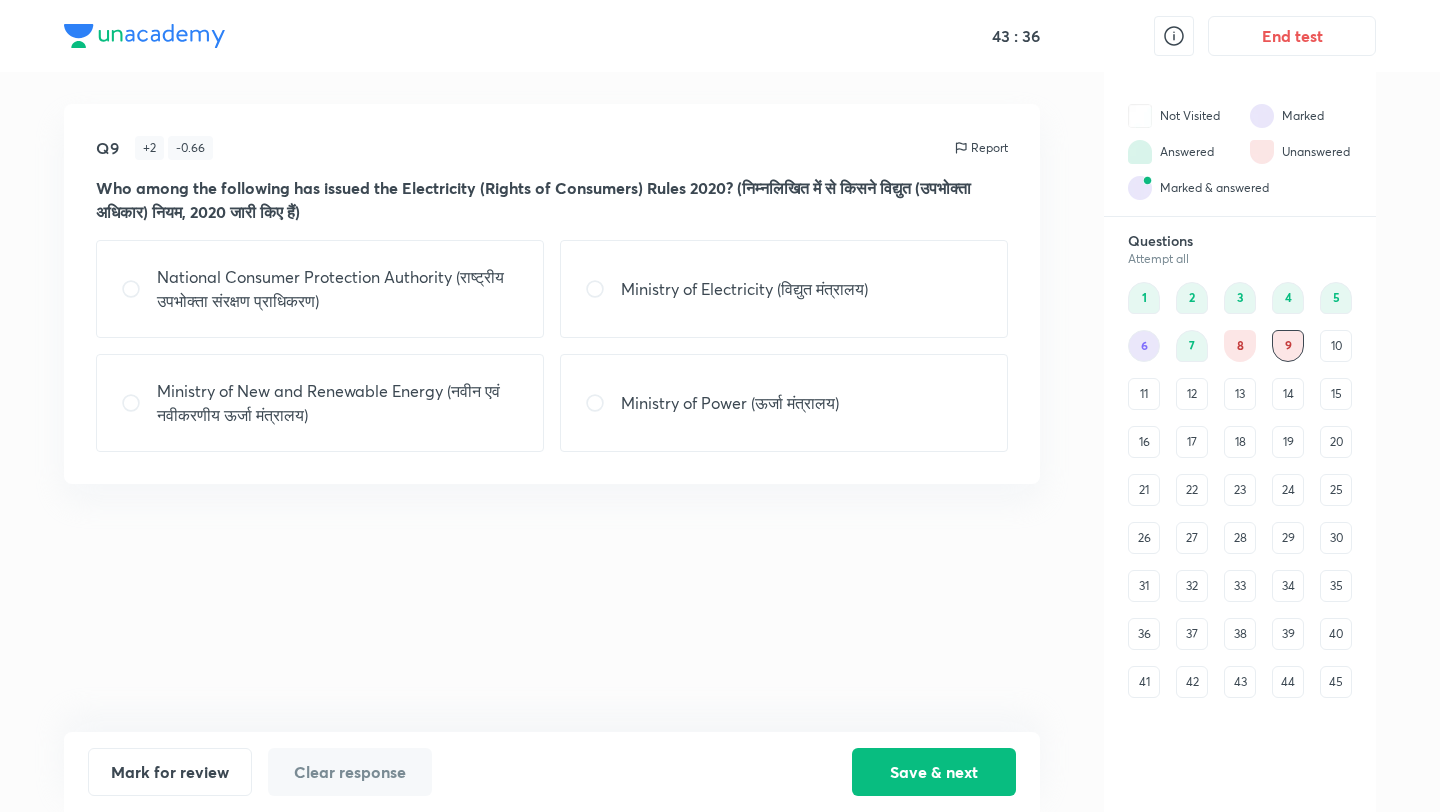 click on "Ministry of Power (ऊर्जा मंत्रालय)" at bounding box center [784, 403] 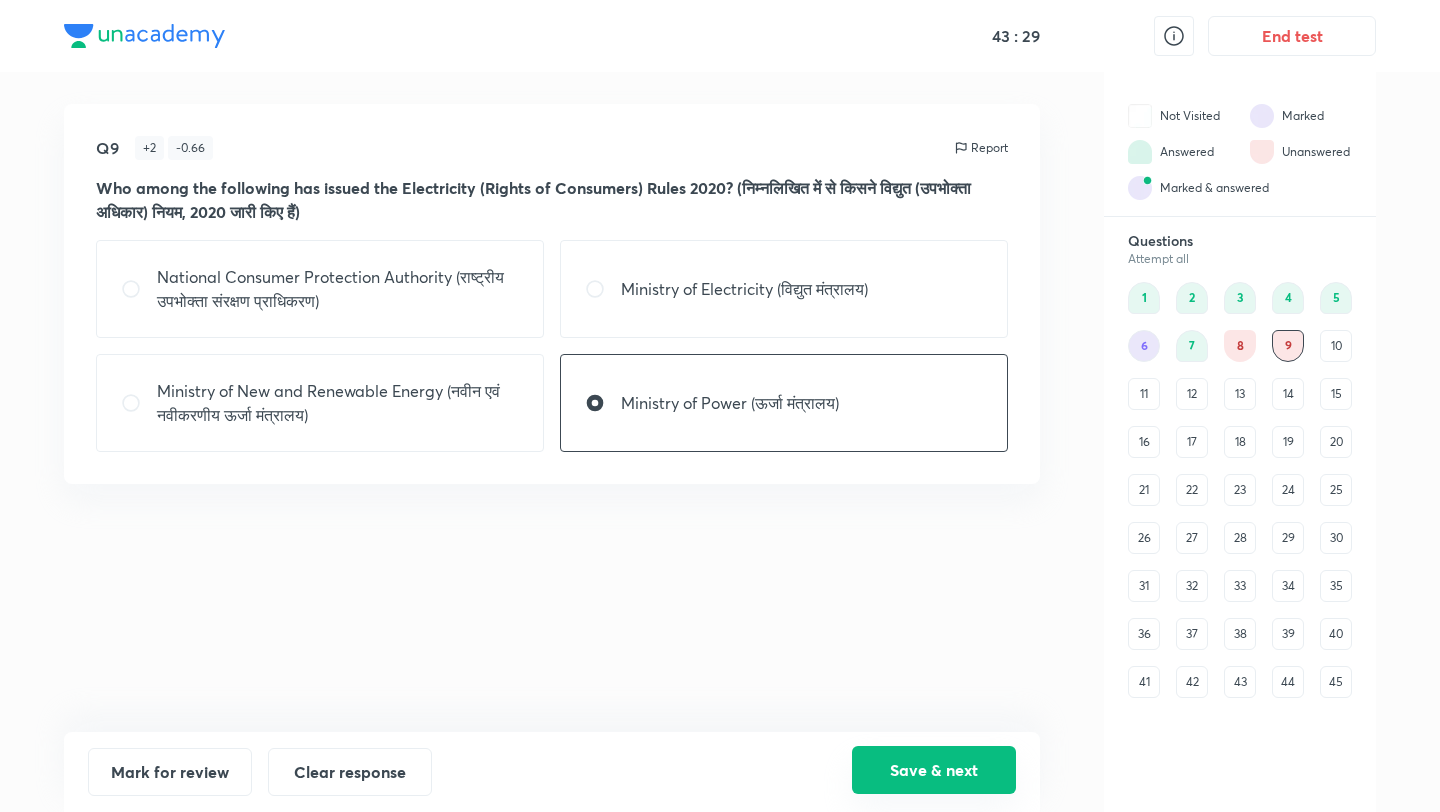 click on "Save & next" at bounding box center [934, 770] 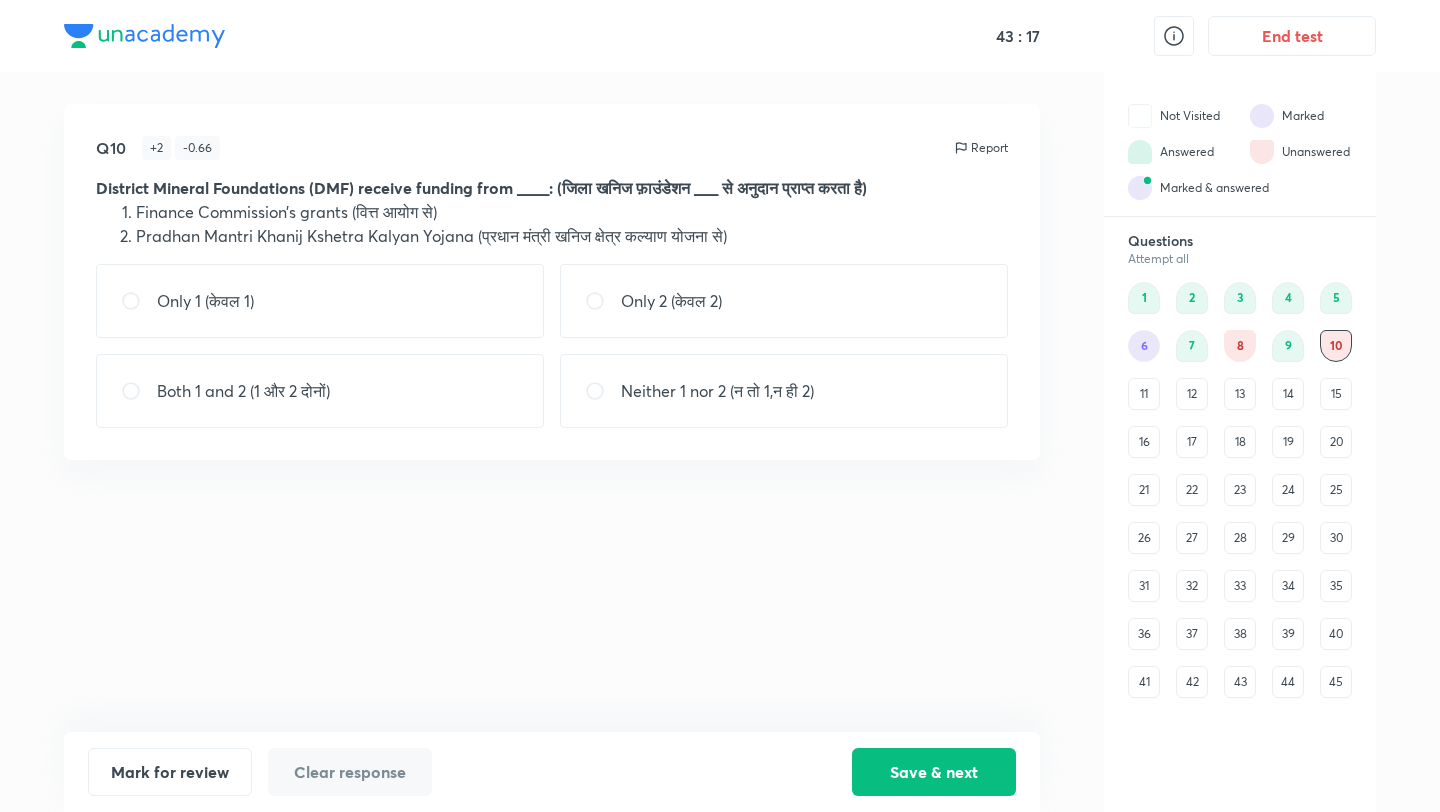 click on "Only 2 (केवल 2)" at bounding box center (671, 301) 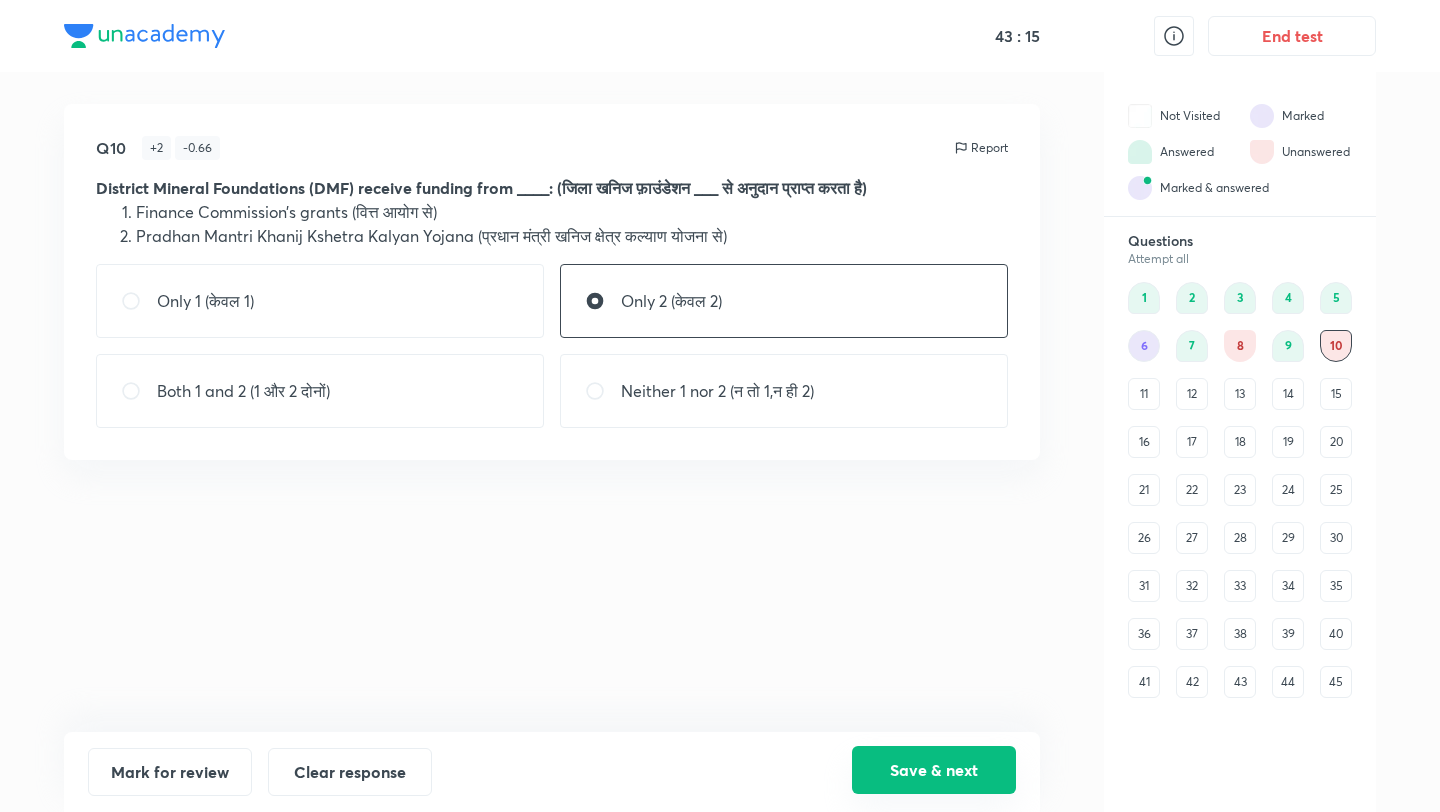 click on "Save & next" at bounding box center (934, 770) 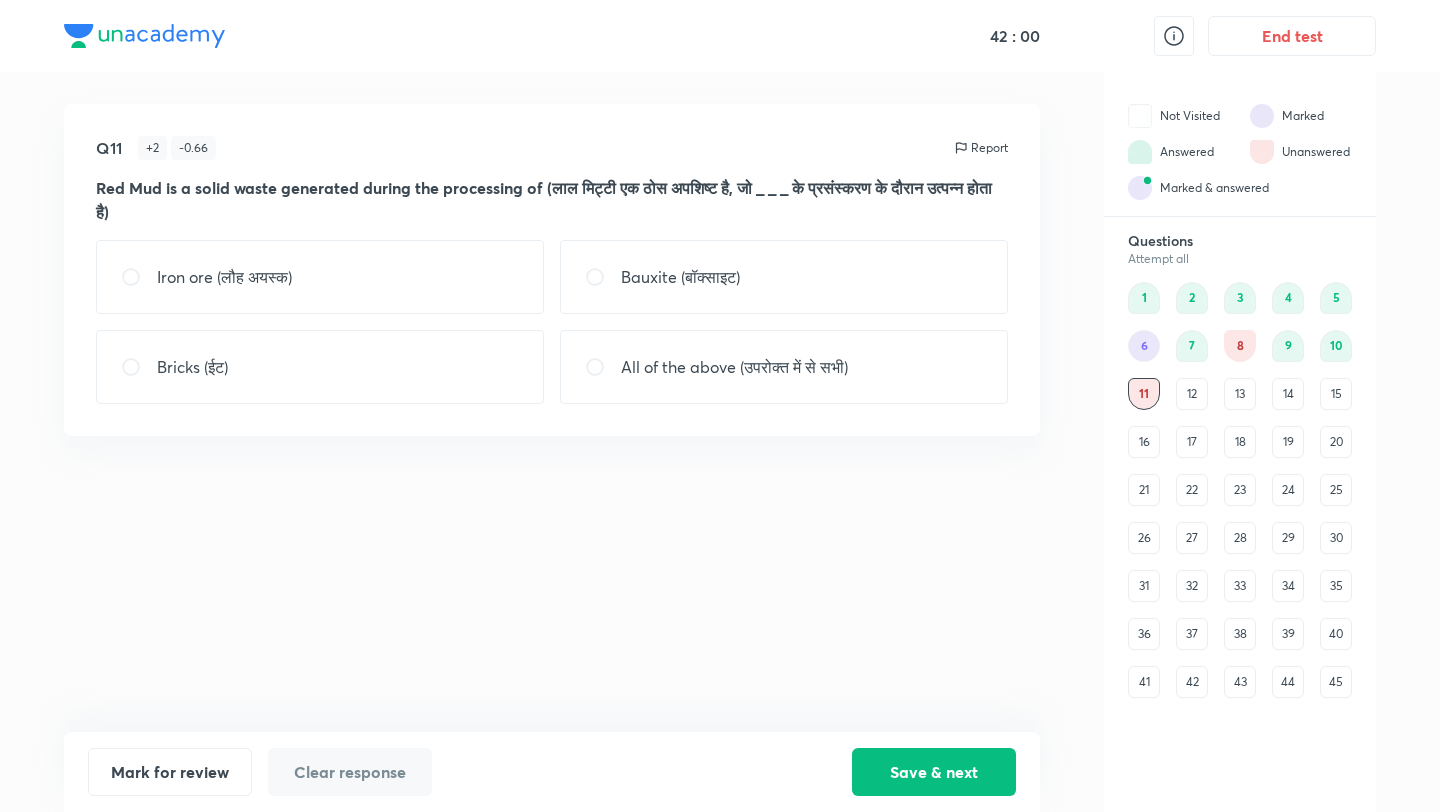 click on "Bauxite (बॉक्साइट)" at bounding box center [680, 277] 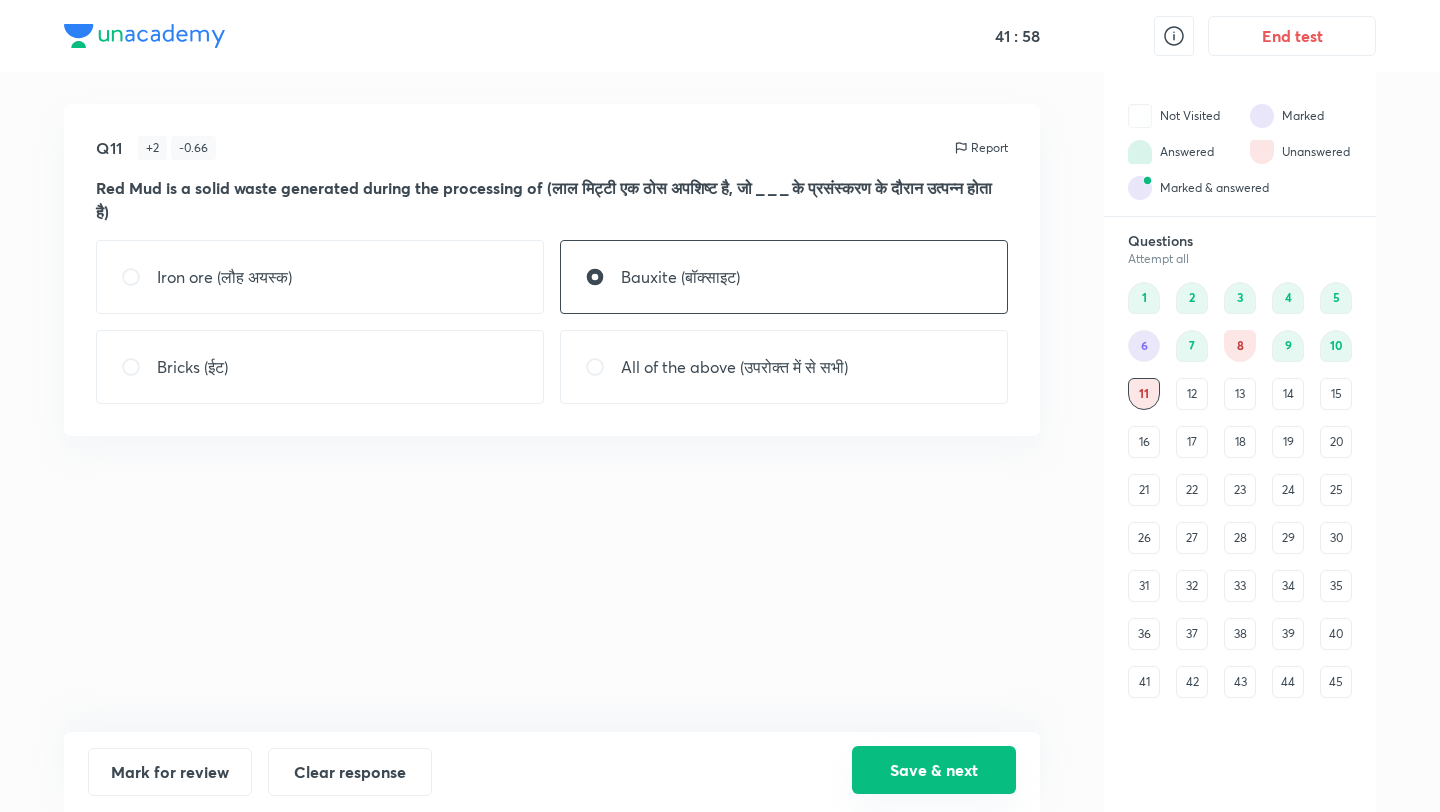click on "Save & next" at bounding box center [934, 770] 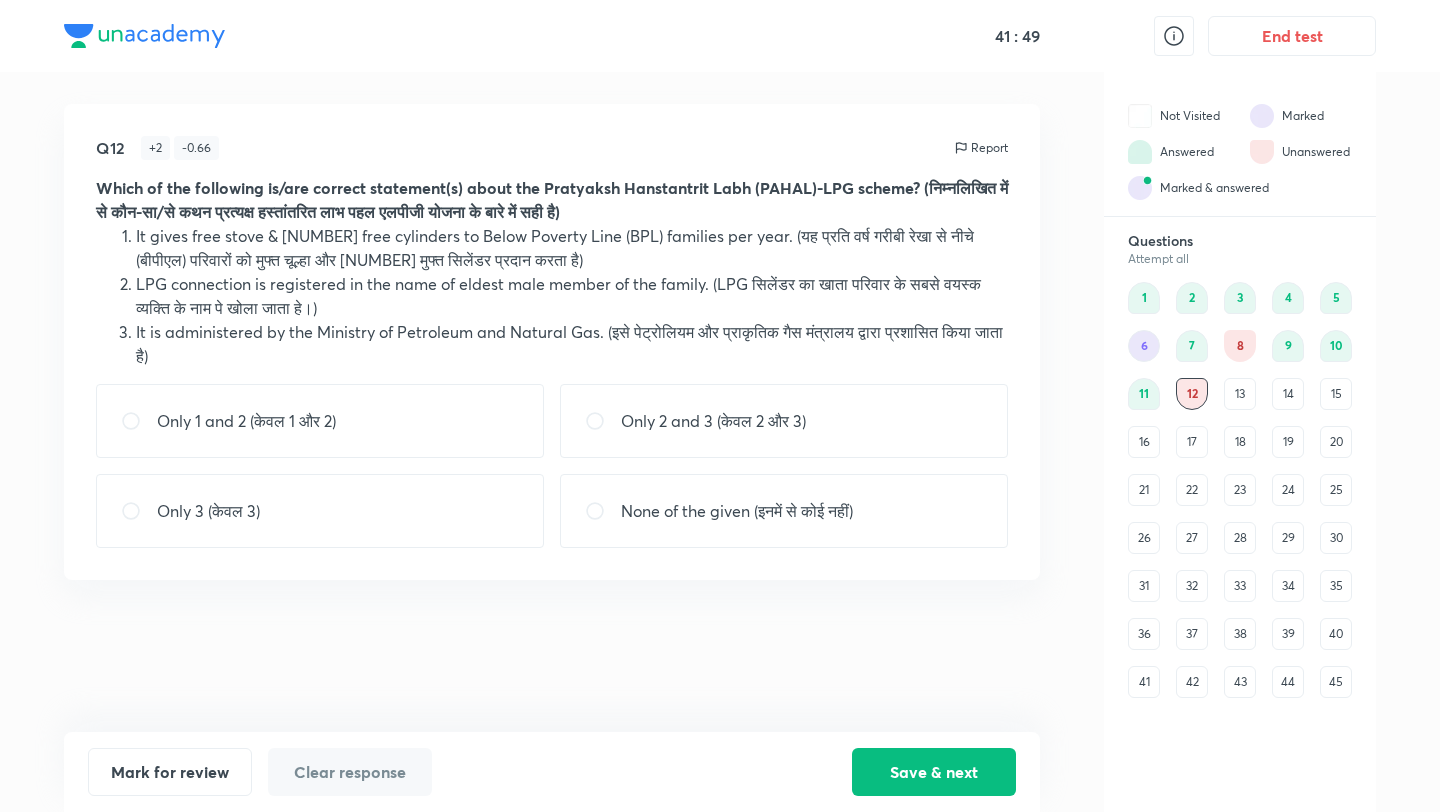 drag, startPoint x: 537, startPoint y: 189, endPoint x: 751, endPoint y: 185, distance: 214.03738 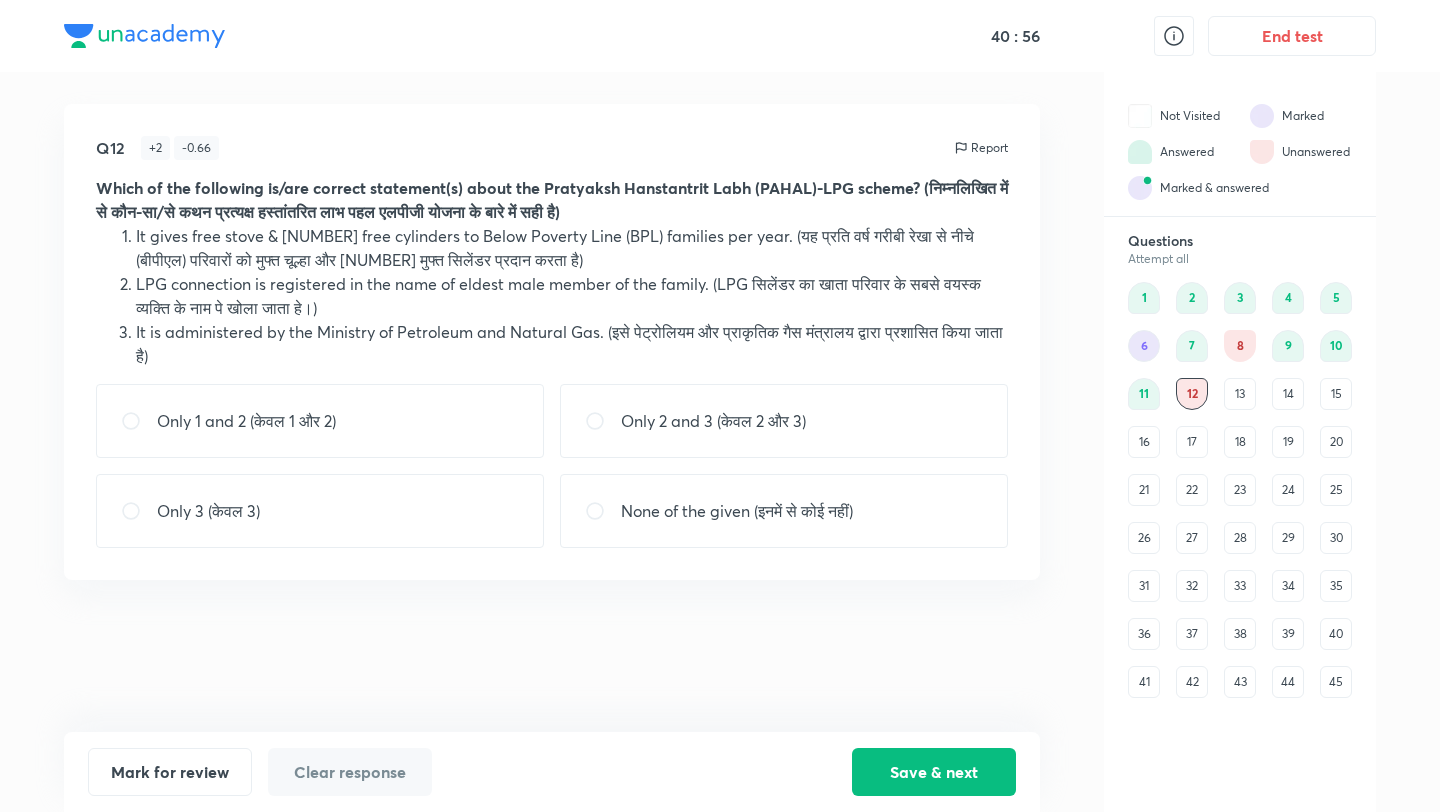 click on "Only 3 (केवल 3)" at bounding box center (320, 511) 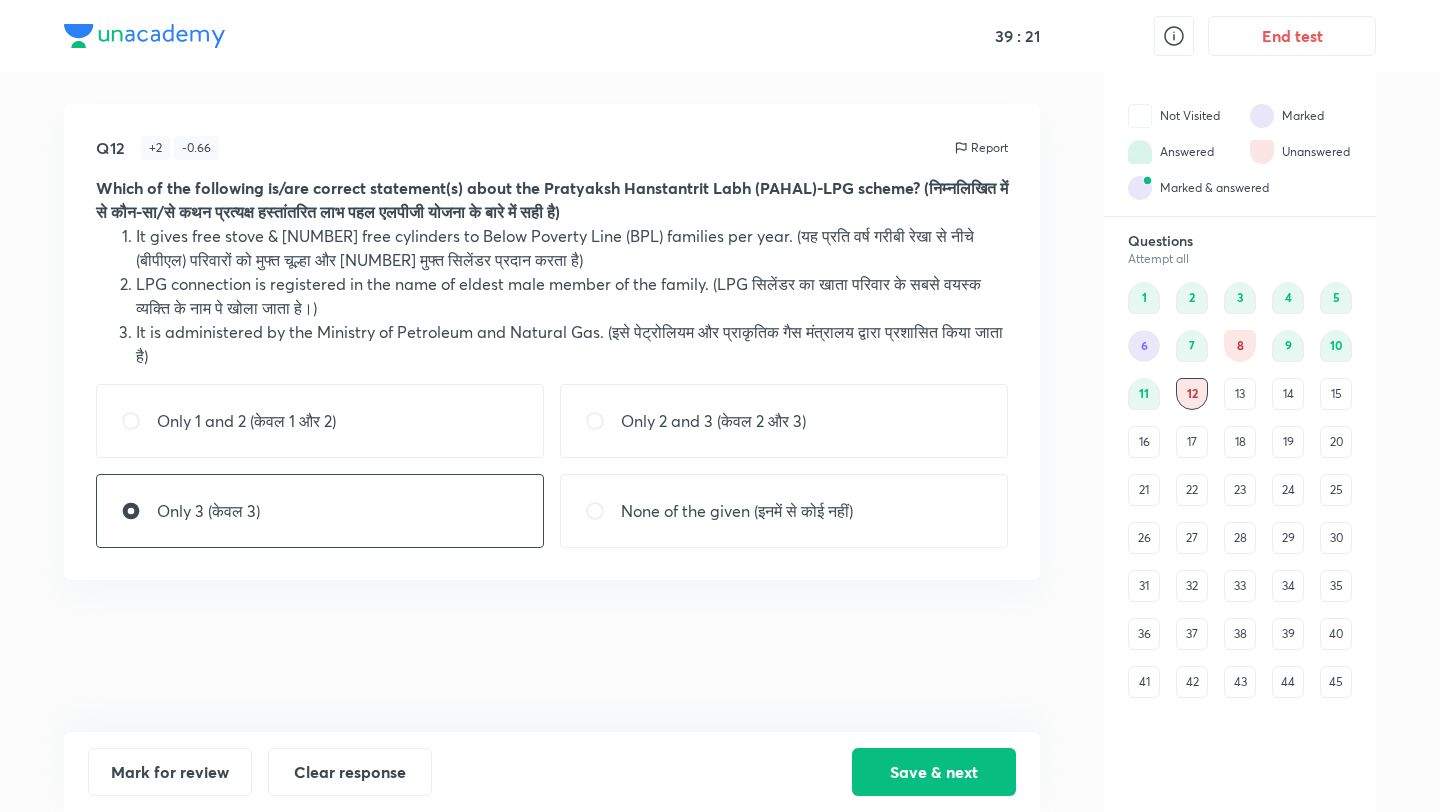 click on "None of the given (इनमें से कोई नहीं)" at bounding box center [737, 511] 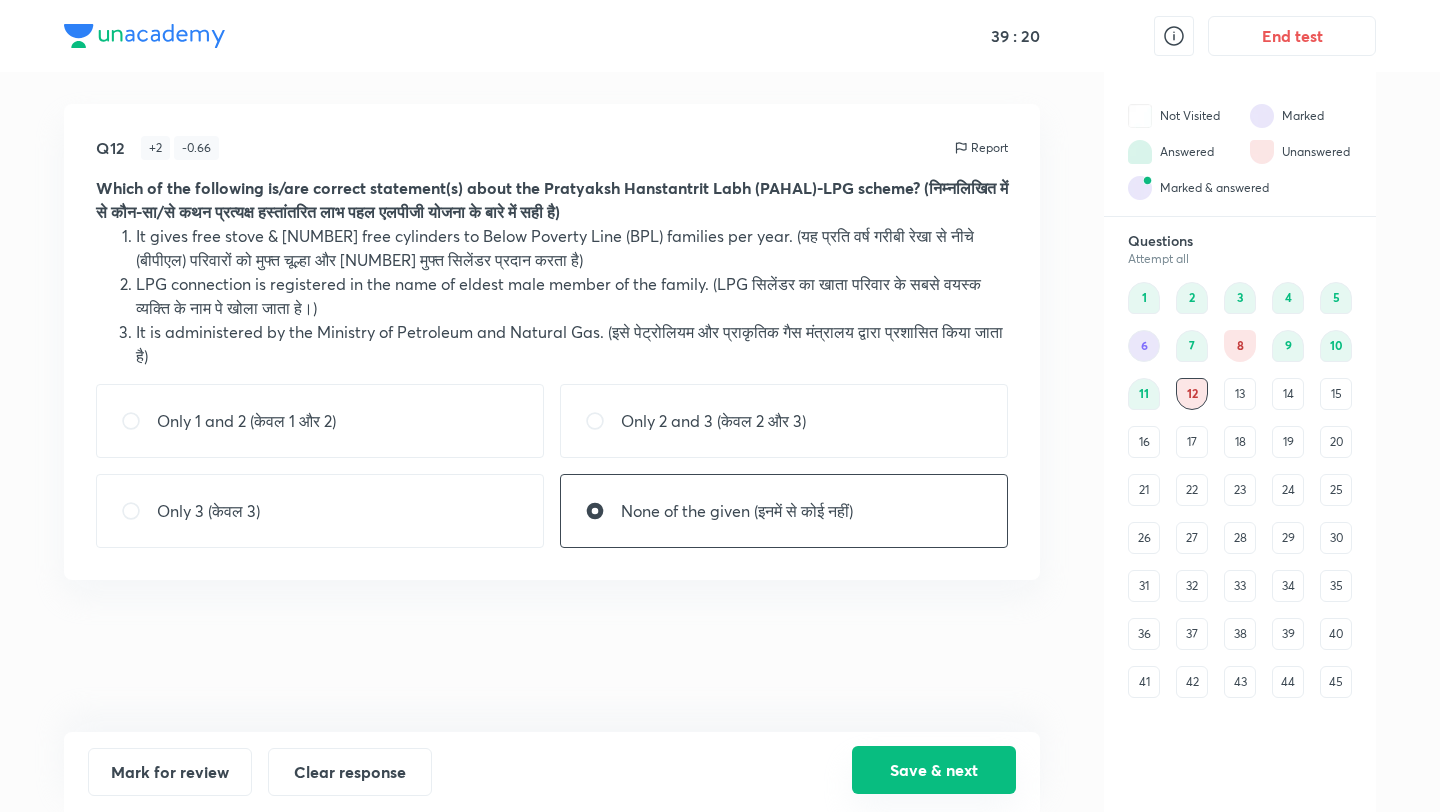 click on "Save & next" at bounding box center (934, 770) 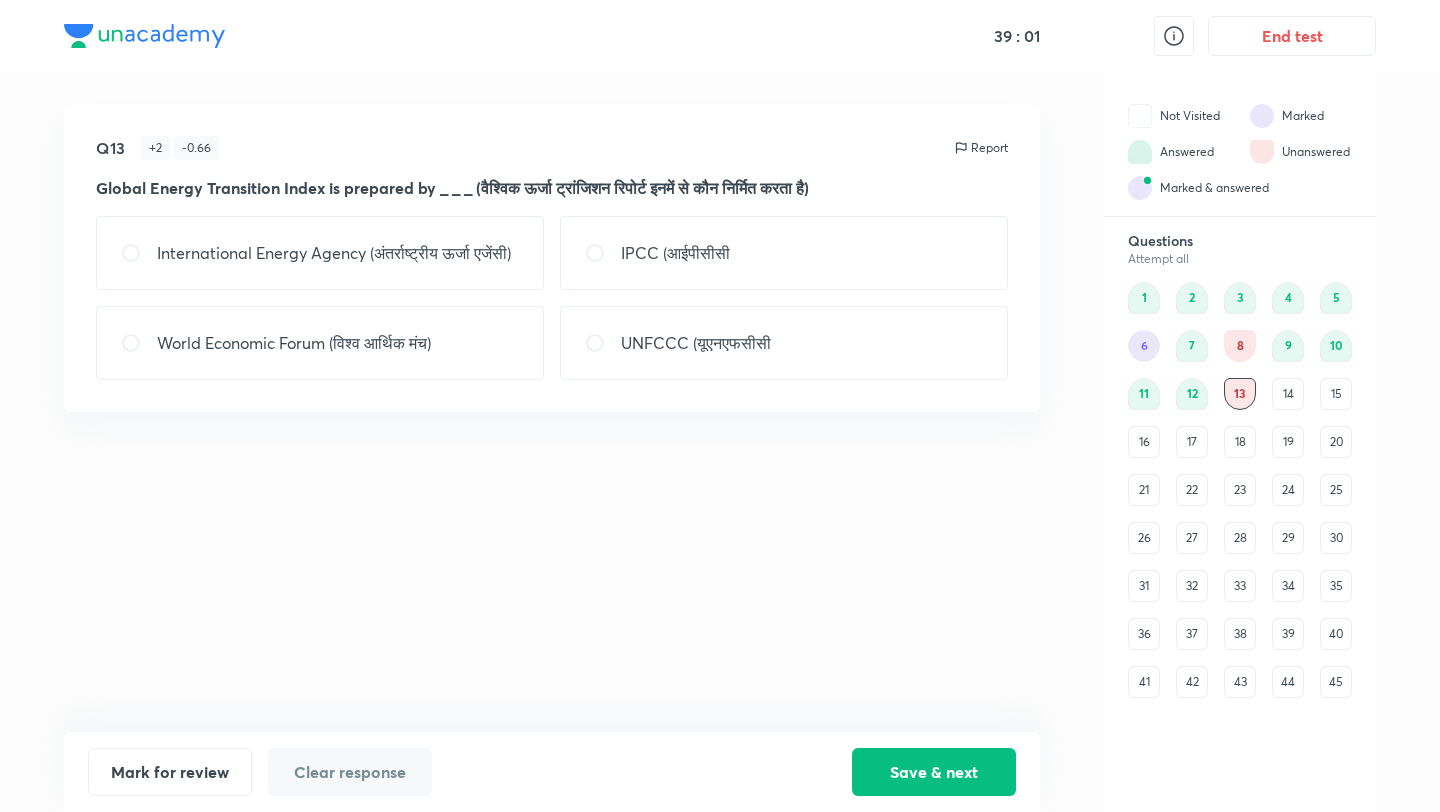 click at bounding box center (603, 343) 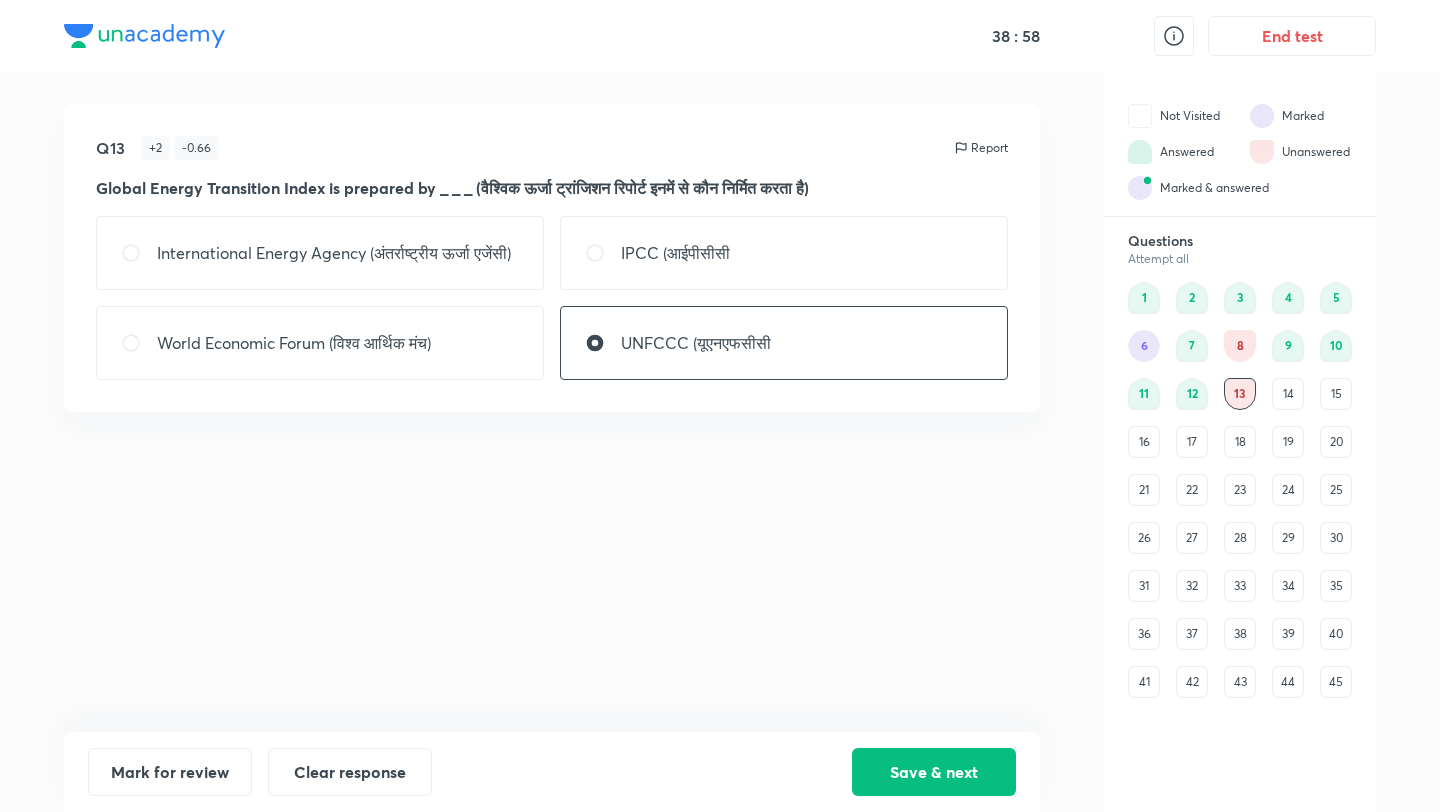 click on "1" at bounding box center [1144, 298] 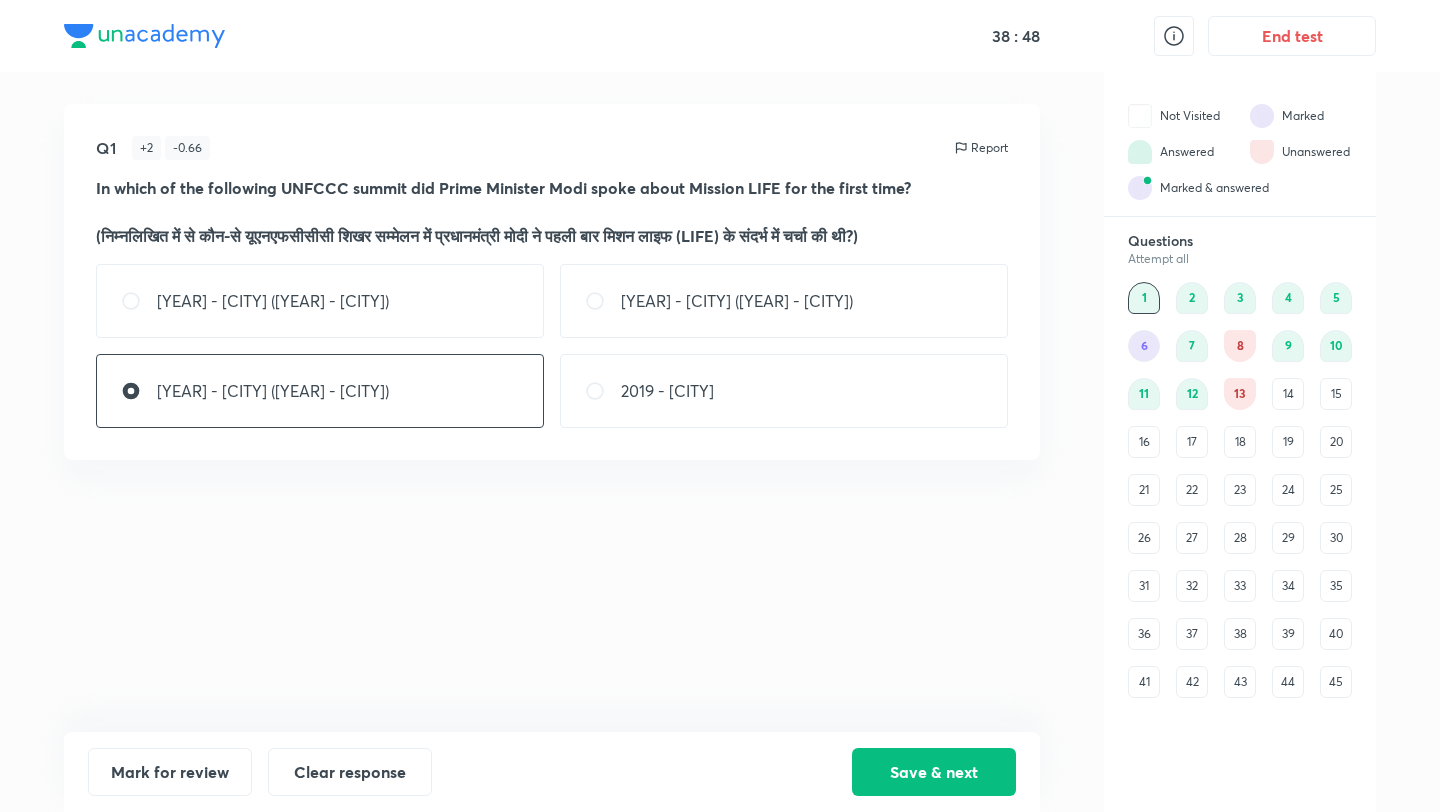 click on "13" at bounding box center (1240, 394) 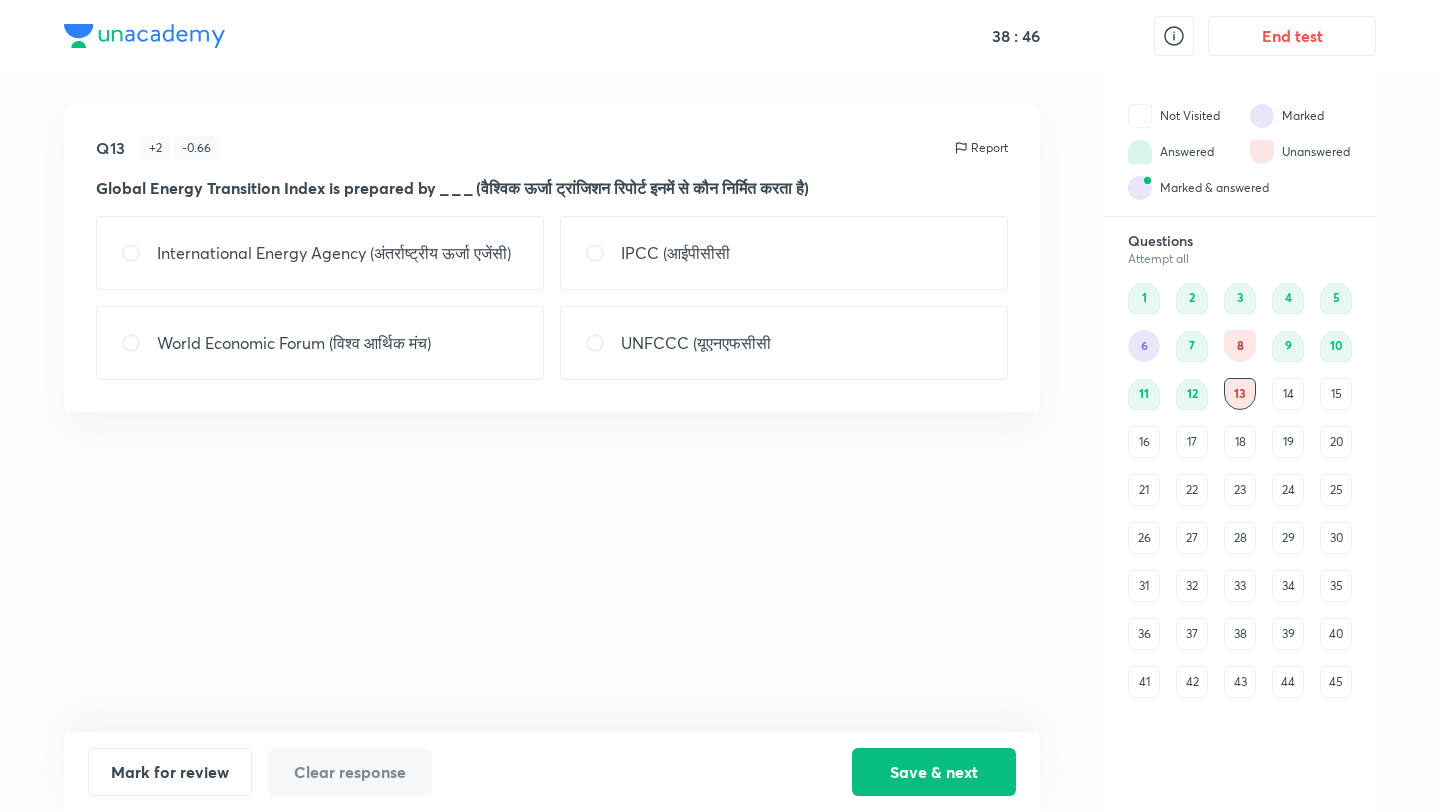 click on "UNFCCC (यूएनएफसीसी" at bounding box center (784, 343) 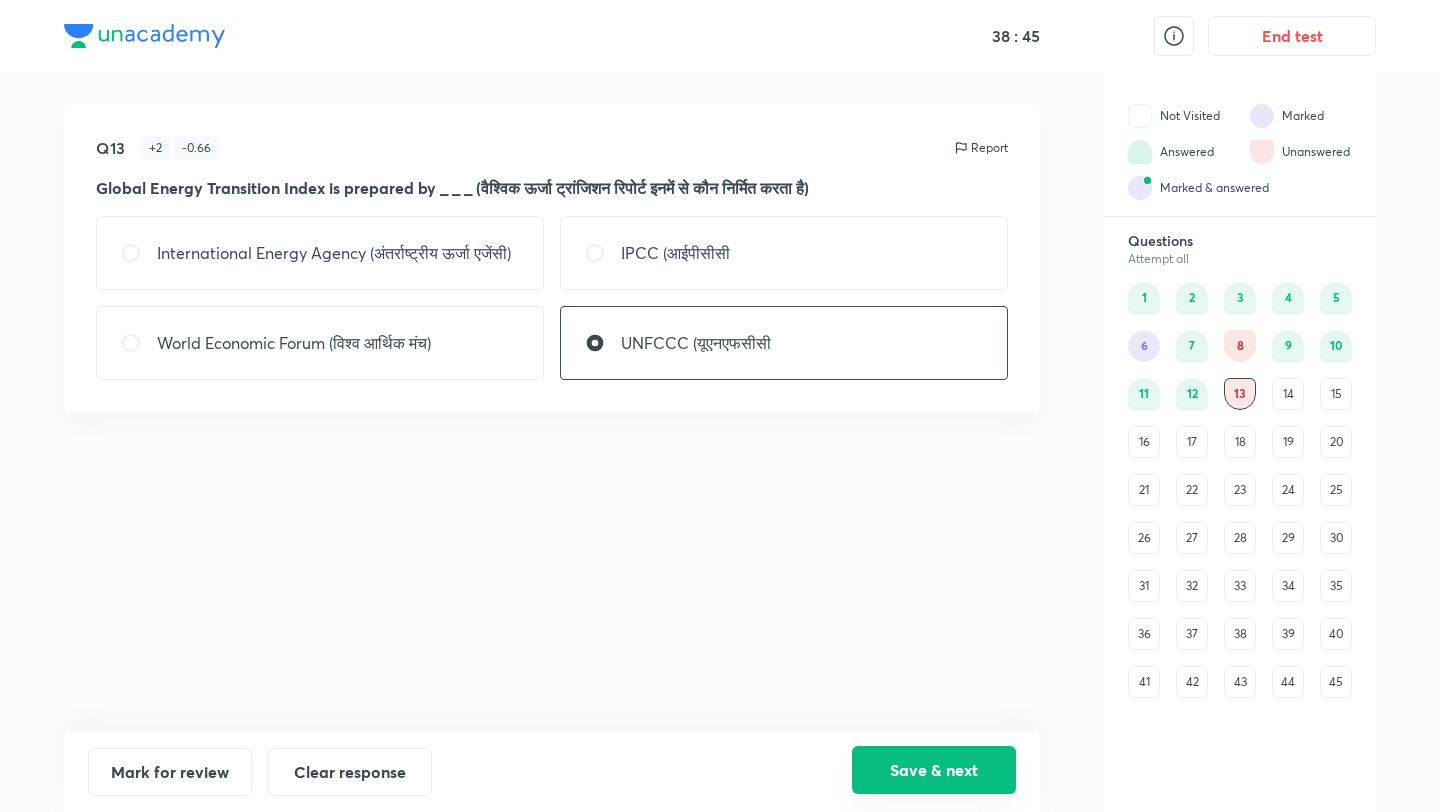 click on "Save & next" at bounding box center (934, 770) 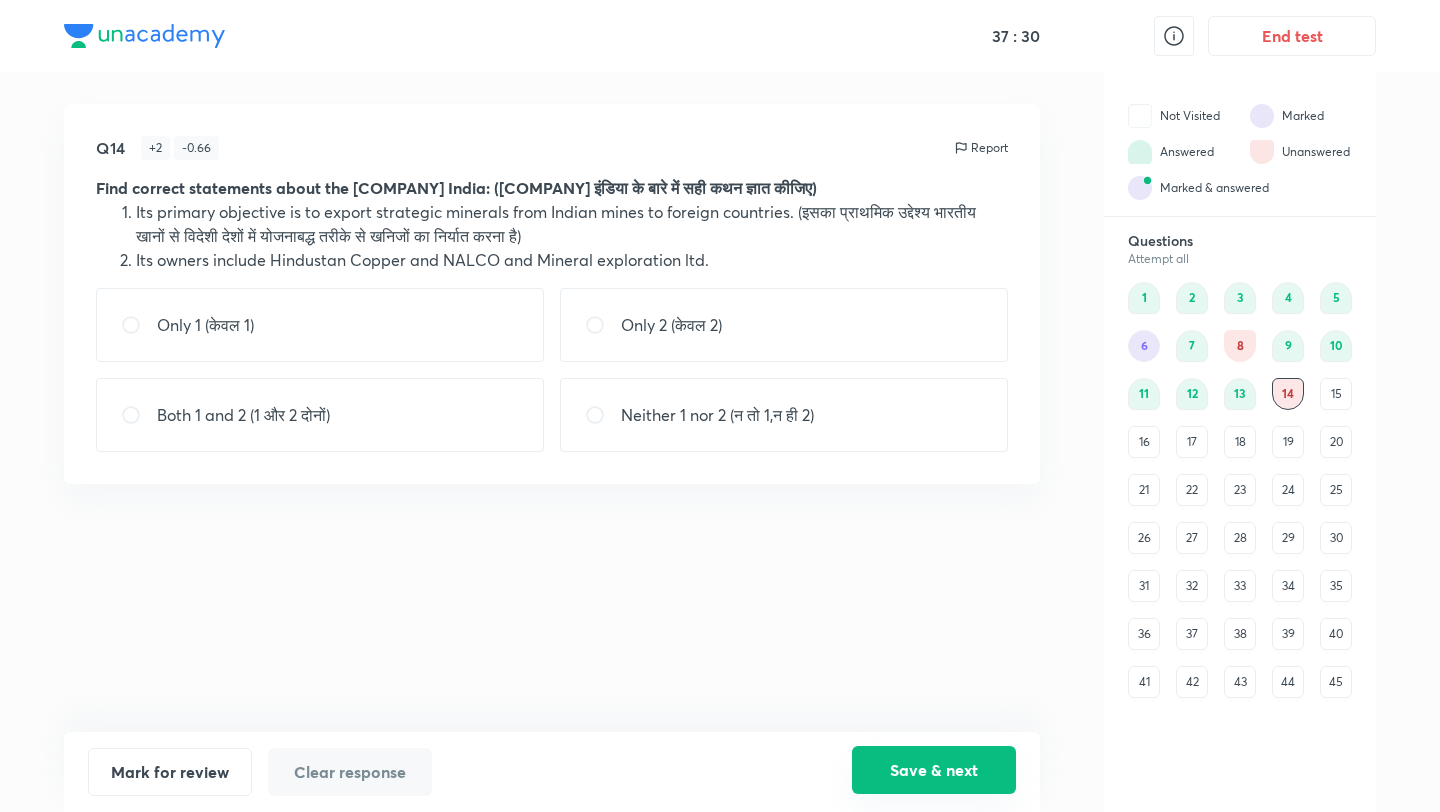 click on "Save & next" at bounding box center [934, 770] 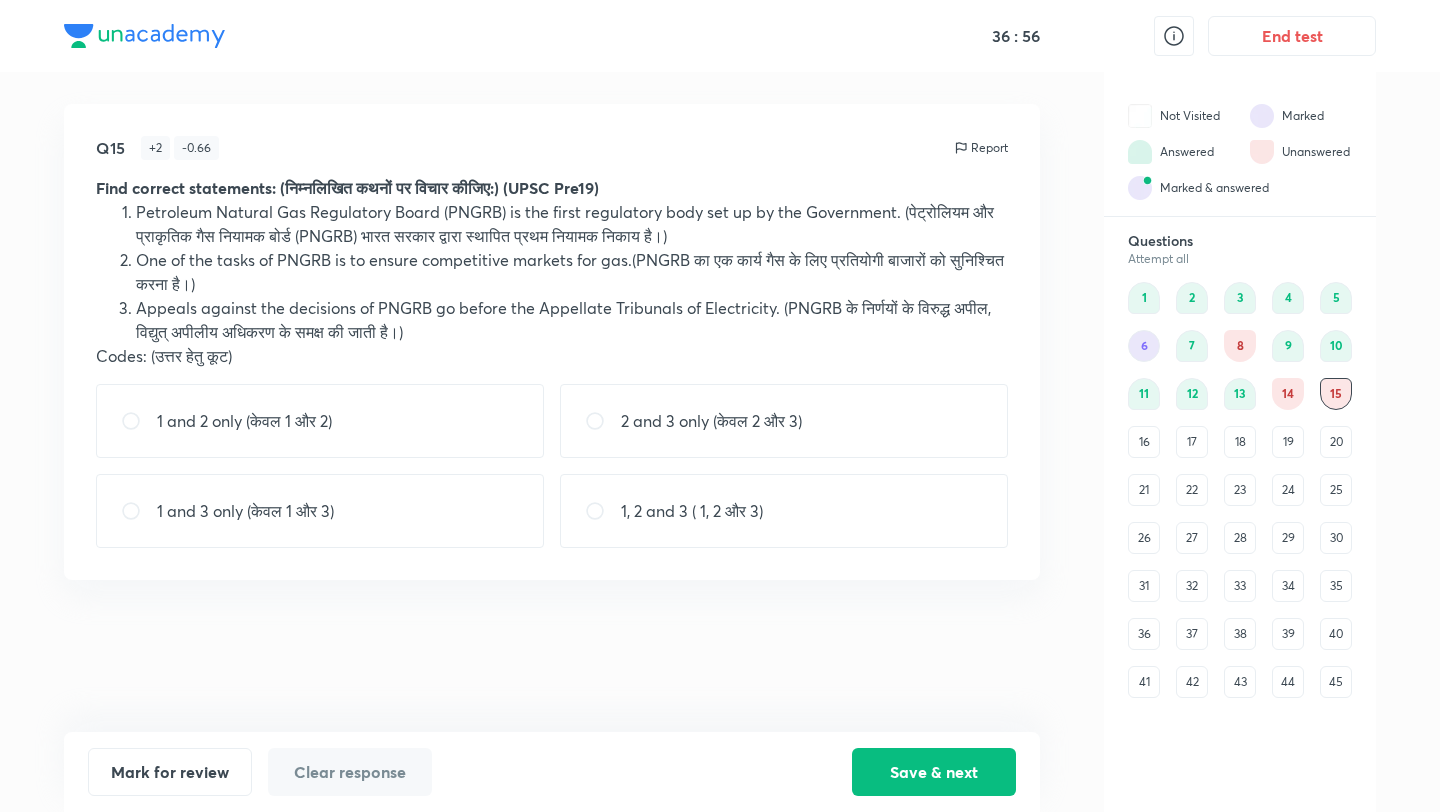 click on "2 and 3 only (केवल 2 और 3)" at bounding box center [711, 421] 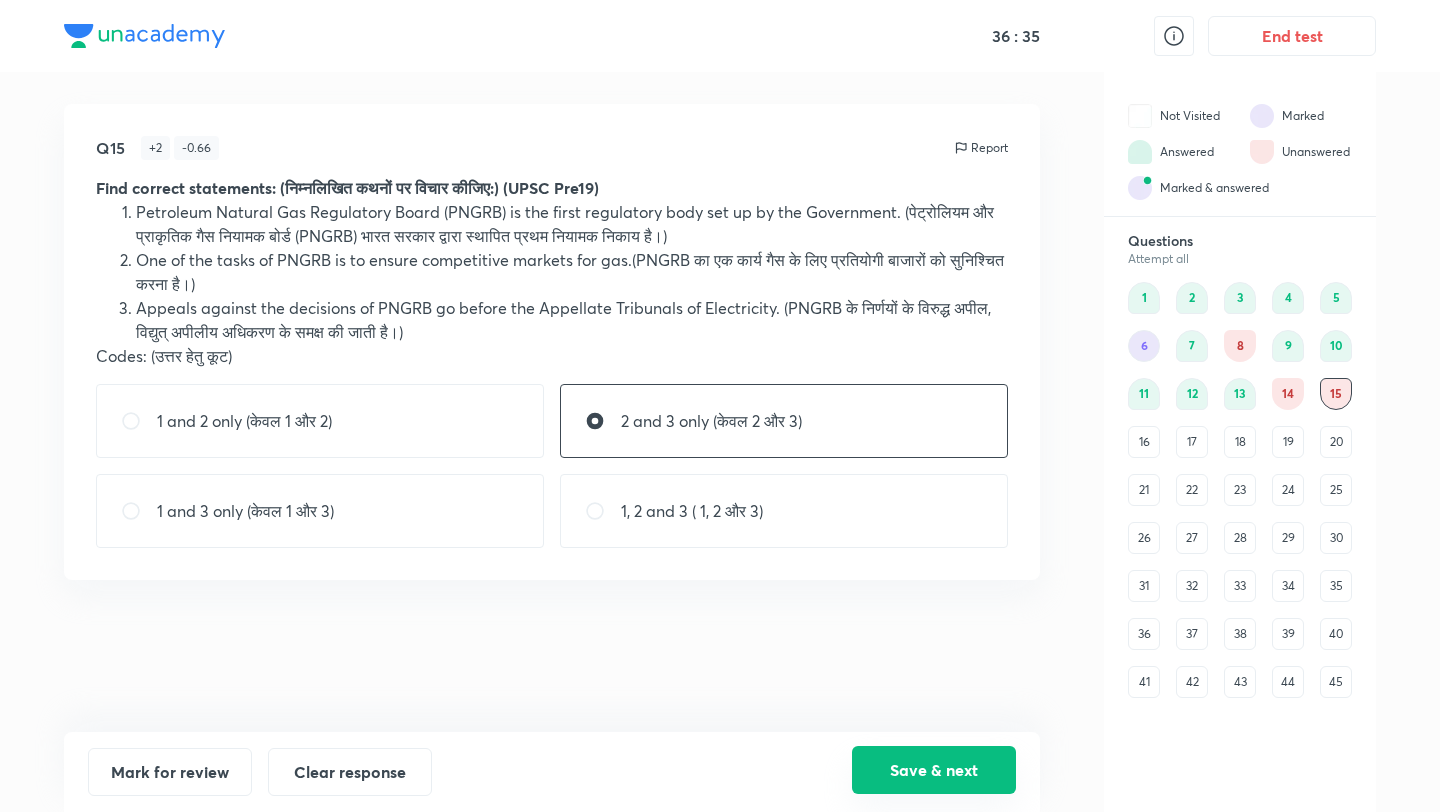 click on "Save & next" at bounding box center (934, 770) 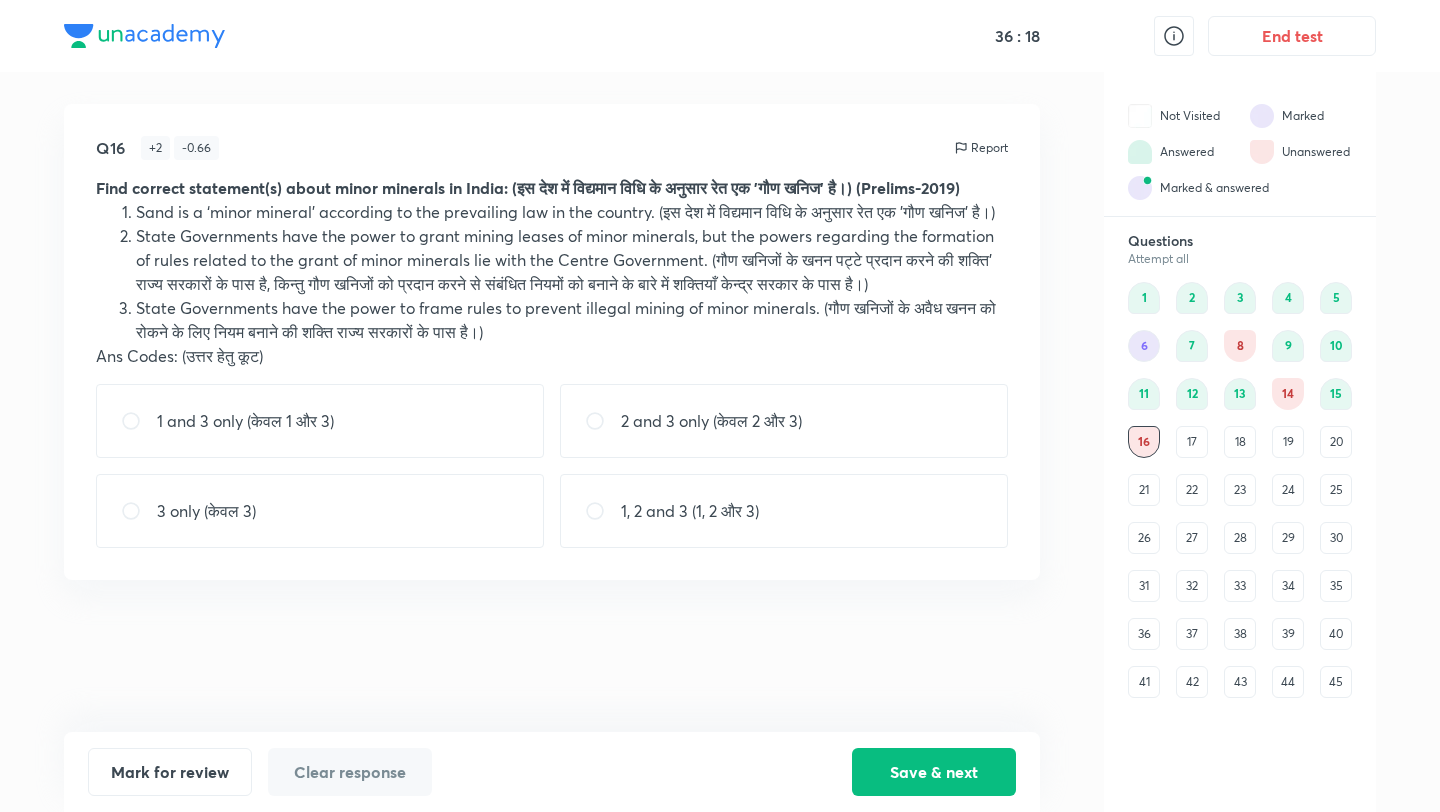 click on "1 and 3 only (केवल 1 और 3)" at bounding box center (320, 421) 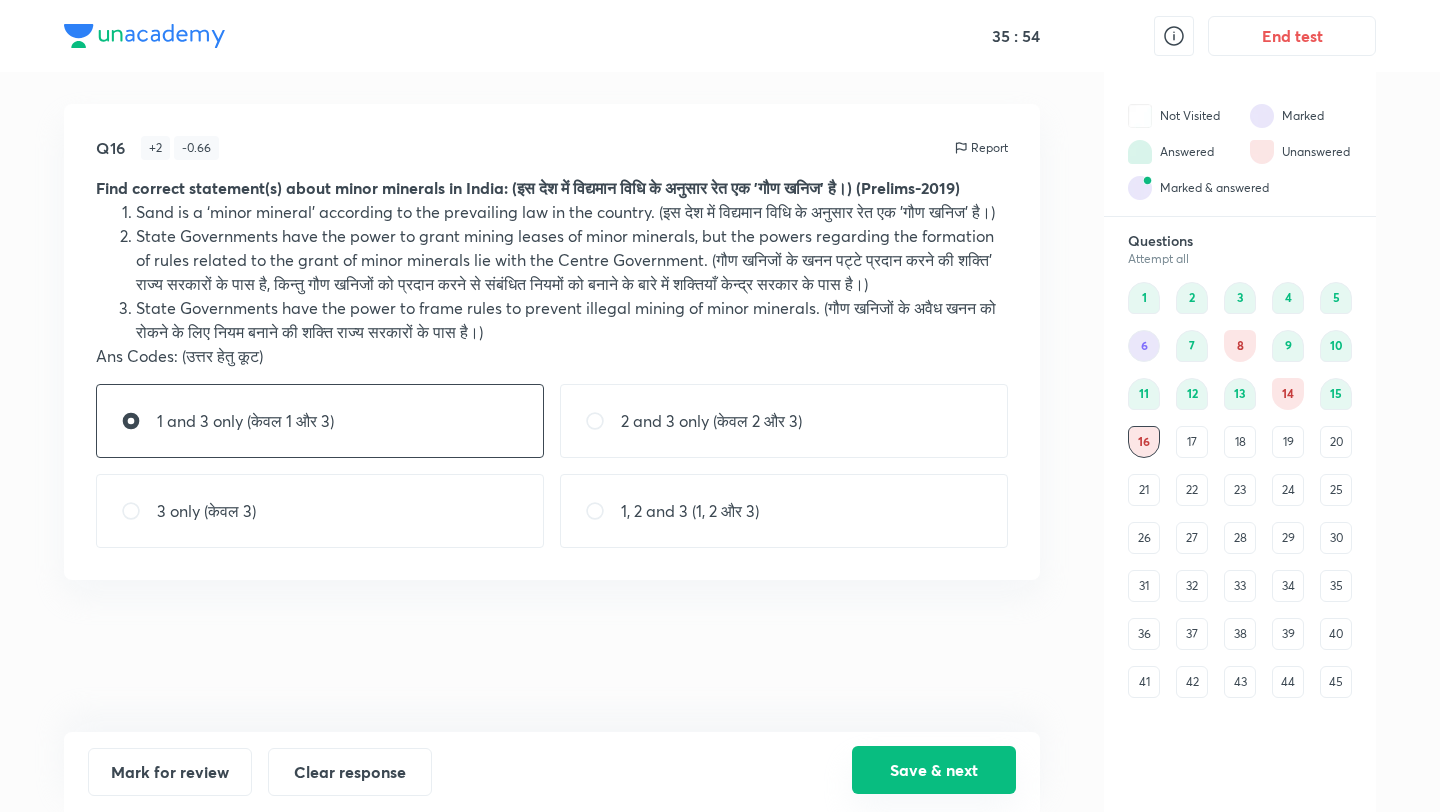 click on "Save & next" at bounding box center (934, 770) 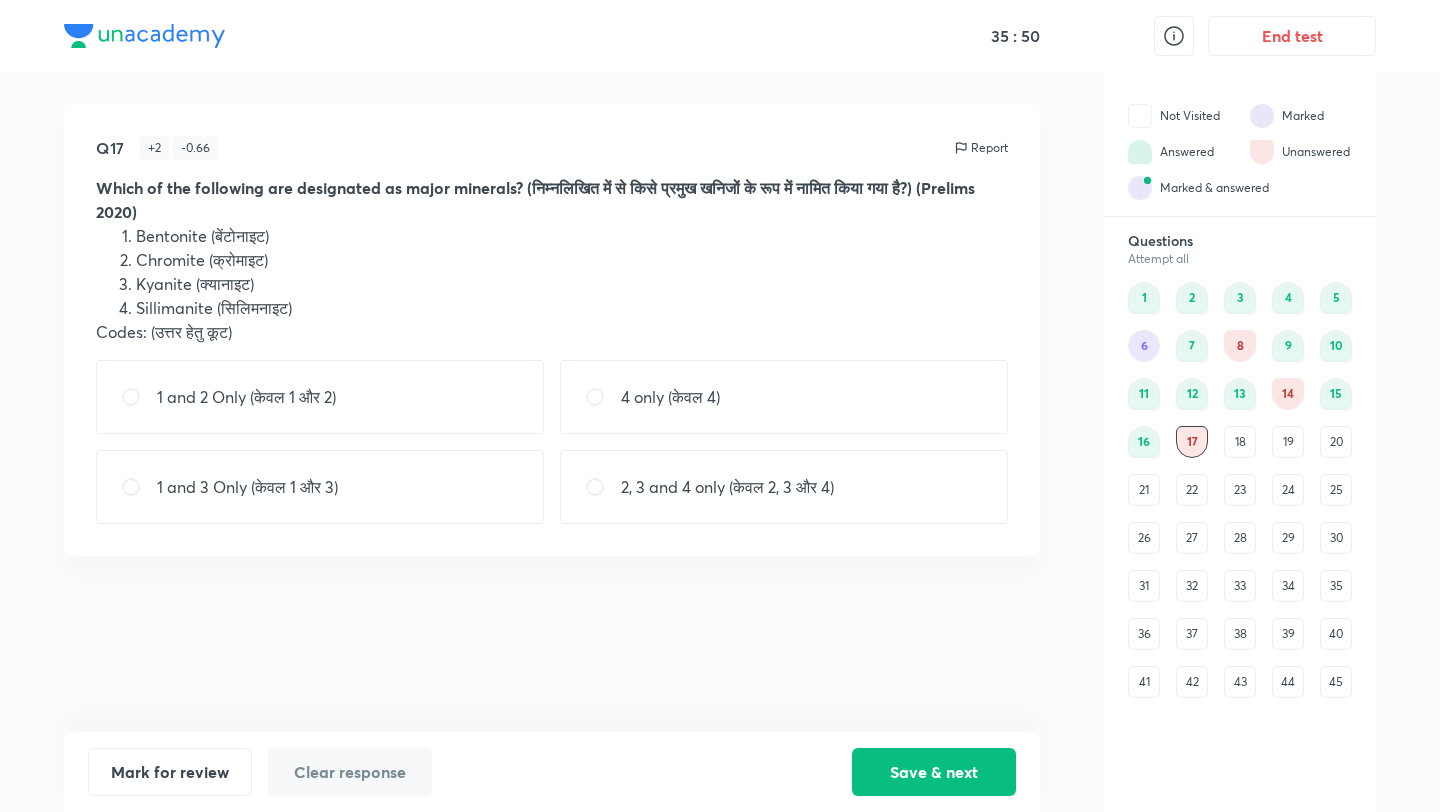 click on "2, 3 and 4 only (केवल 2, 3 और 4)" at bounding box center [784, 487] 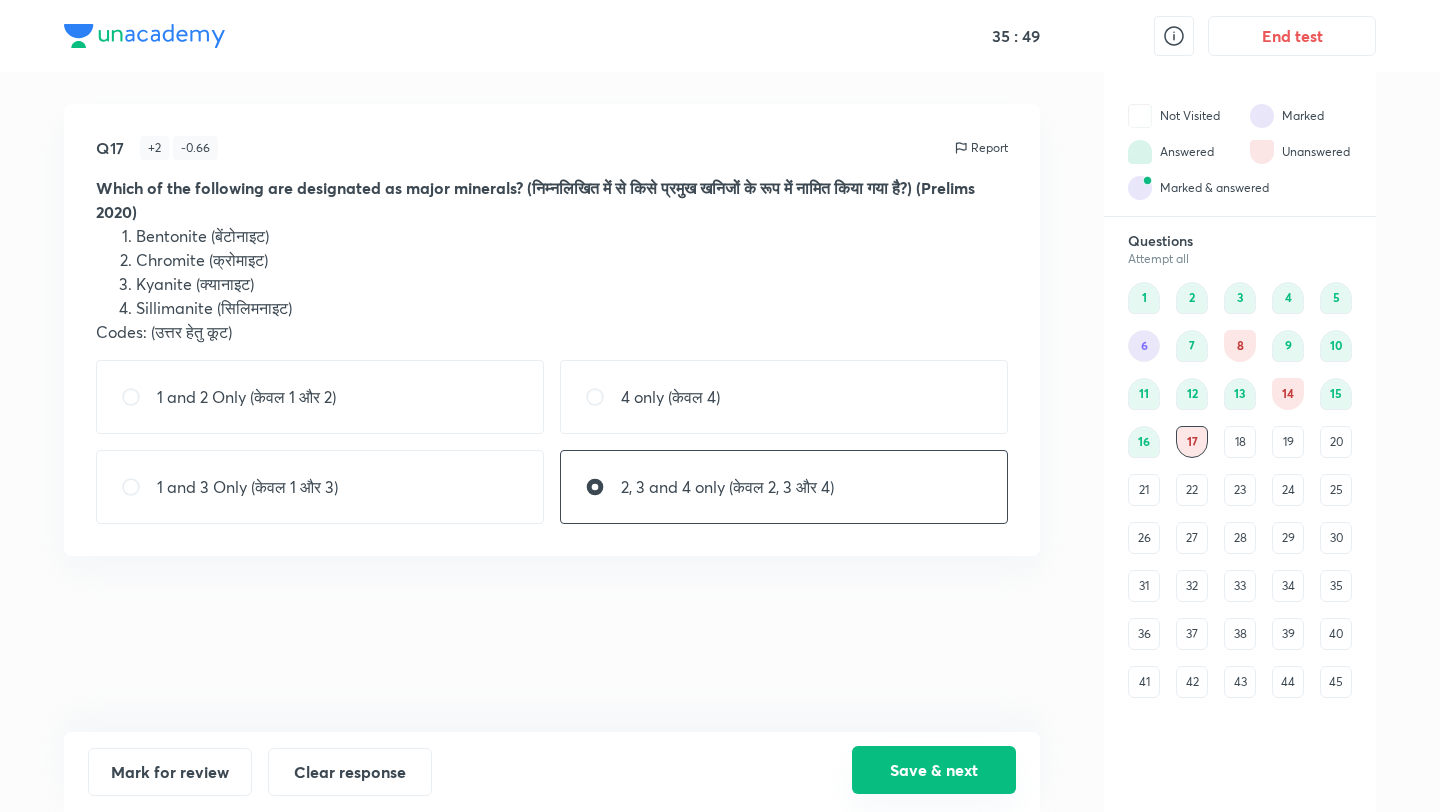 click on "Save & next" at bounding box center [934, 770] 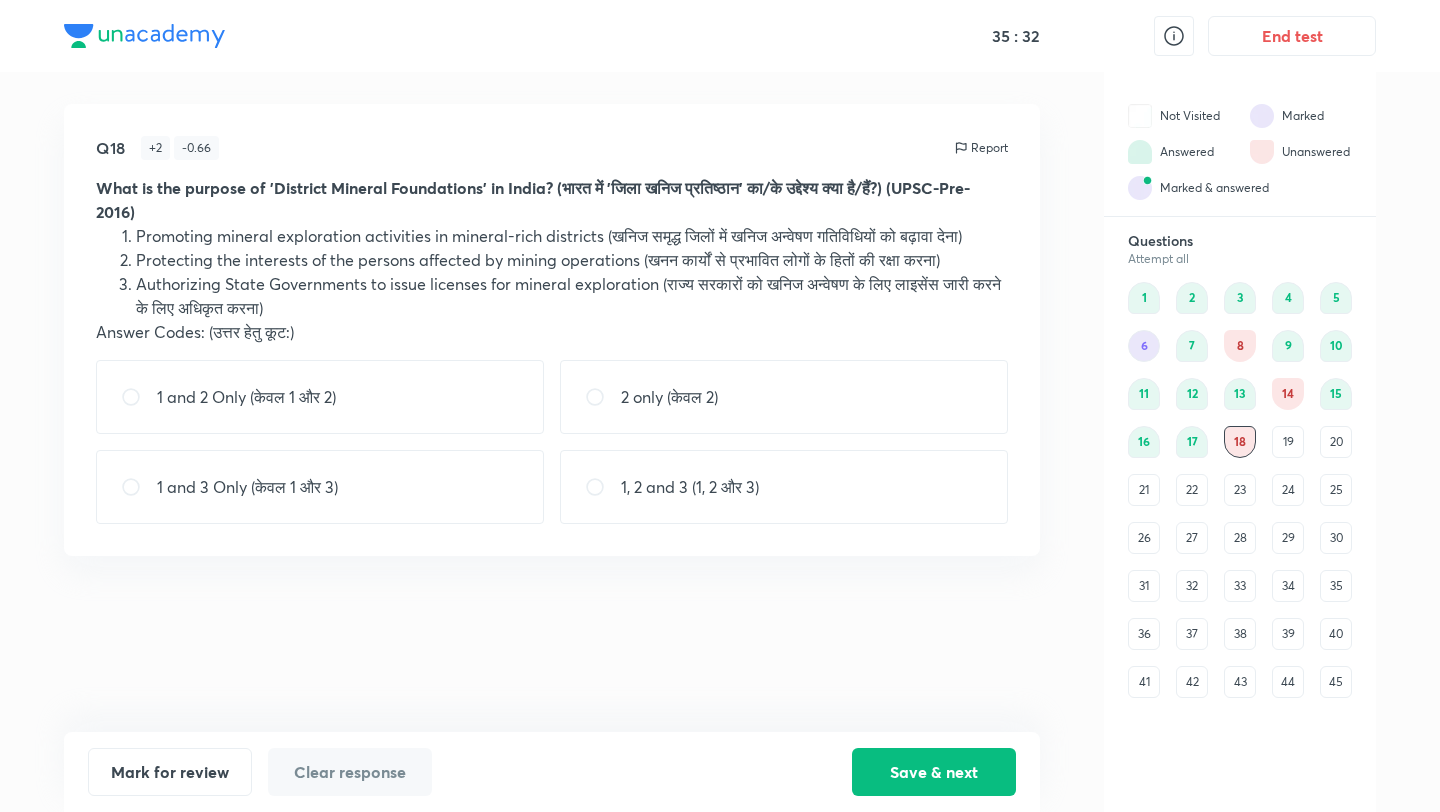 click on "2 only (केवल 2)" at bounding box center (669, 397) 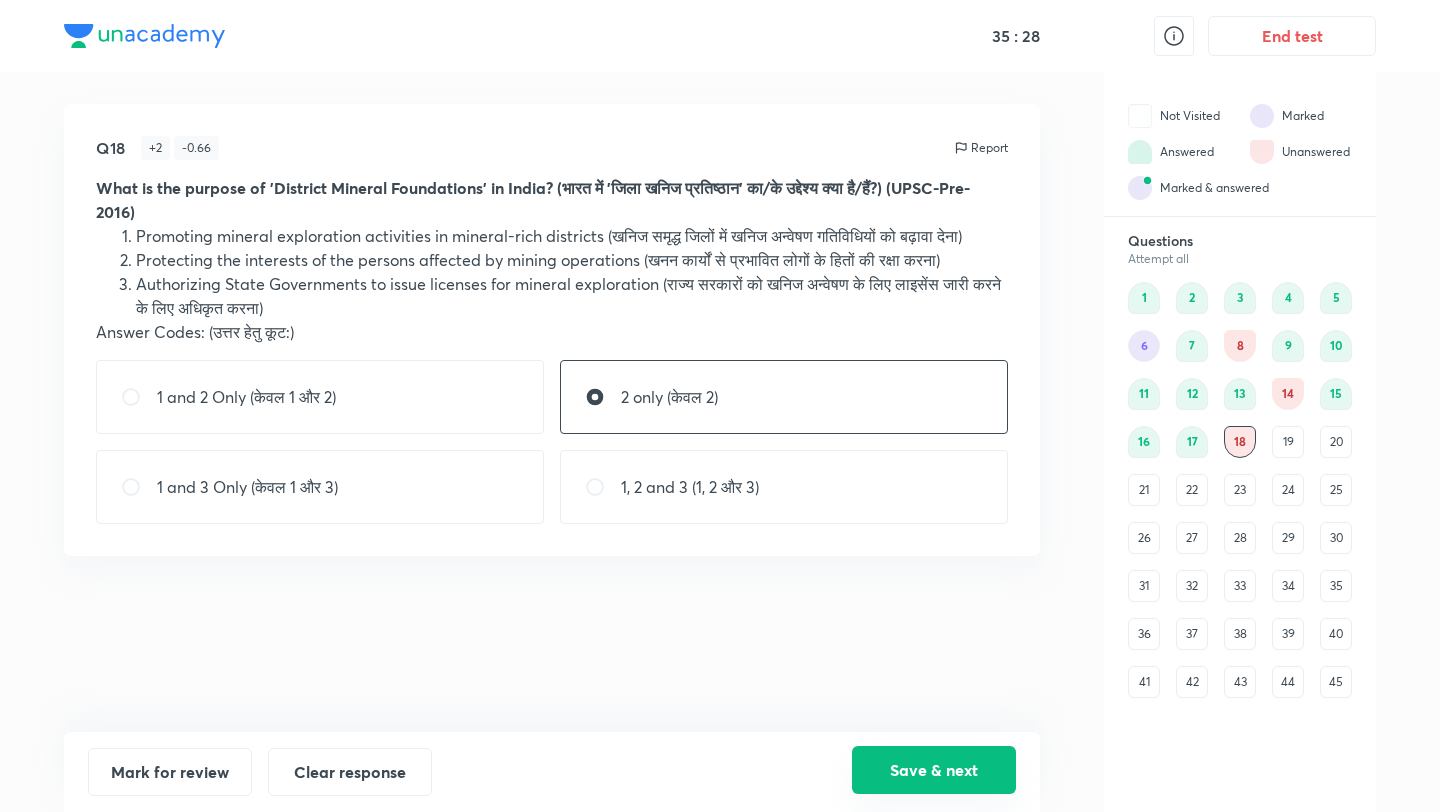 click on "Save & next" at bounding box center [934, 770] 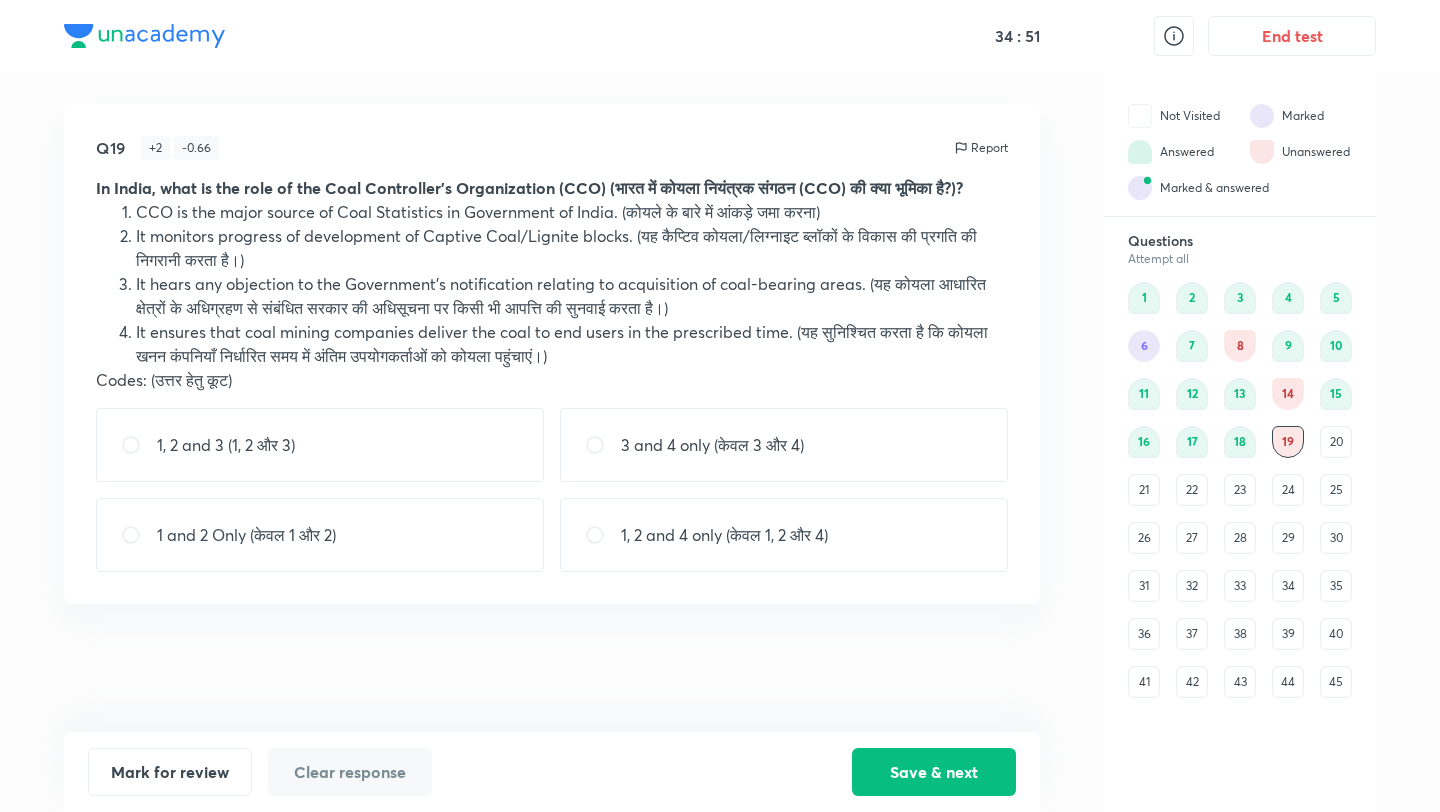 click on "1, 2 and 4 only (केवल 1, 2 और 4)" at bounding box center (784, 535) 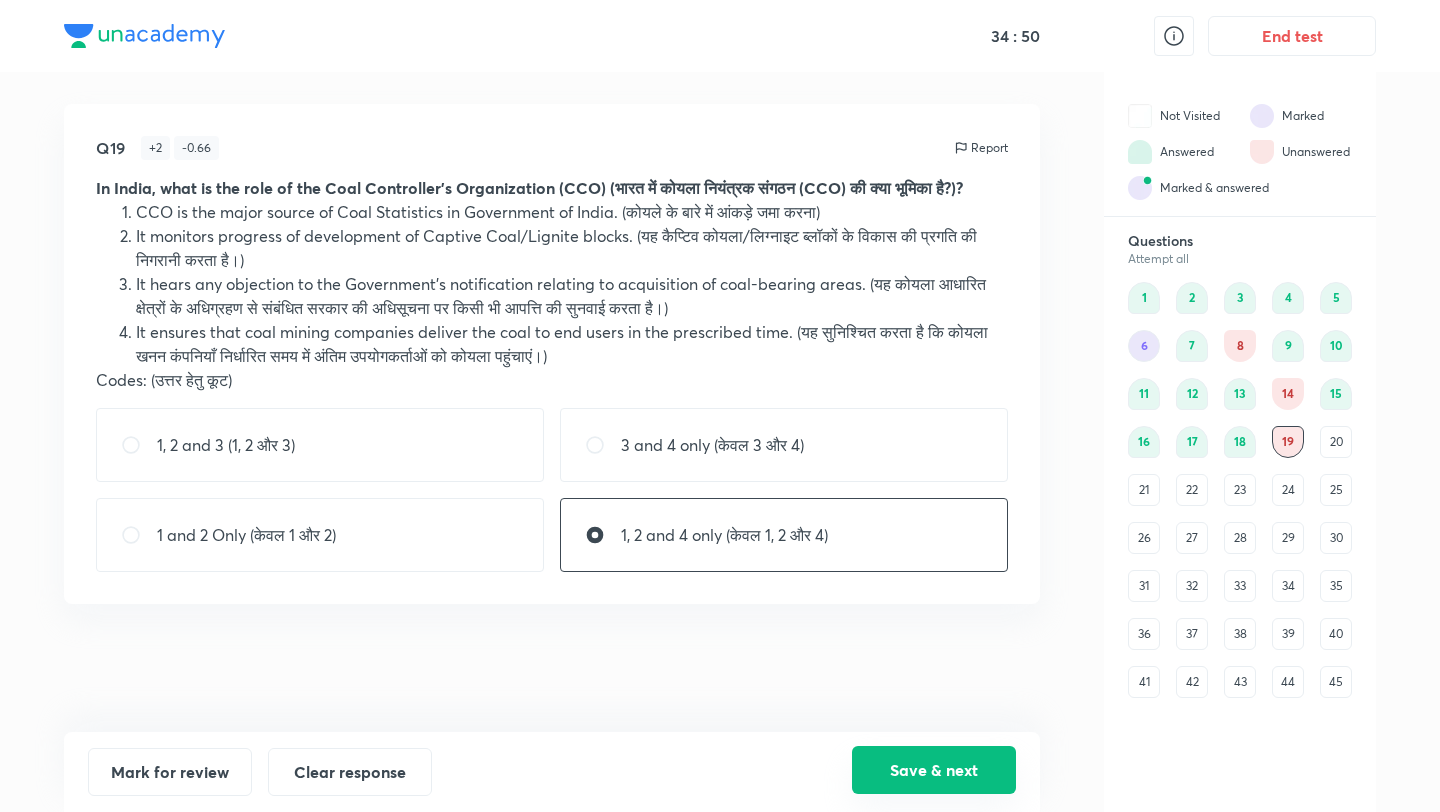 click on "Save & next" at bounding box center [934, 770] 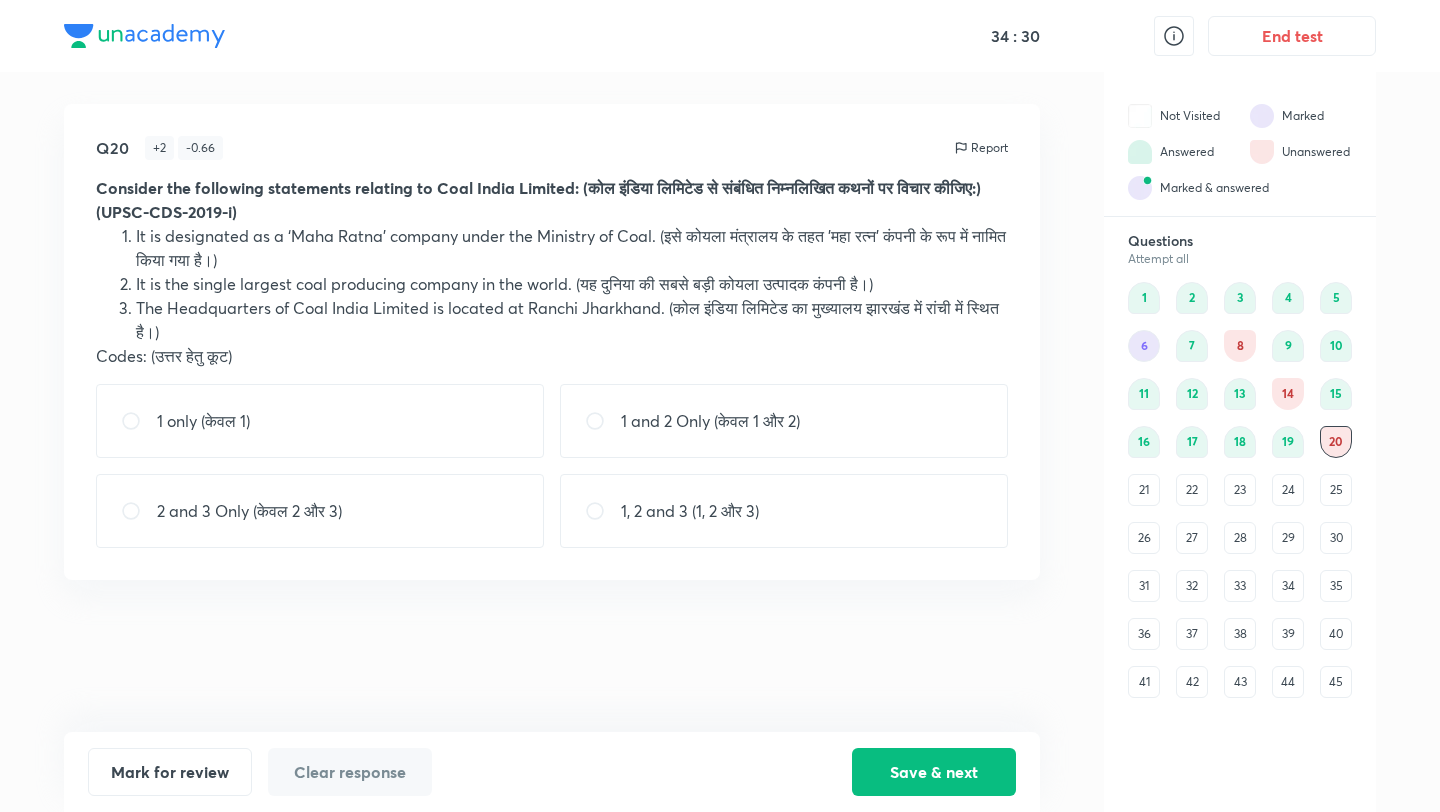 click on "2 and 3 Only (केवल 2 और 3)" at bounding box center [320, 511] 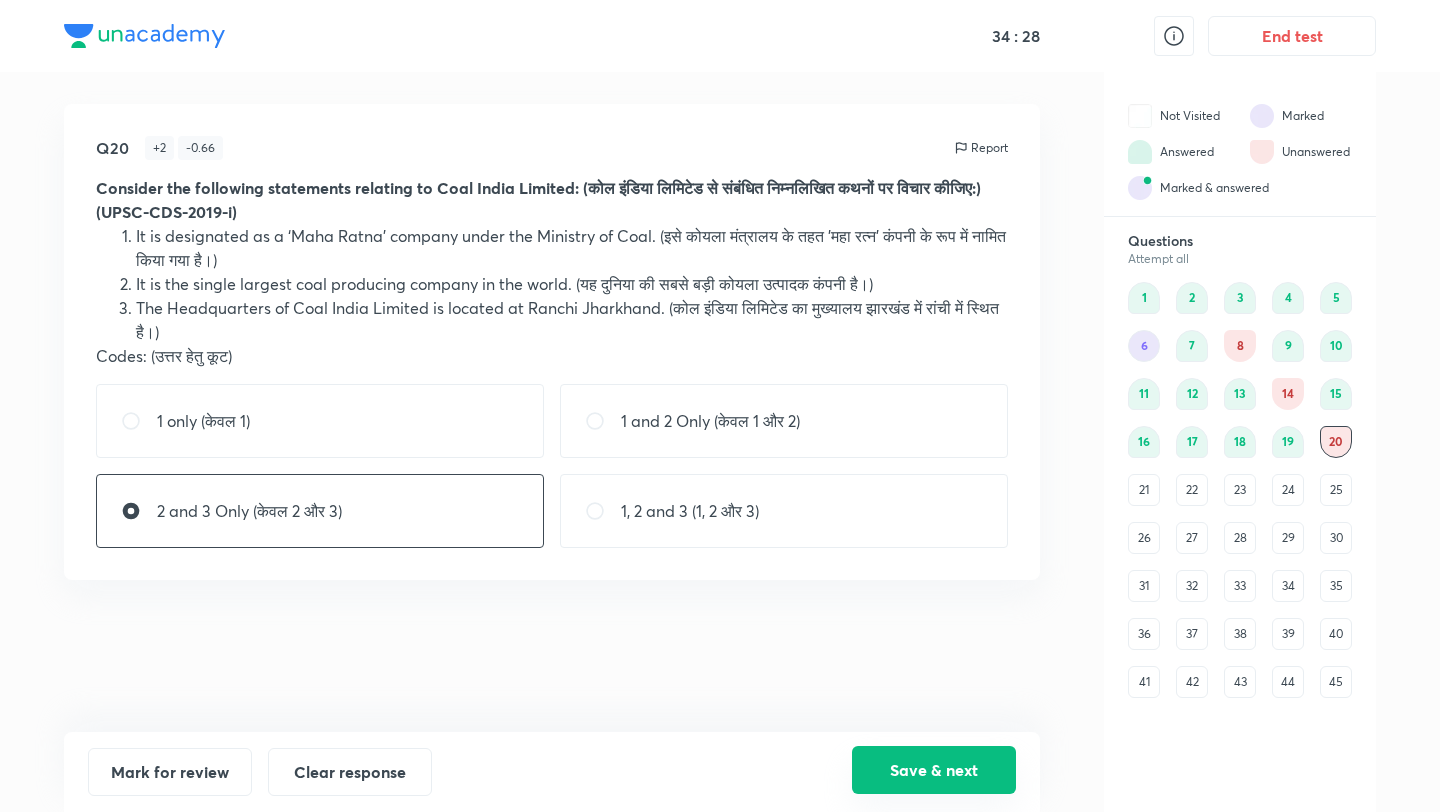 click on "Save & next" at bounding box center (934, 770) 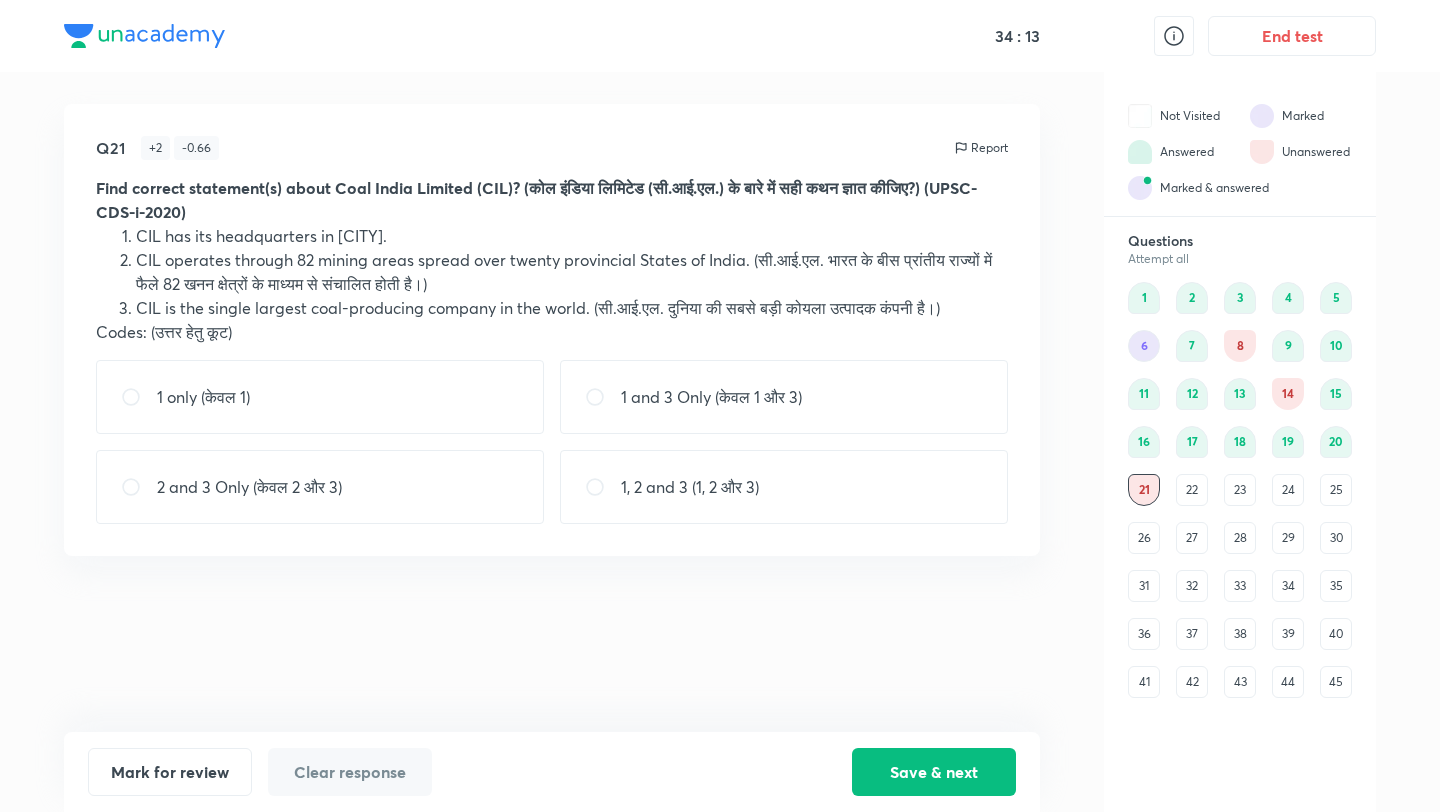 drag, startPoint x: 316, startPoint y: 494, endPoint x: 642, endPoint y: 401, distance: 339.0059 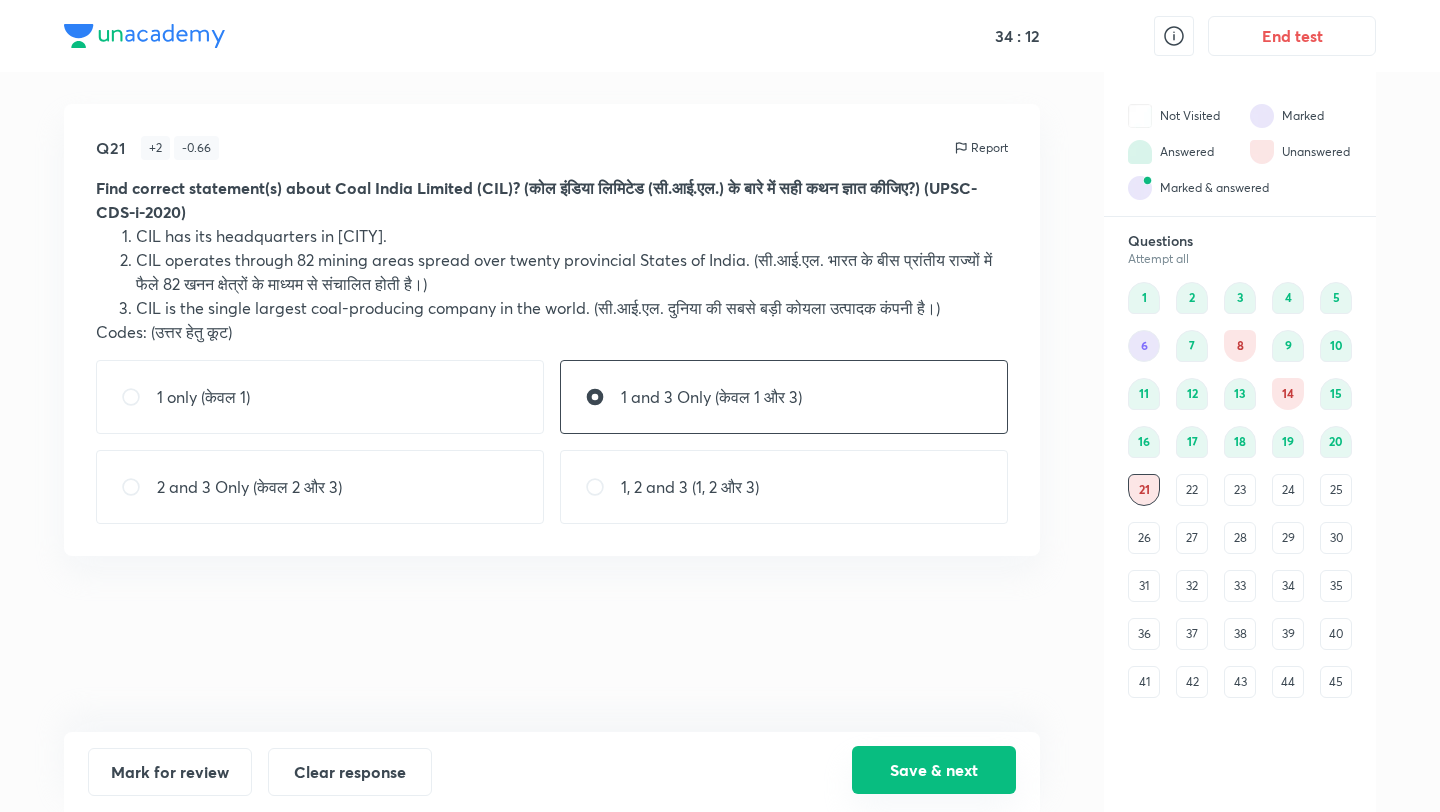 click on "Save & next" at bounding box center [934, 770] 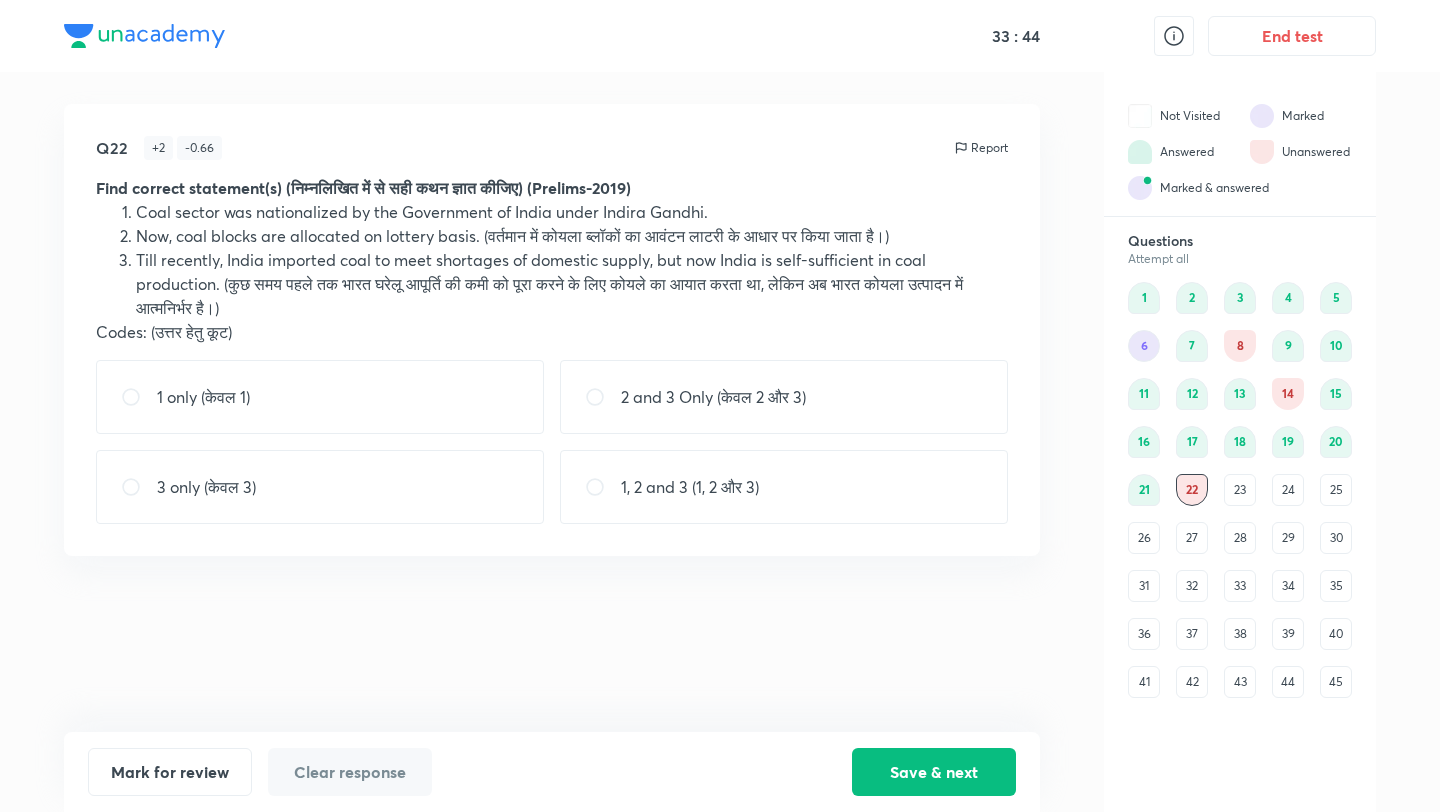 click on "Coal sector was nationalized by the Government of India under Indira Gandhi." at bounding box center [572, 212] 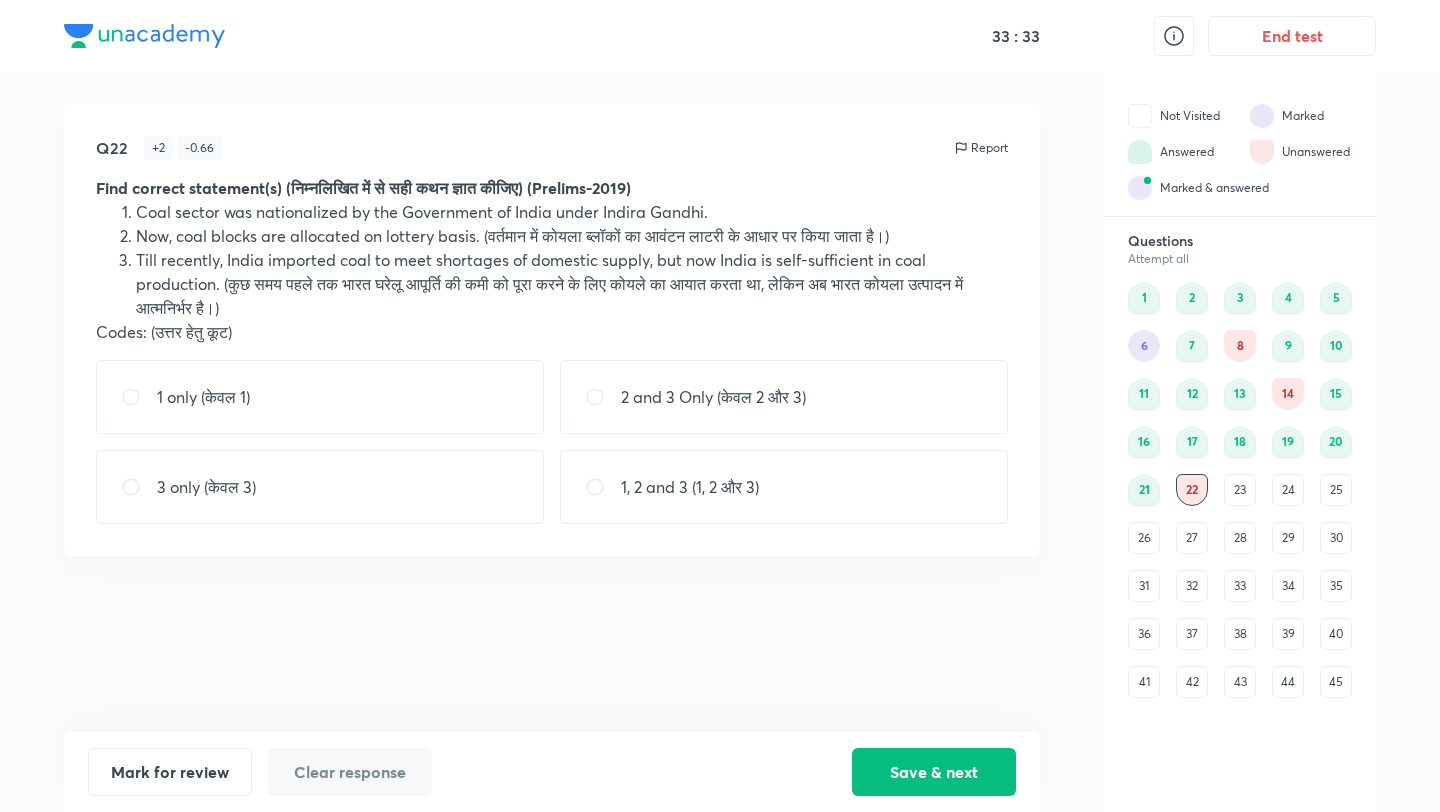 click on "1 only (केवल 1)" at bounding box center (320, 397) 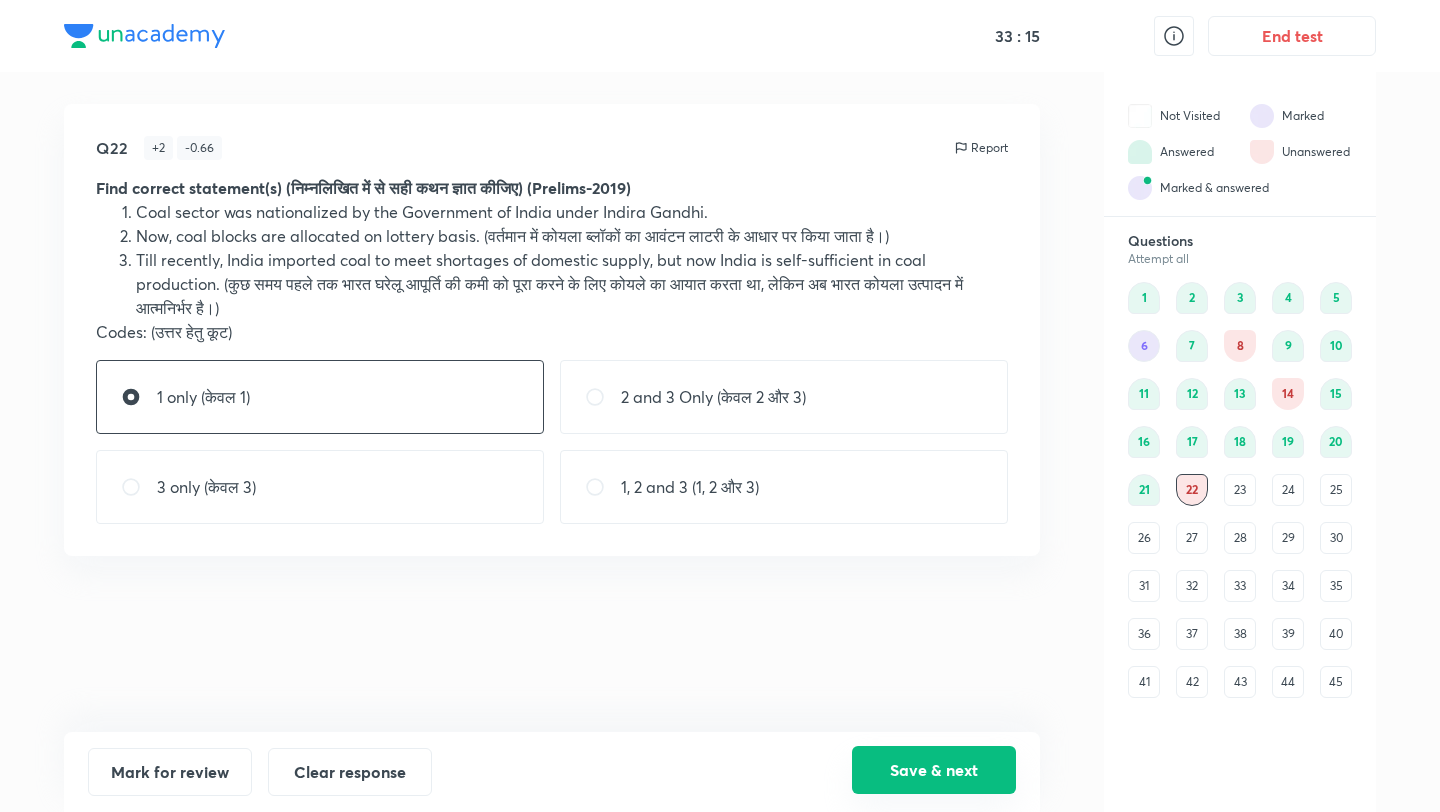 click on "Save & next" at bounding box center (934, 770) 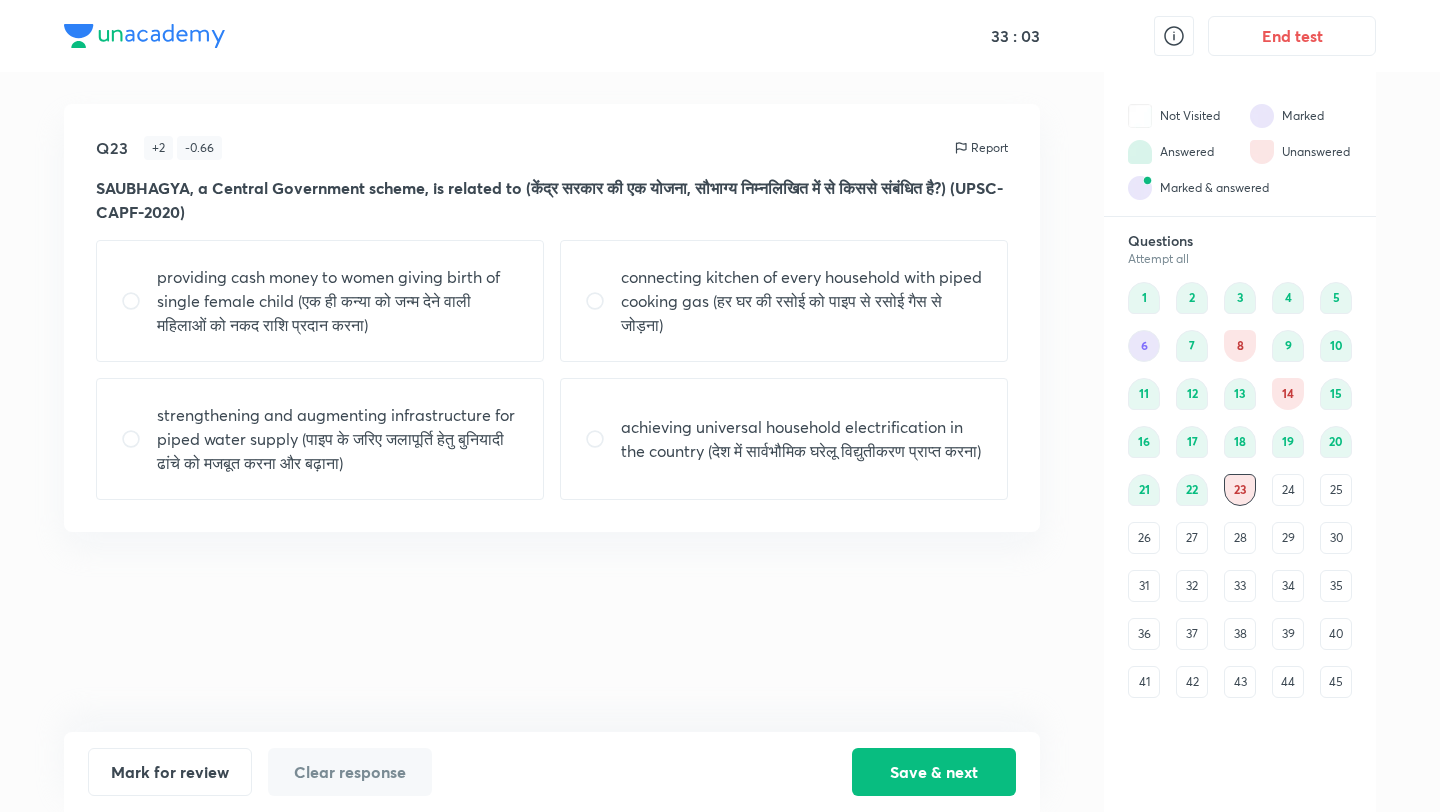 click on "achieving universal household electrification in the country (देश में सार्वभौमिक घरेलू विद्युतीकरण प्राप्त करना)" at bounding box center [802, 439] 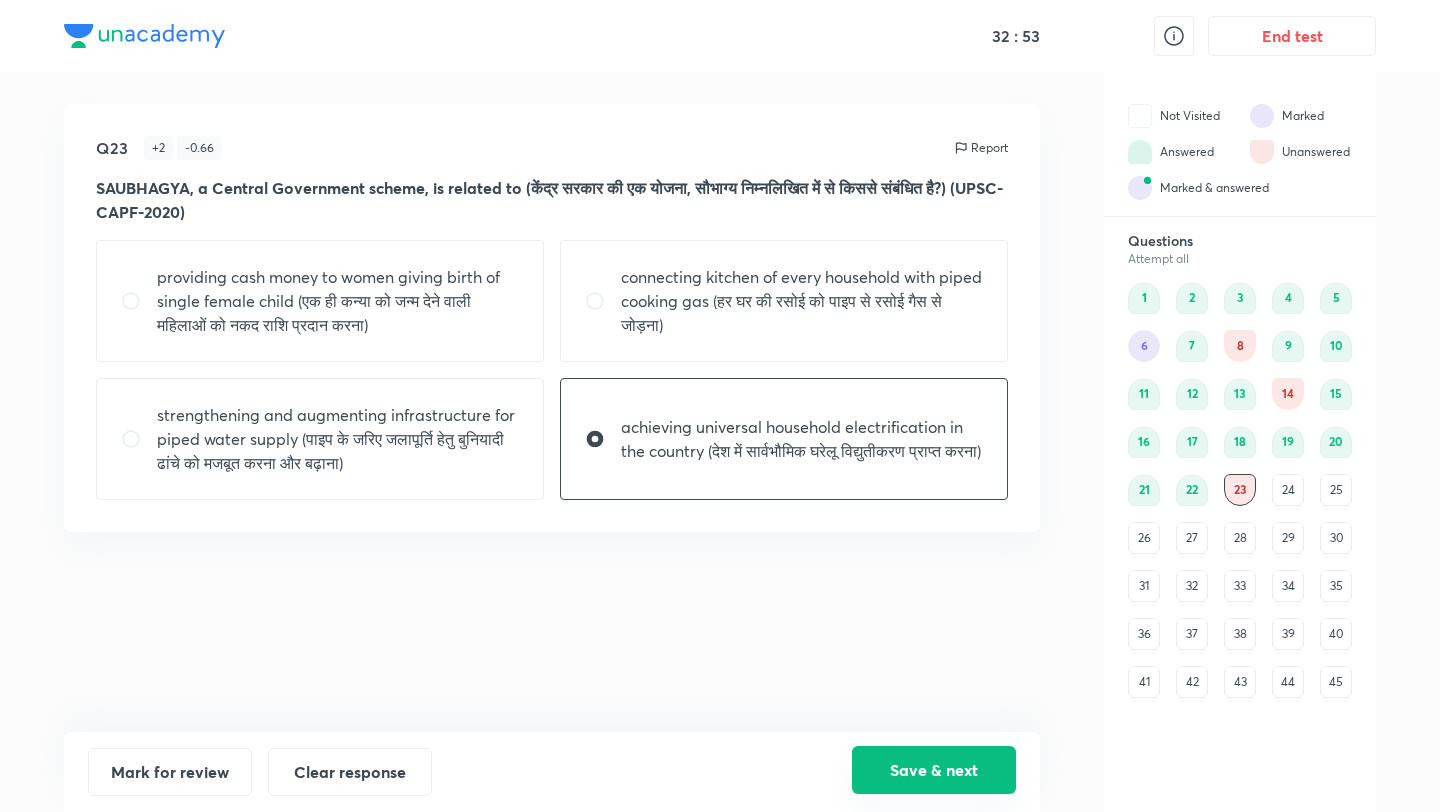 click on "Save & next" at bounding box center [934, 770] 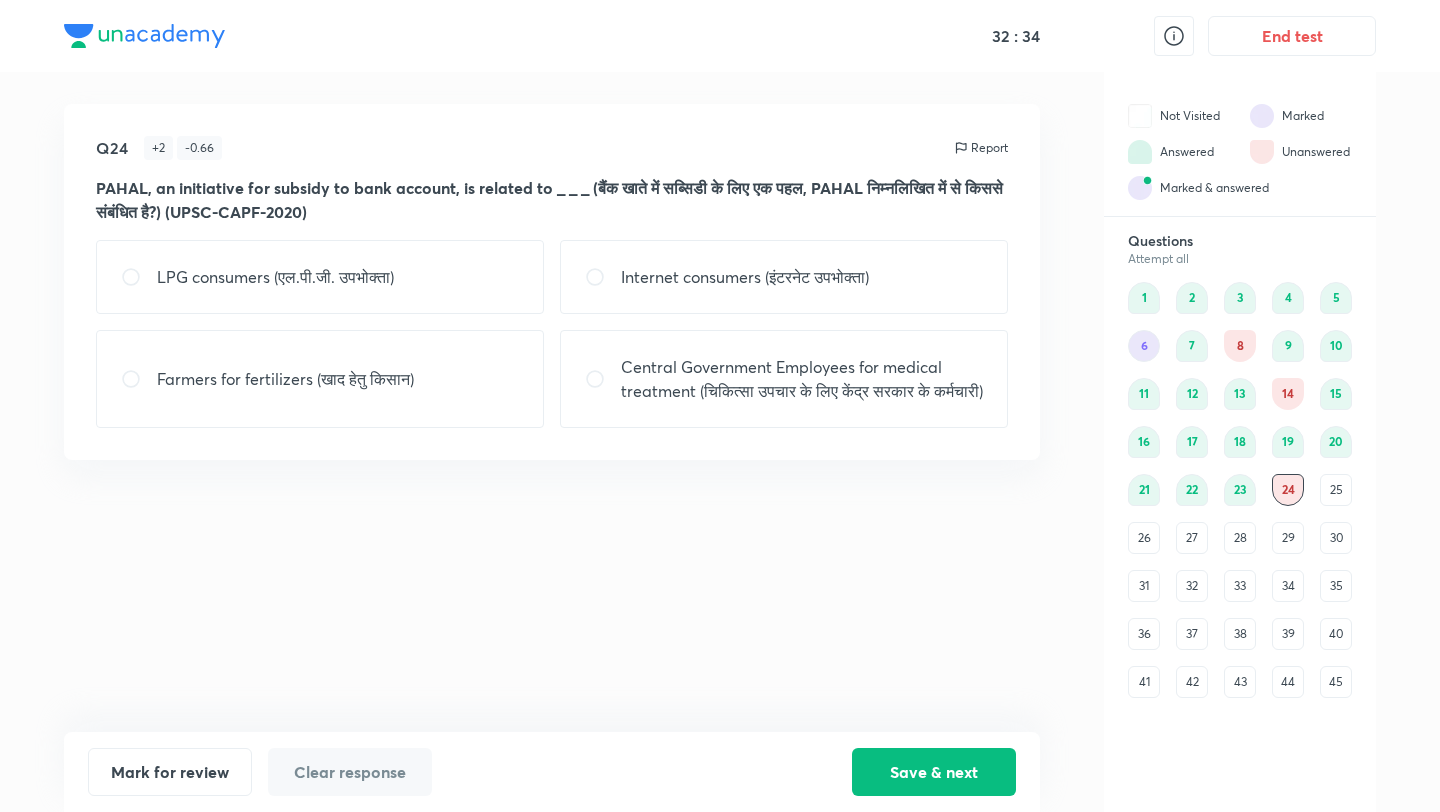 click on "LPG consumers (एल.पी.जी. उपभोक्ता)" at bounding box center (320, 277) 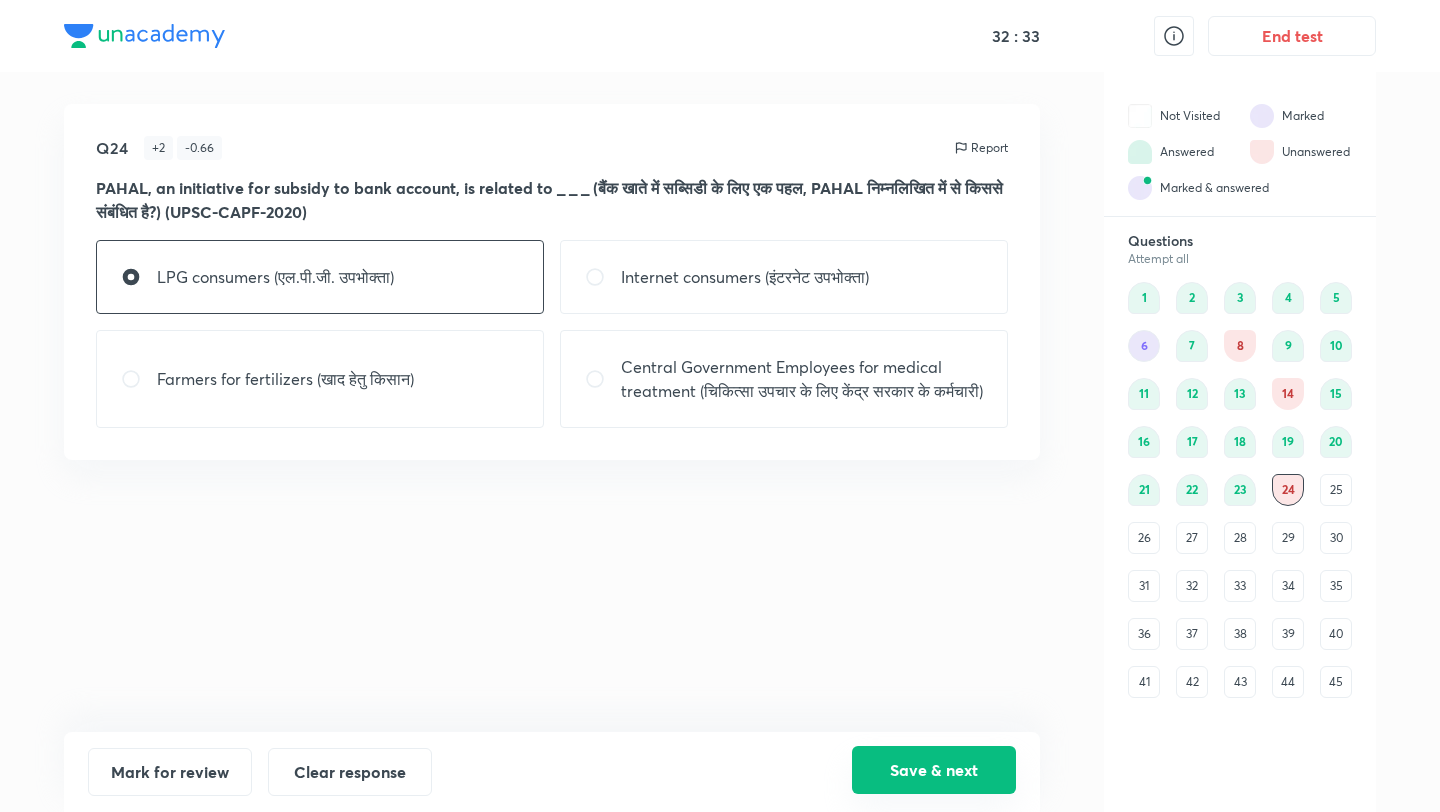 click on "Save & next" at bounding box center (934, 770) 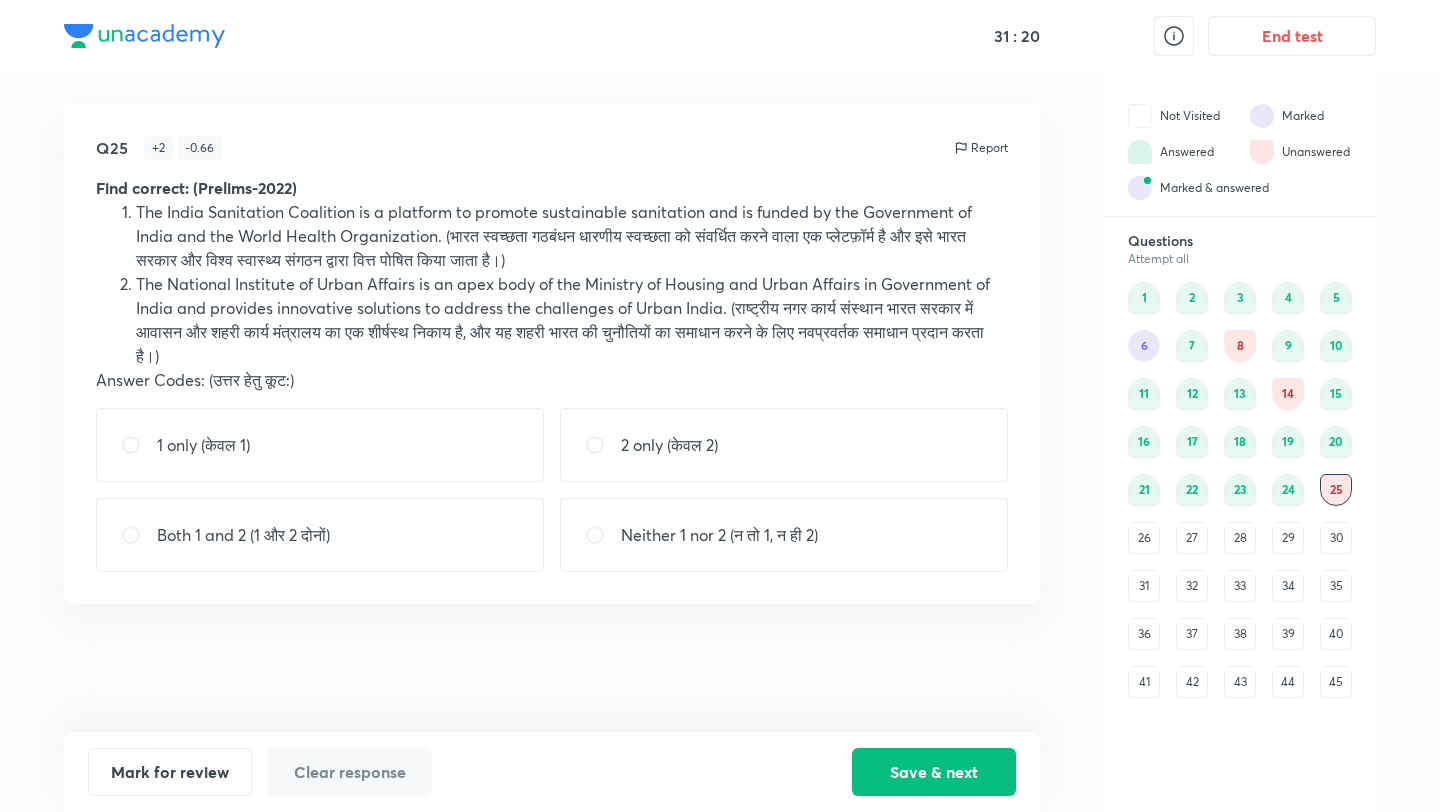 click on "2 only (केवल 2)" at bounding box center (784, 445) 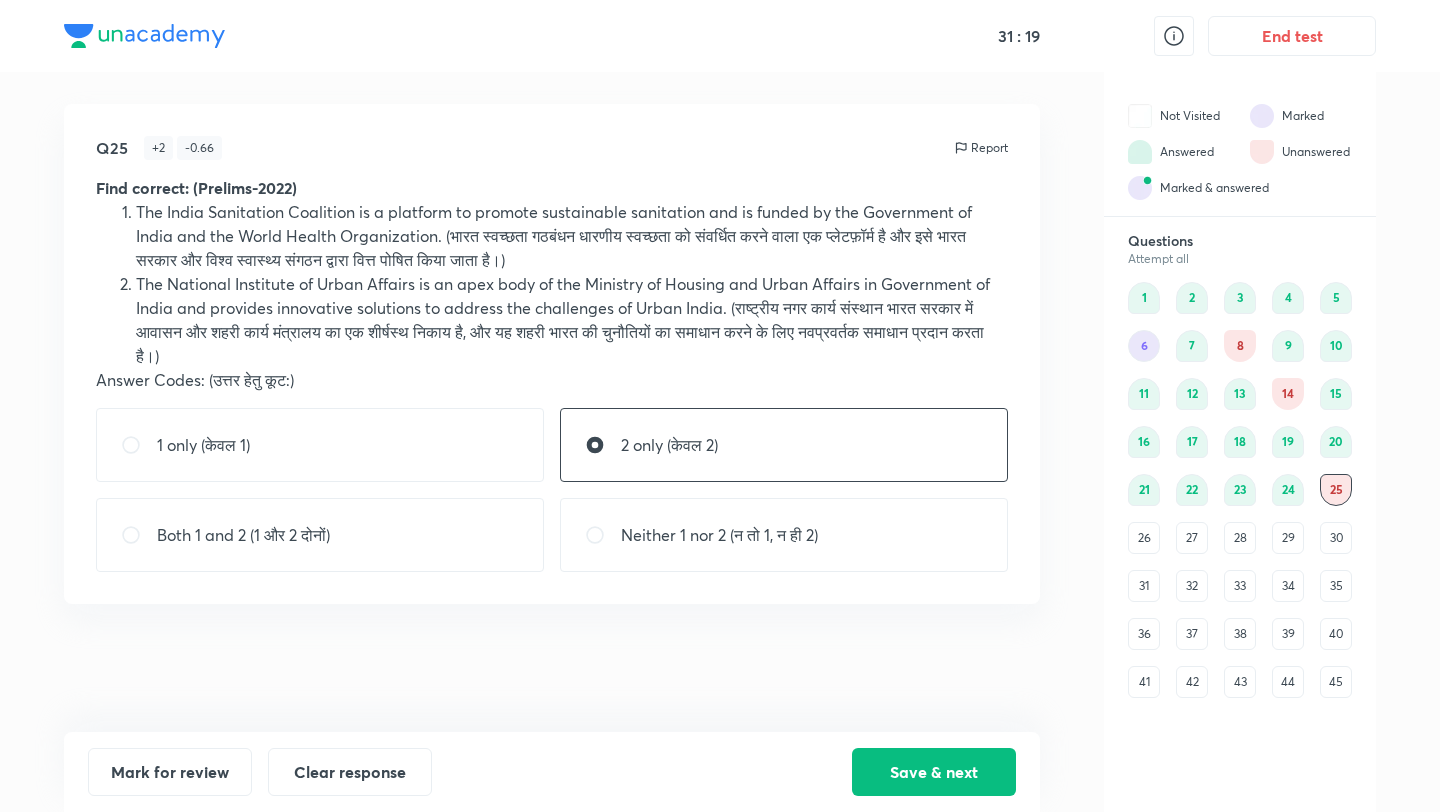 click on "Both 1 and 2 (1 और 2 दोनों)" at bounding box center [320, 535] 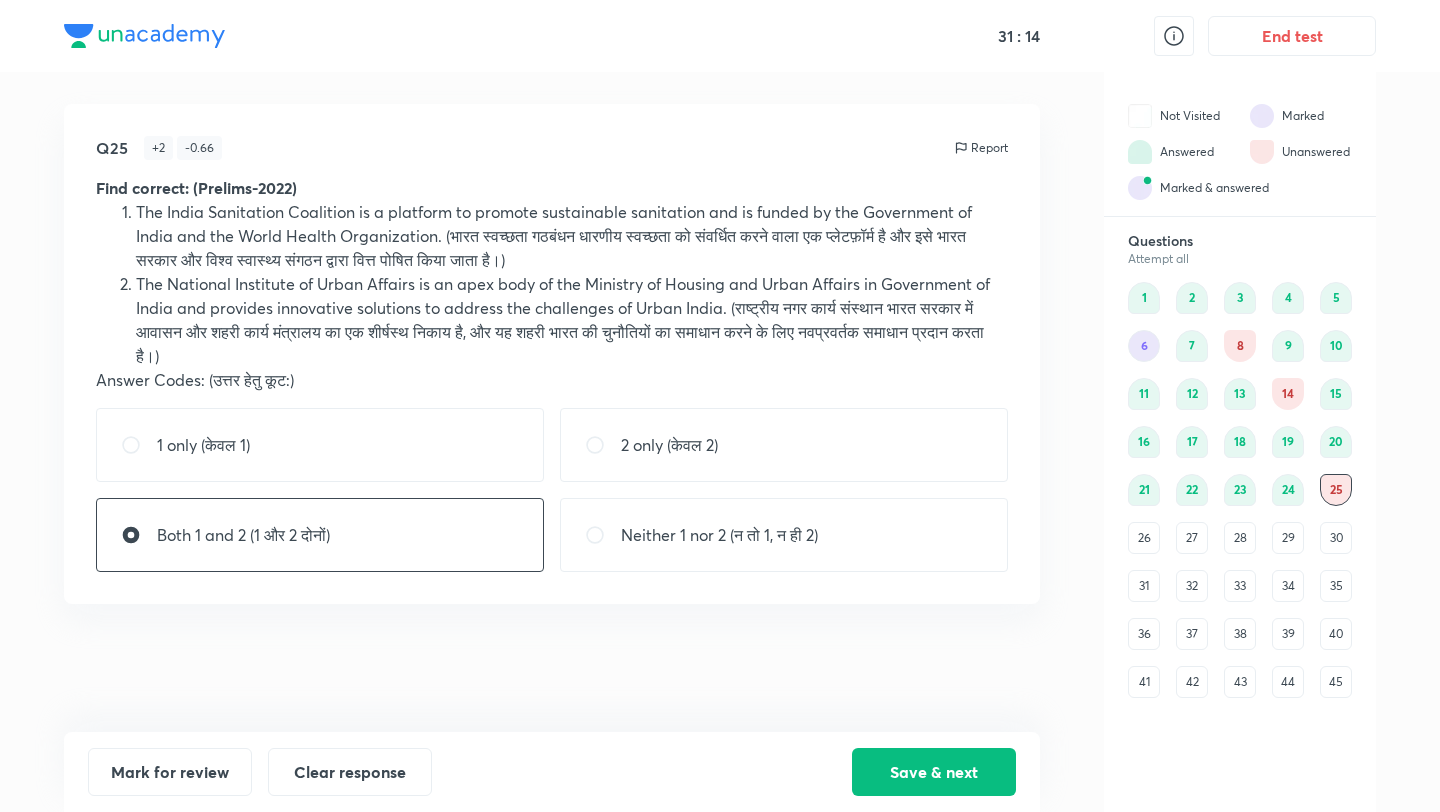 drag, startPoint x: 890, startPoint y: 779, endPoint x: 650, endPoint y: 708, distance: 250.28185 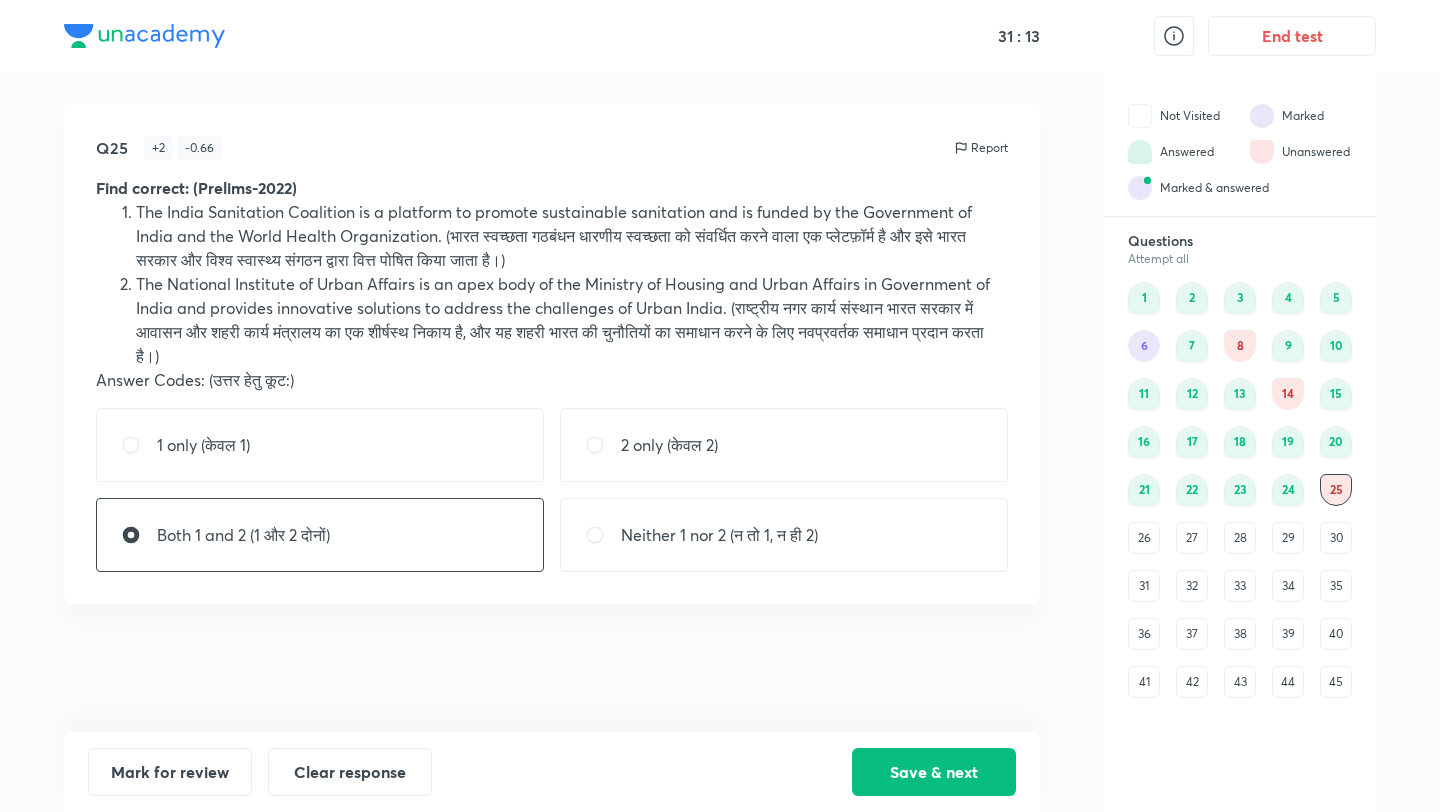click on "Both 1 and 2 (1 और 2 दोनों)" at bounding box center (320, 535) 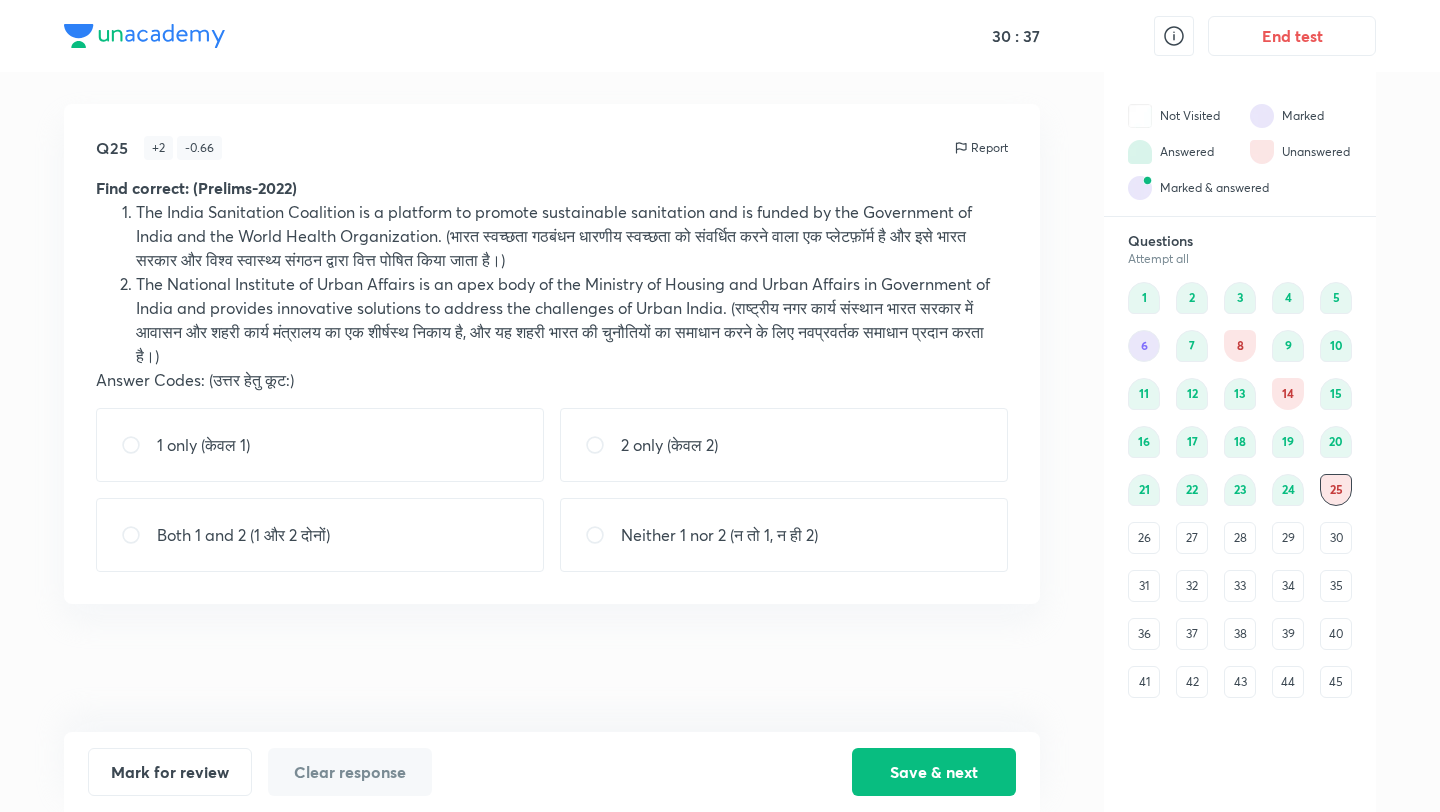 click on "Both 1 and 2 (1 और 2 दोनों)" at bounding box center (320, 535) 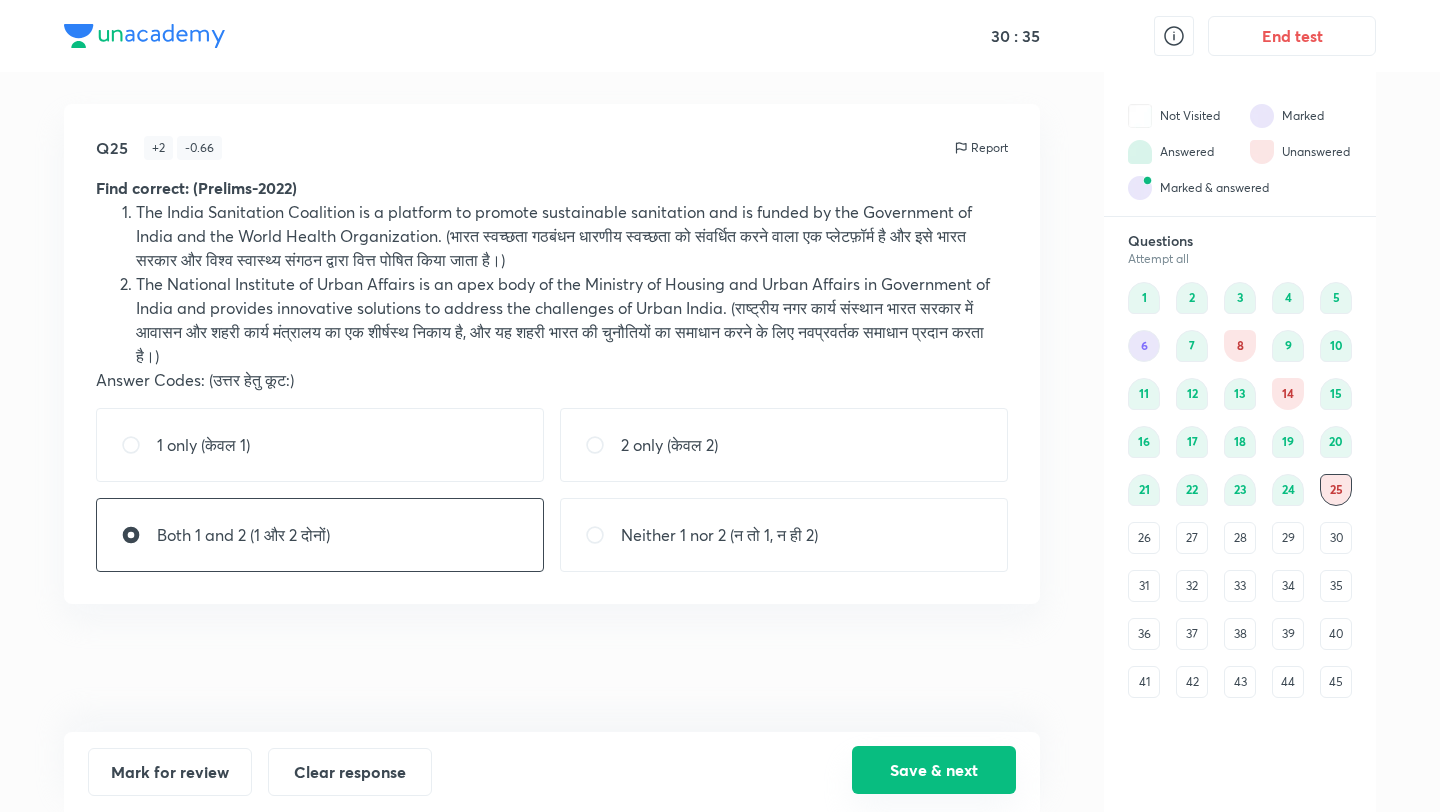 click on "Save & next" at bounding box center (934, 770) 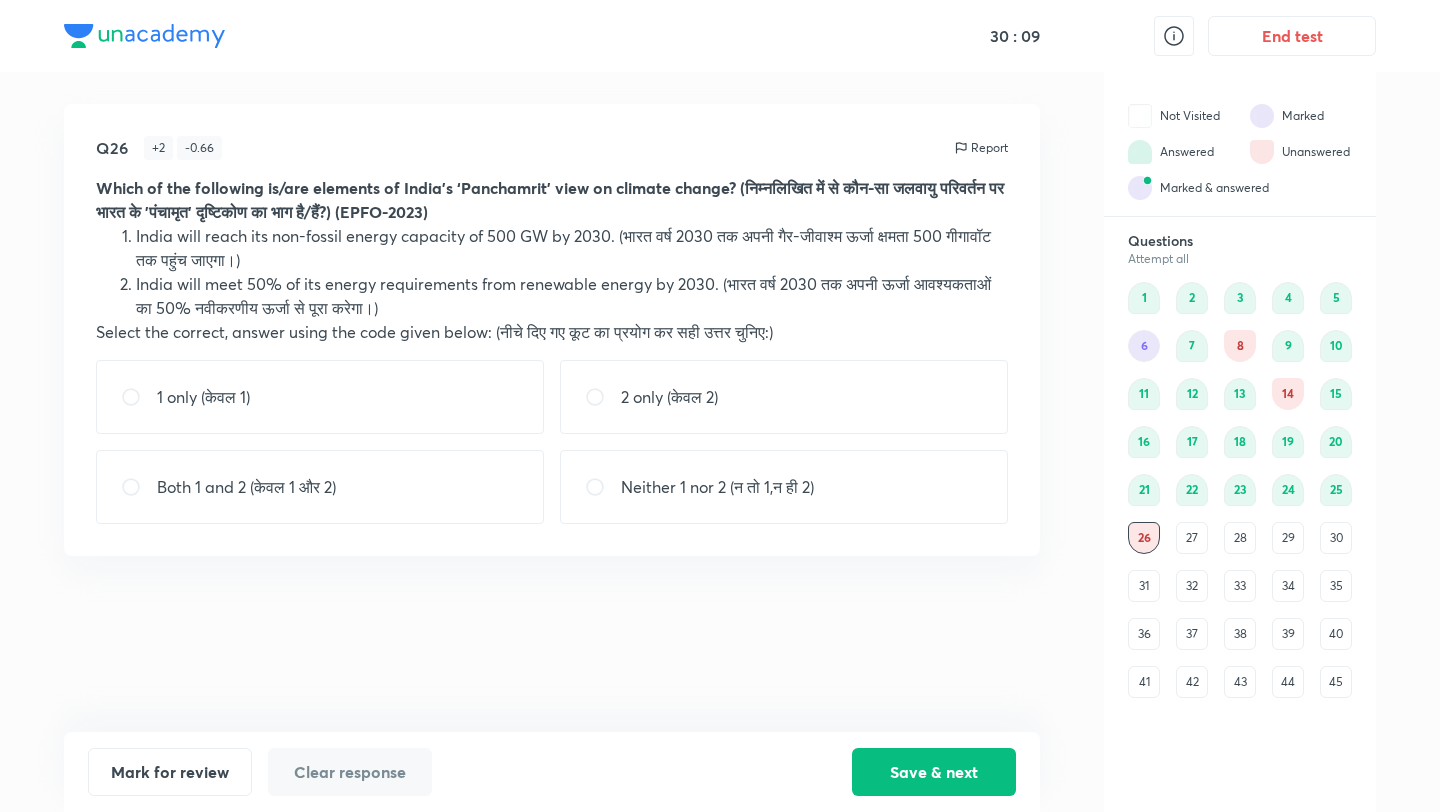 click on "Both 1 and 2 (केवल 1 और 2)" at bounding box center [320, 487] 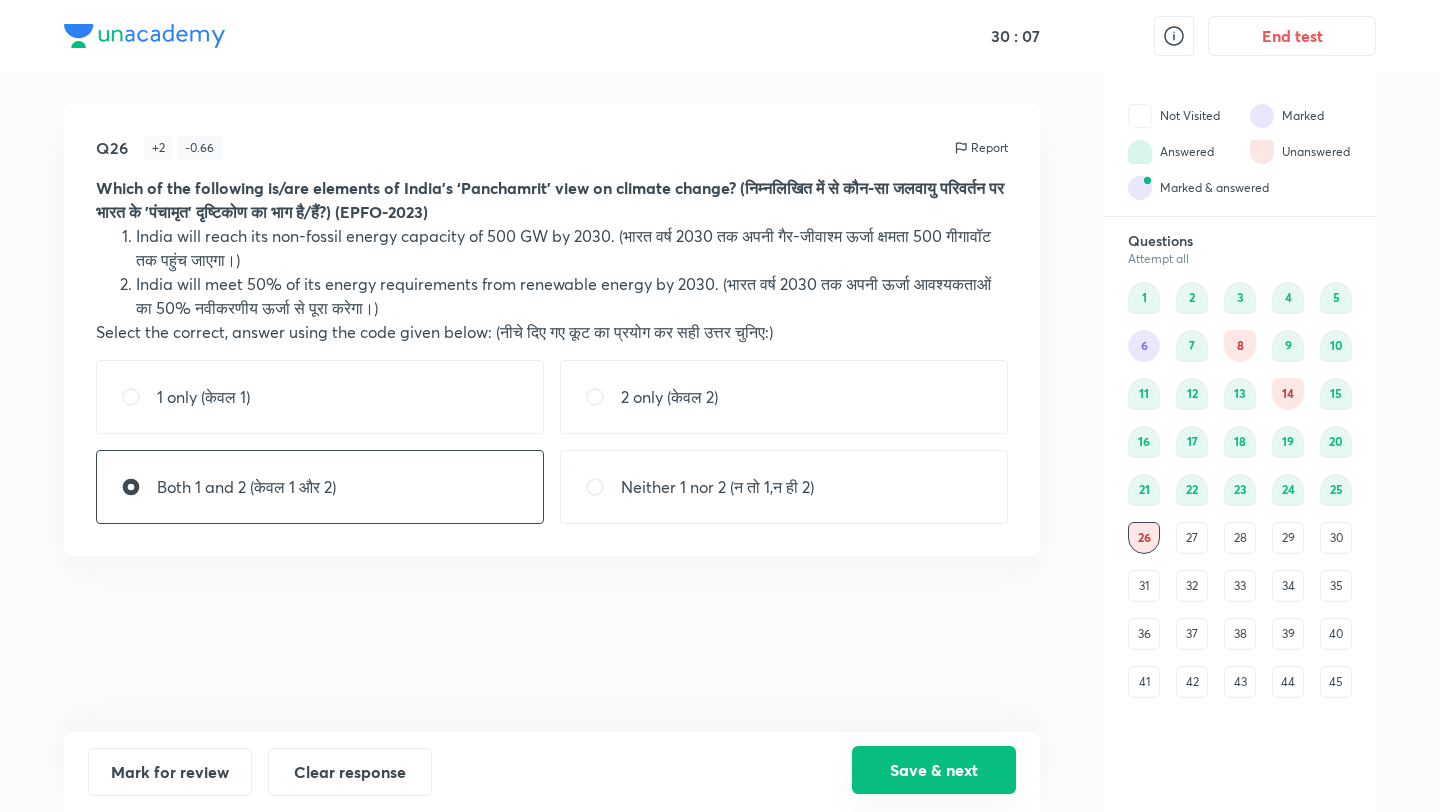 click on "Save & next" at bounding box center (934, 770) 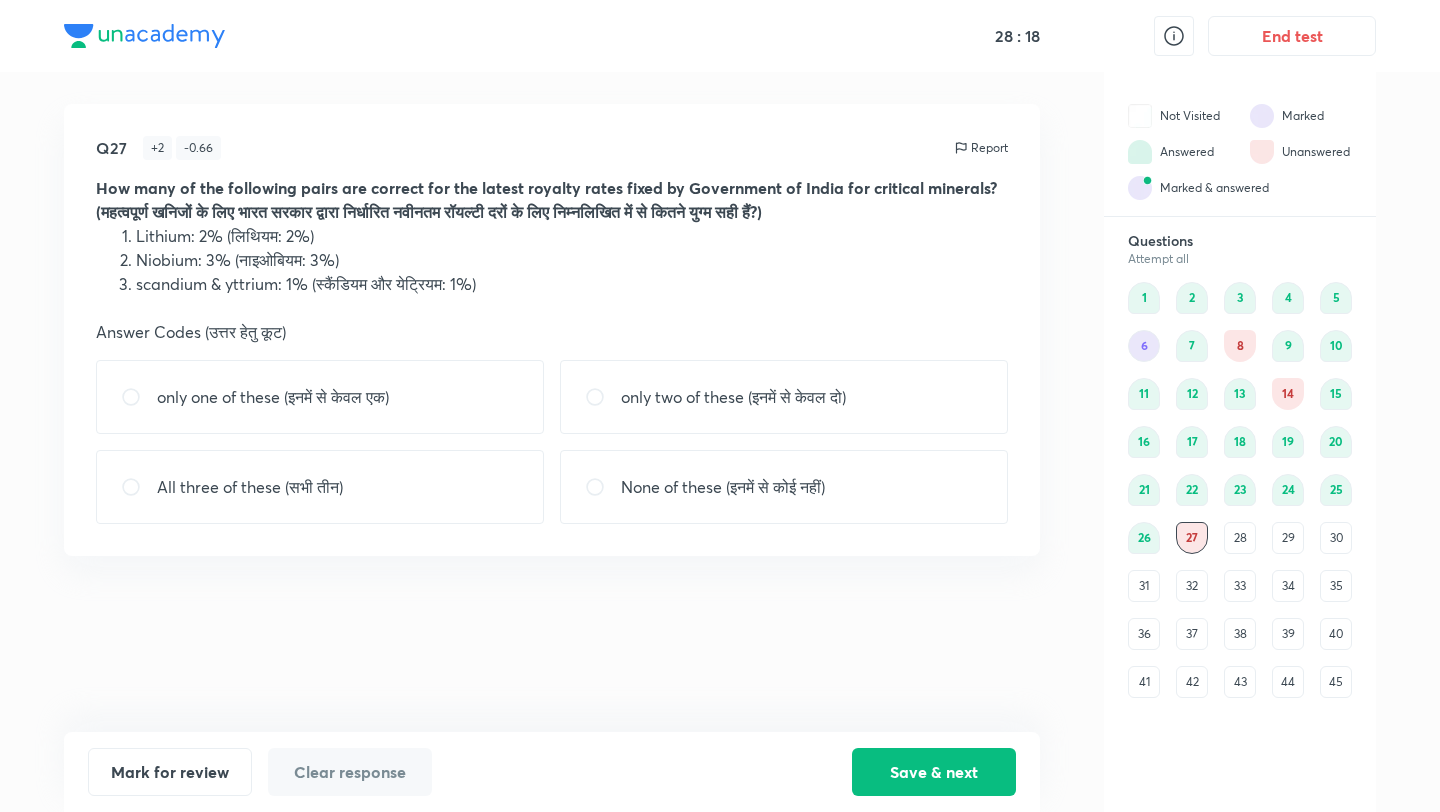 click on "only two of these (इनमें से केवल दो)" at bounding box center (784, 397) 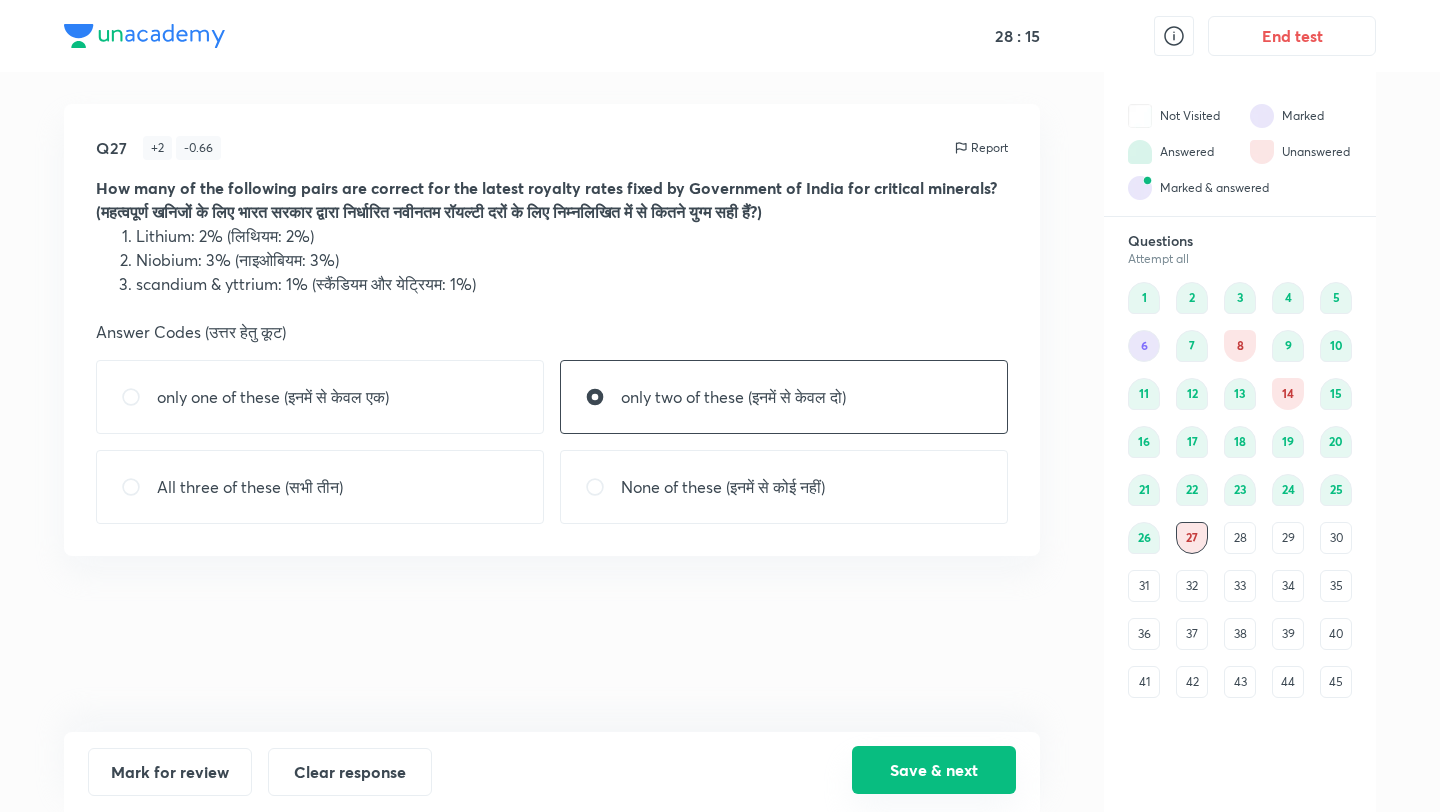 click on "Save & next" at bounding box center [934, 770] 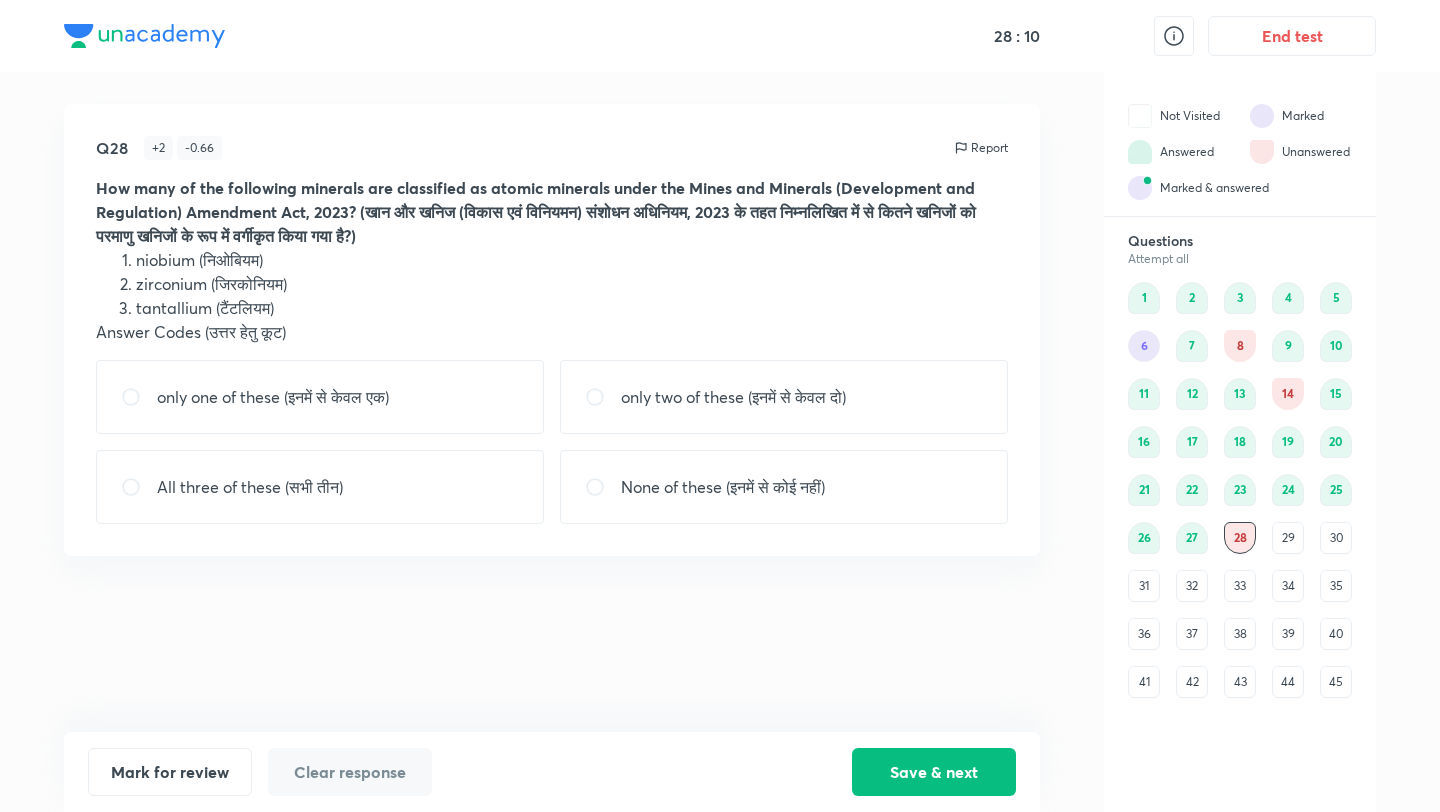 click on "27" at bounding box center (1192, 538) 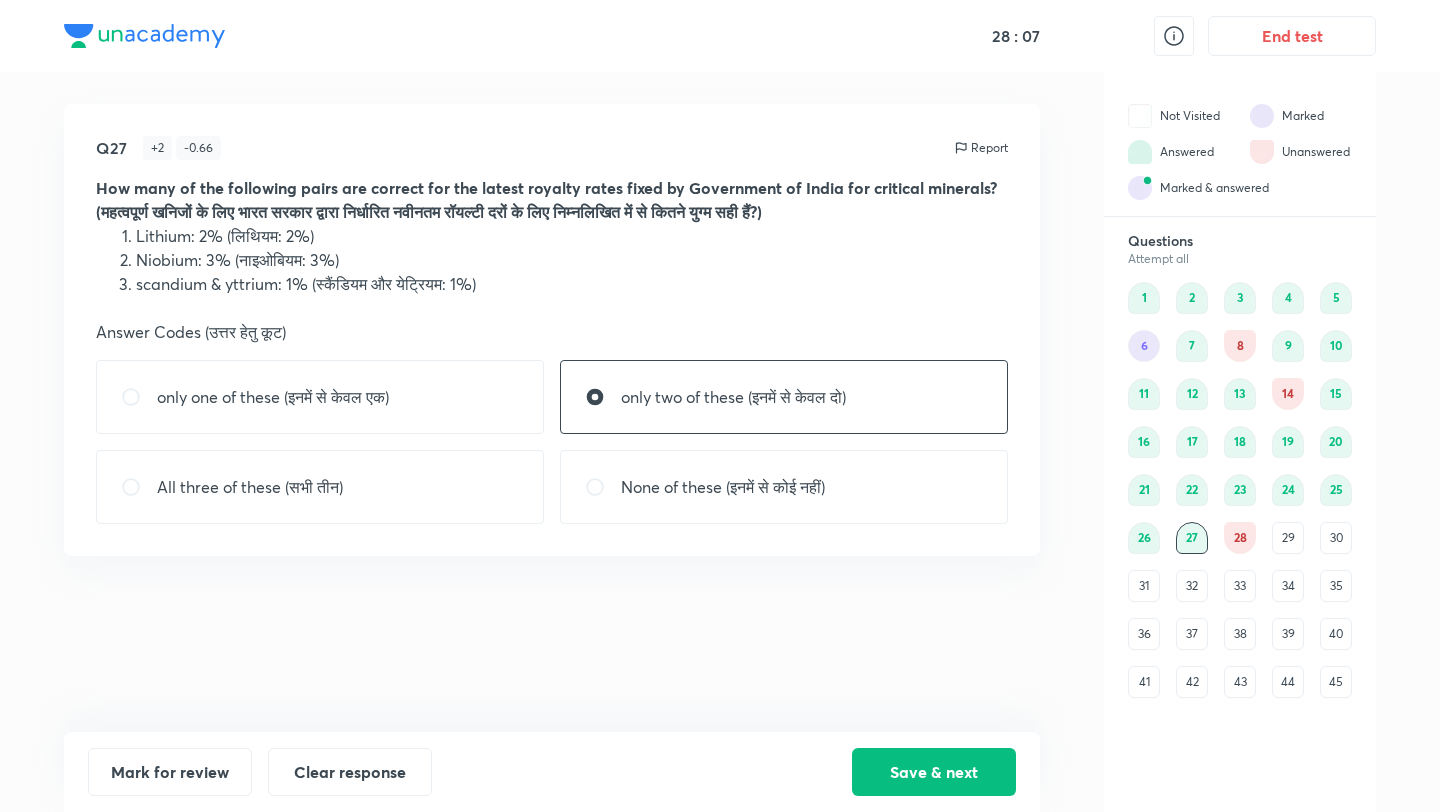 click on "28" at bounding box center [1240, 538] 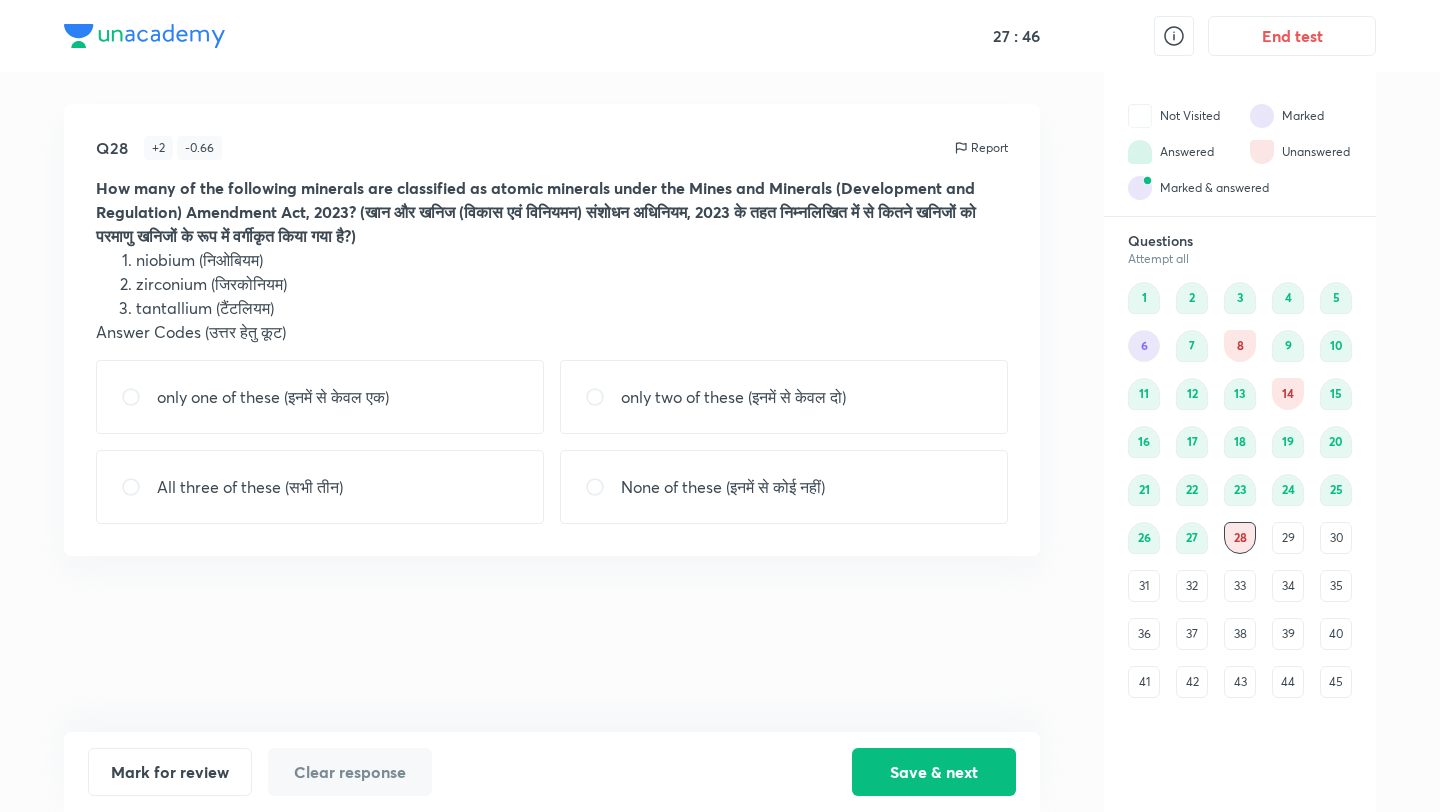 click on "only two of these (इनमें से केवल दो)" at bounding box center (733, 397) 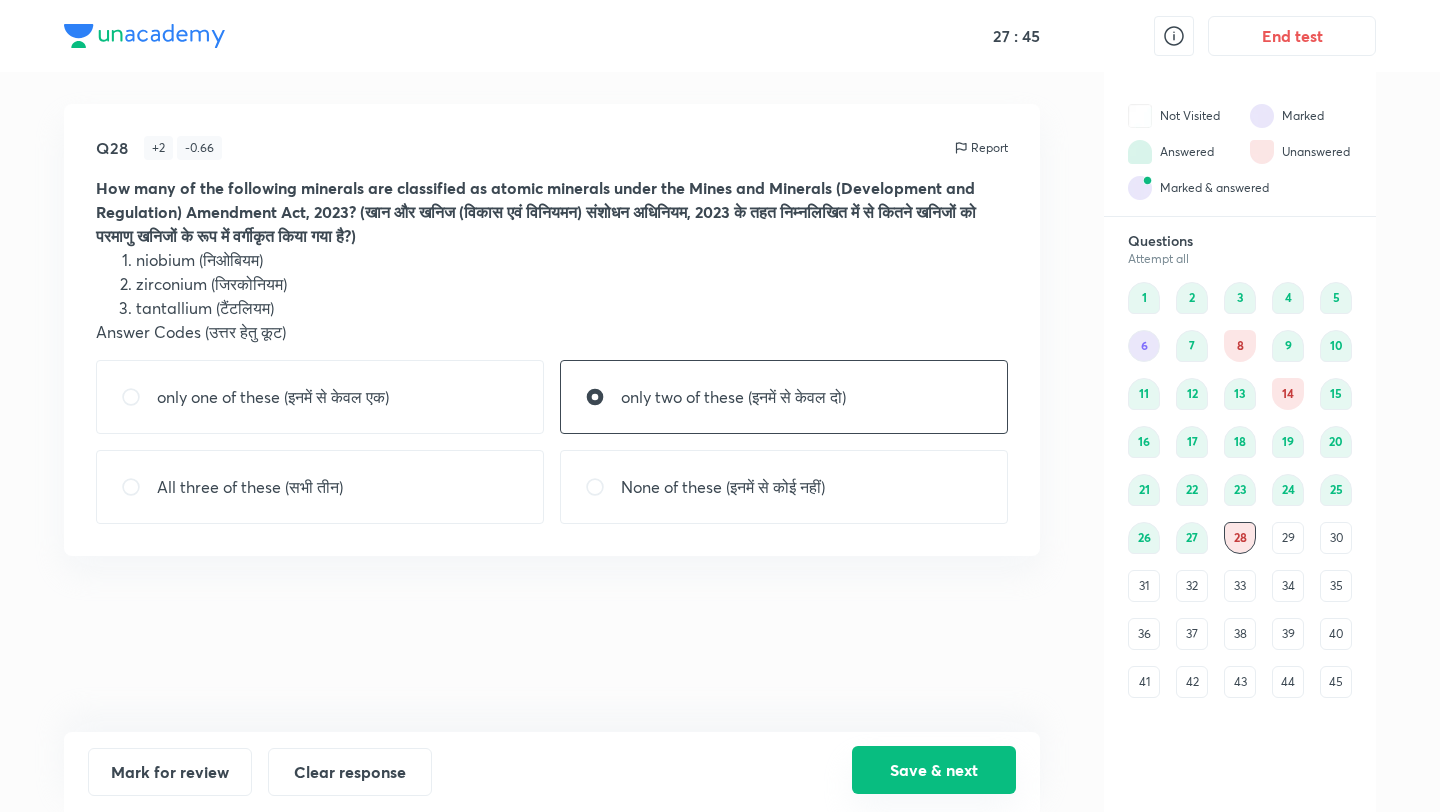 click on "Save & next" at bounding box center (934, 770) 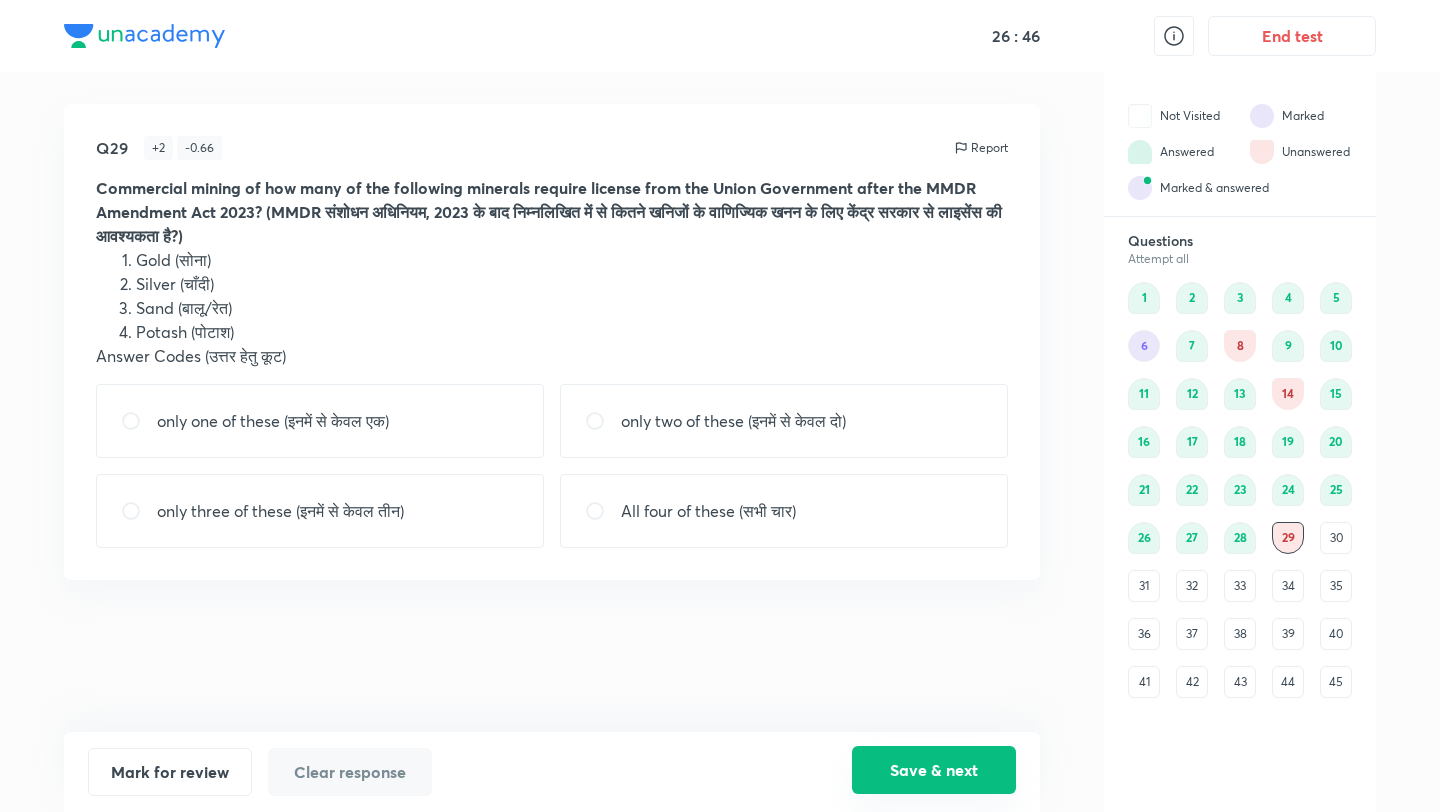 click on "Save & next" at bounding box center [934, 770] 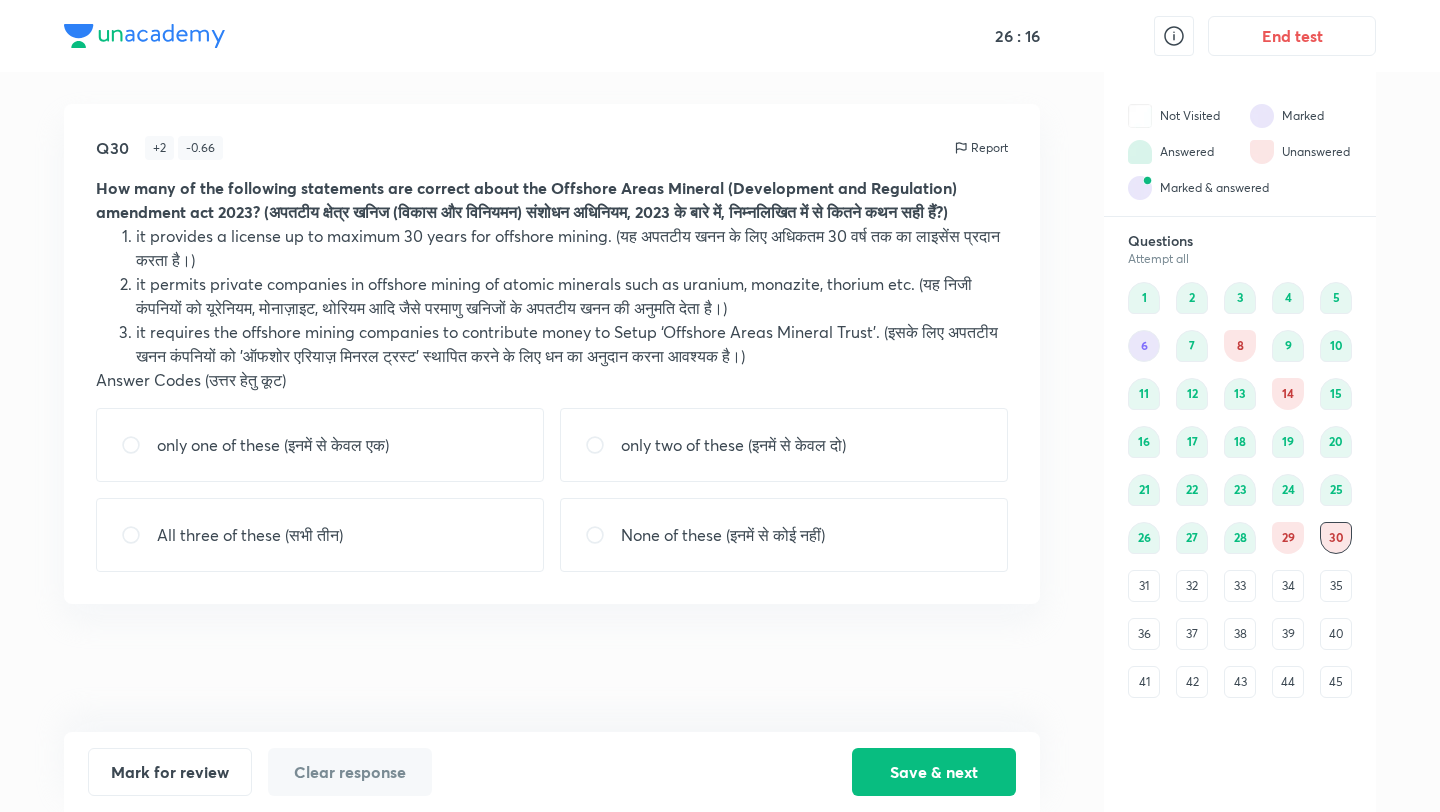 click on "only two of these (इनमें से केवल दो)" at bounding box center (784, 445) 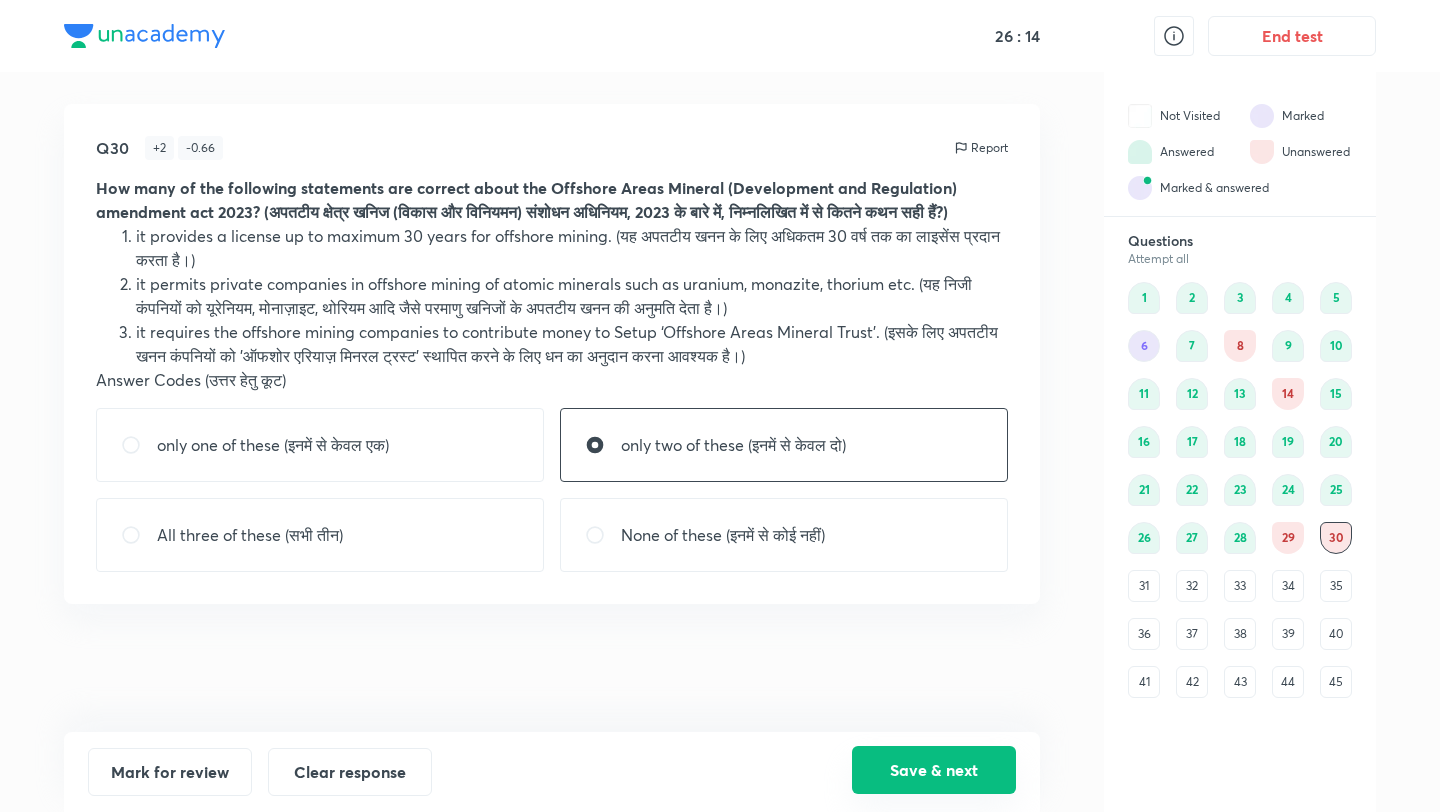 click on "Save & next" at bounding box center [934, 770] 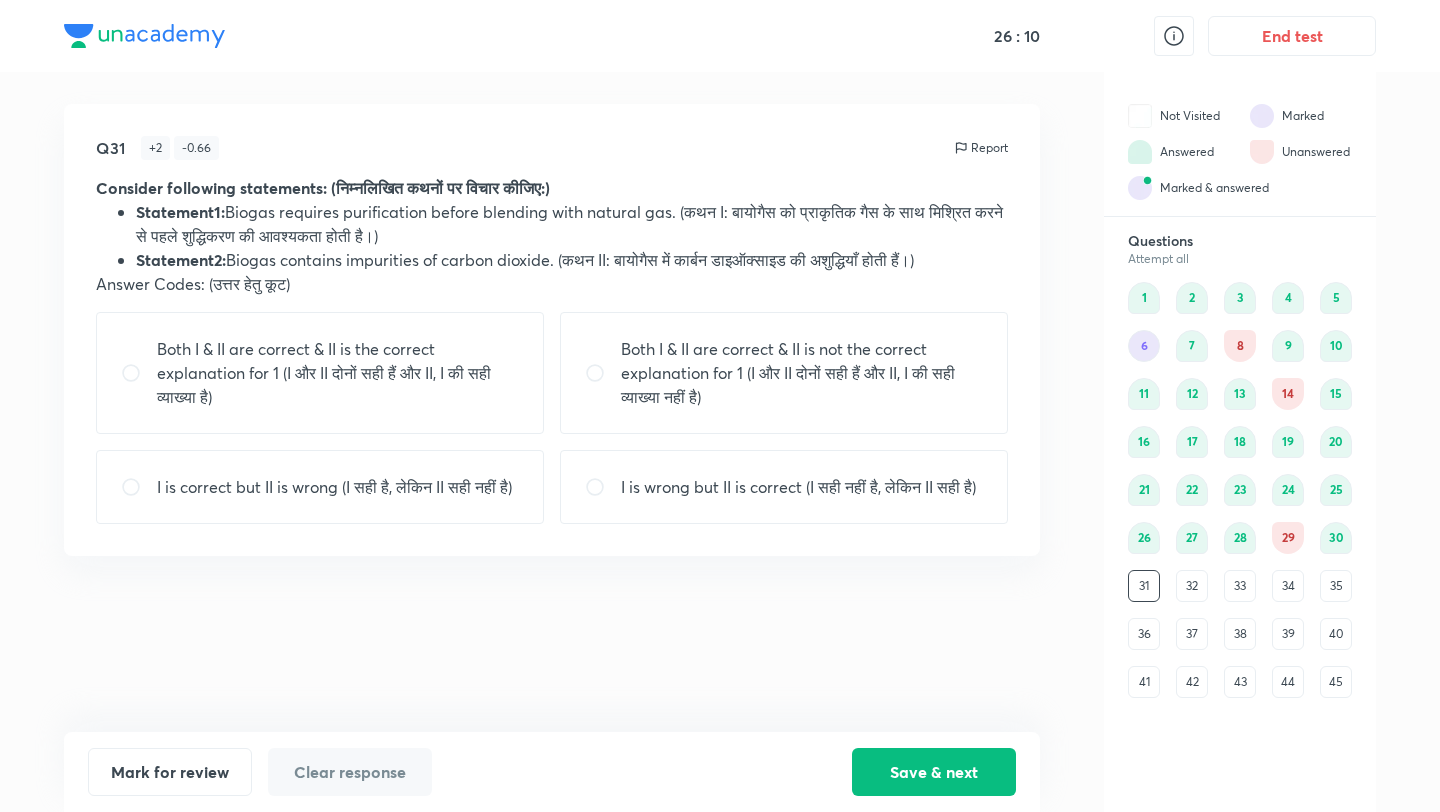 click on "Q31 + 2 - 0.66 Report Consider following statements: (निम्नलिखित कथनों पर विचार कीजिए:)  Statement1:  Biogas requires purification before blending with natural gas. (कथन I: बायोगैस को प्राकृतिक गैस के साथ मिश्रित करने से पहले शुद्धिकरण की आवश्यकता होती है।)  Statement2:  Biogas contains impurities of carbon dioxide. (कथन II: बायोगैस में कार्बन डाइऑक्साइड की अशुद्धियाँ होती हैं।)  Answer Codes: (उत्तर हेतु कूट)  Both I & II are correct & II is the correct explanation for 1 (I और II दोनों सही हैं और II, I की सही व्याख्या है)   I is correct but II is wrong (I सही है, लेकिन II सही नहीं है)" at bounding box center (552, 418) 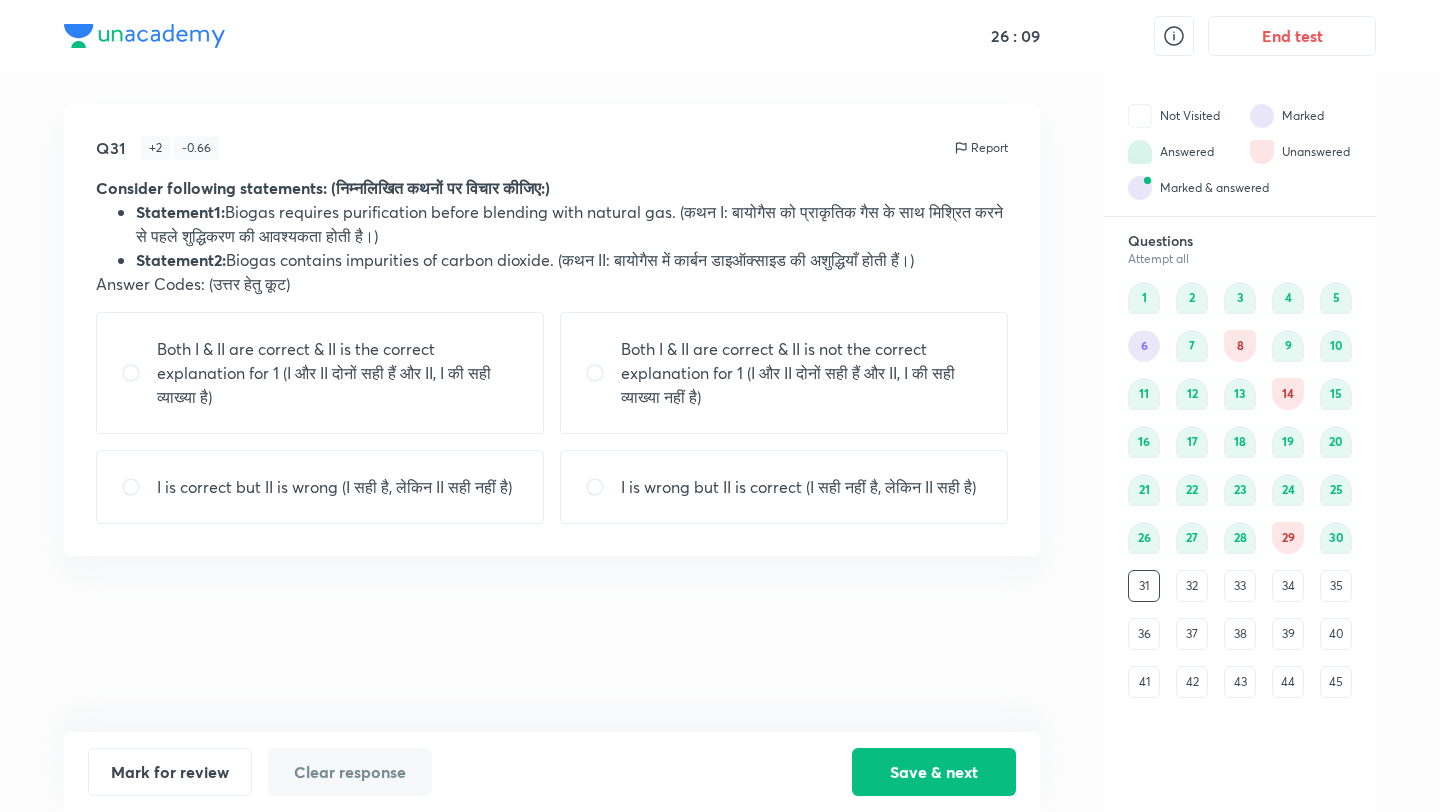 click on "Q31 + 2 - 0.66 Report Consider following statements: (निम्नलिखित कथनों पर विचार कीजिए:)  Statement1:  Biogas requires purification before blending with natural gas. (कथन I: बायोगैस को प्राकृतिक गैस के साथ मिश्रित करने से पहले शुद्धिकरण की आवश्यकता होती है।)  Statement2:  Biogas contains impurities of carbon dioxide. (कथन II: बायोगैस में कार्बन डाइऑक्साइड की अशुद्धियाँ होती हैं।)  Answer Codes: (उत्तर हेतु कूट)  Both I & II are correct & II is the correct explanation for 1 (I और II दोनों सही हैं और II, I की सही व्याख्या है)   I is correct but II is wrong (I सही है, लेकिन II सही नहीं है)" at bounding box center (552, 418) 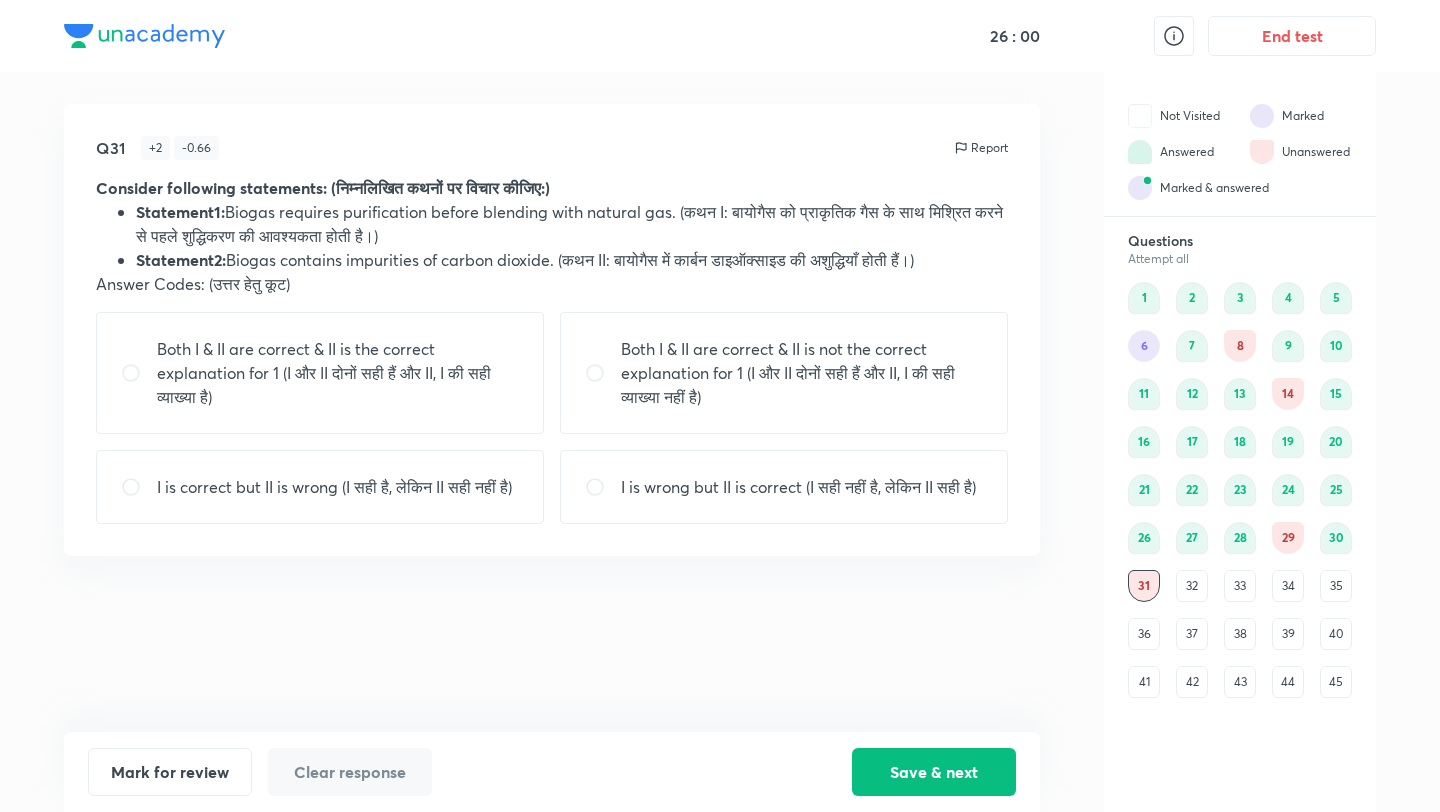 click on "Both I & II are correct & II is not the correct explanation for 1 (I और II दोनों सही हैं और II, I की सही व्याख्या नहीं है)" at bounding box center [802, 373] 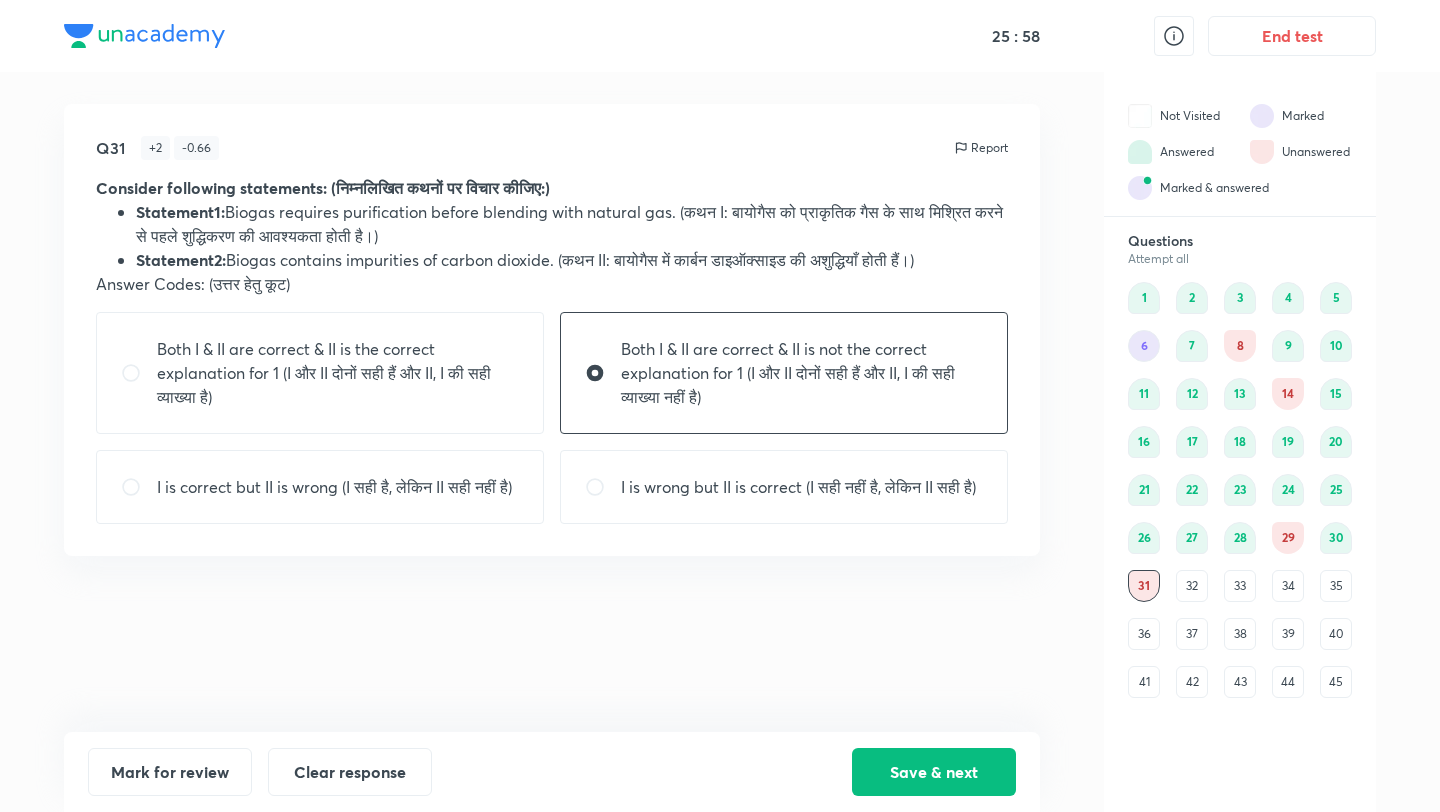 click on "Both I & II are correct & II is the correct explanation for 1 (I और II दोनों सही हैं और II, I की सही व्याख्या है)" at bounding box center [338, 373] 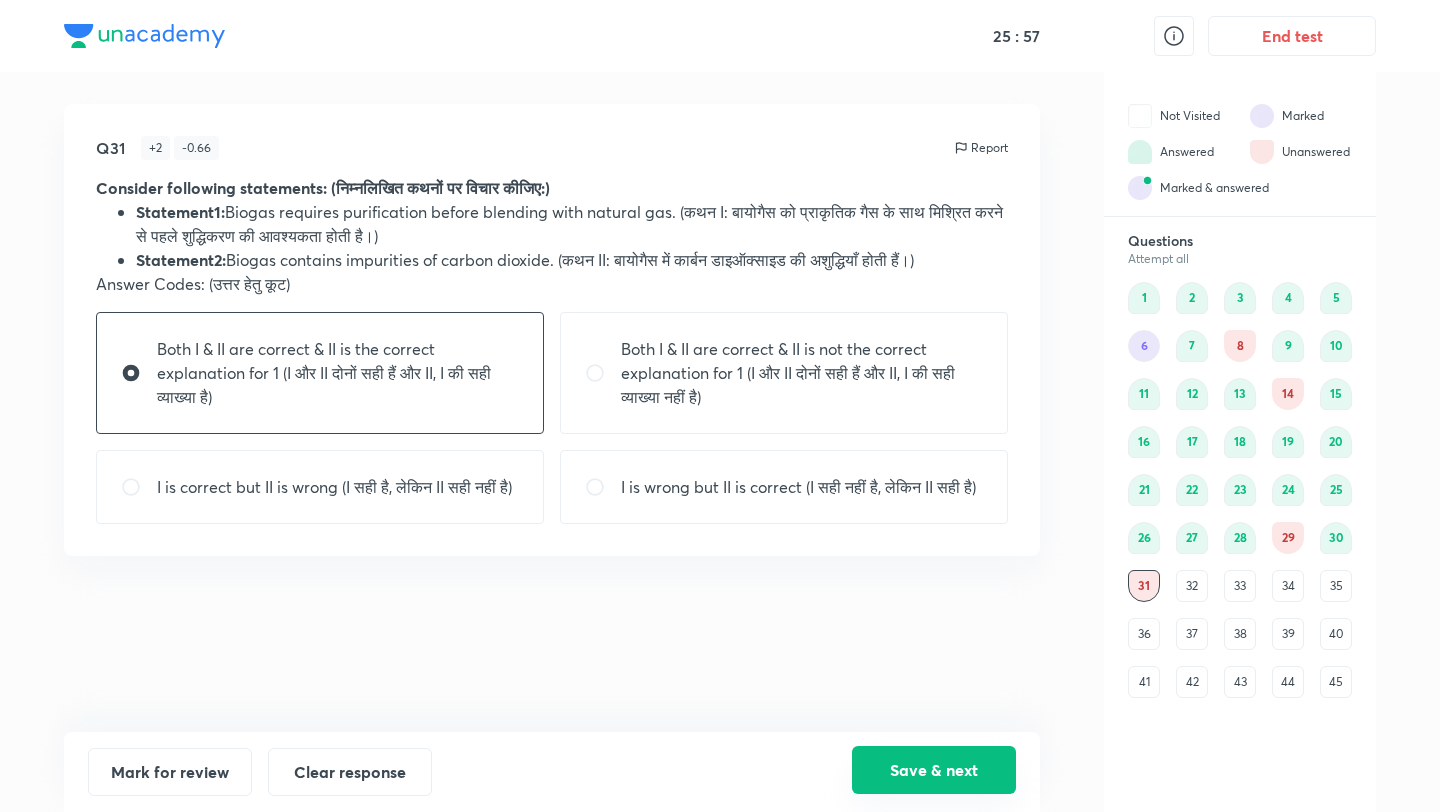 click on "Save & next" at bounding box center [934, 770] 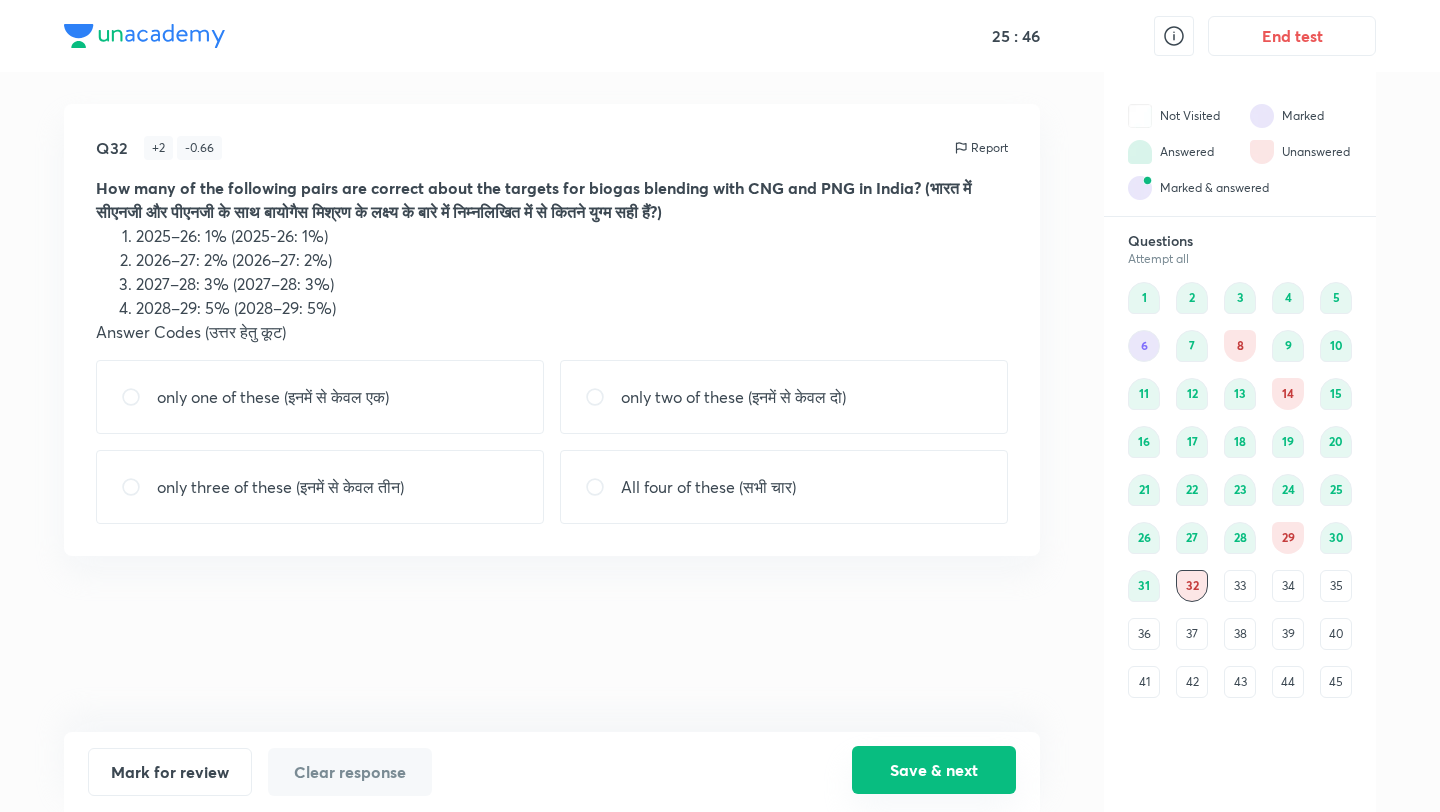 click on "Save & next" at bounding box center (934, 770) 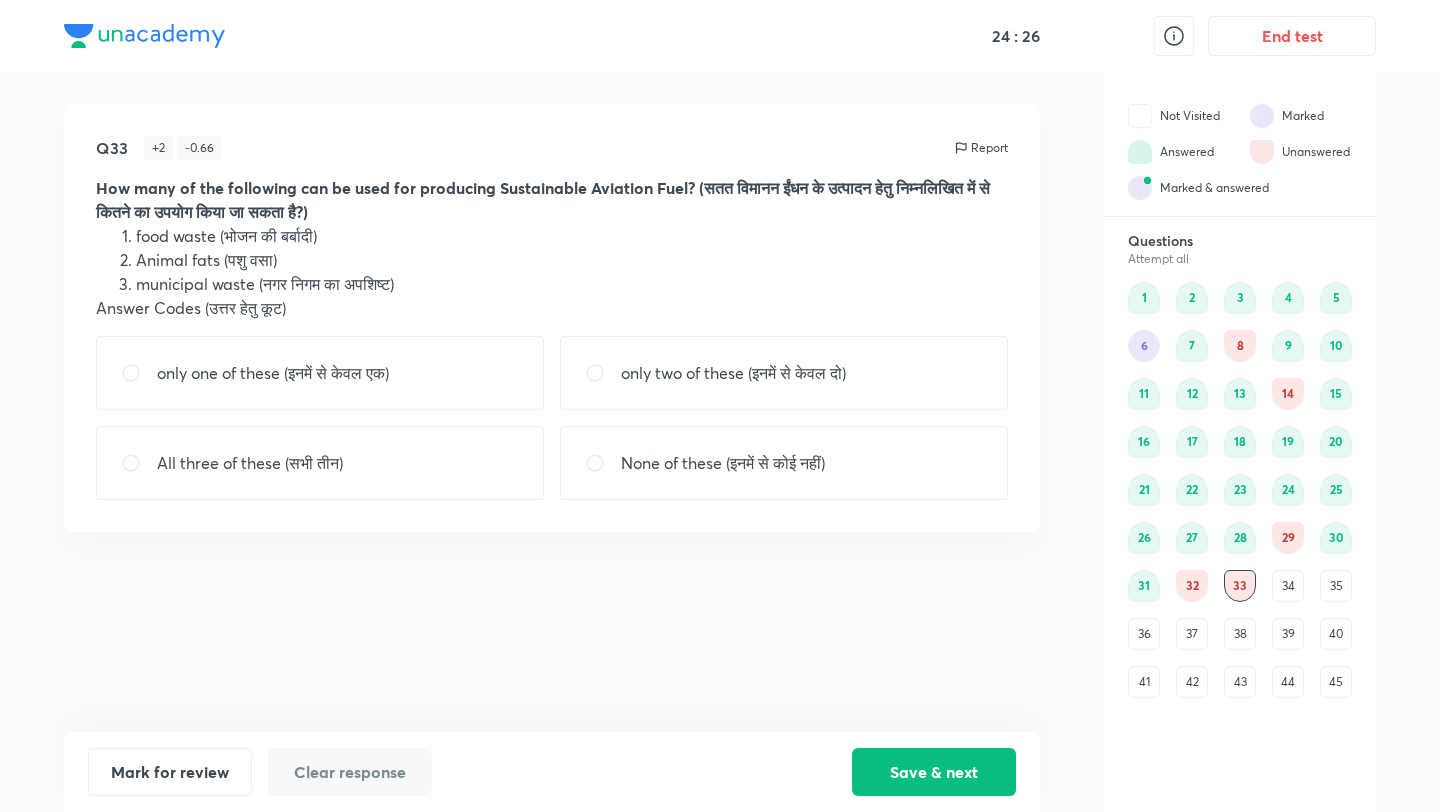 click on "None of these (इनमें से कोई नहीं)" at bounding box center [723, 463] 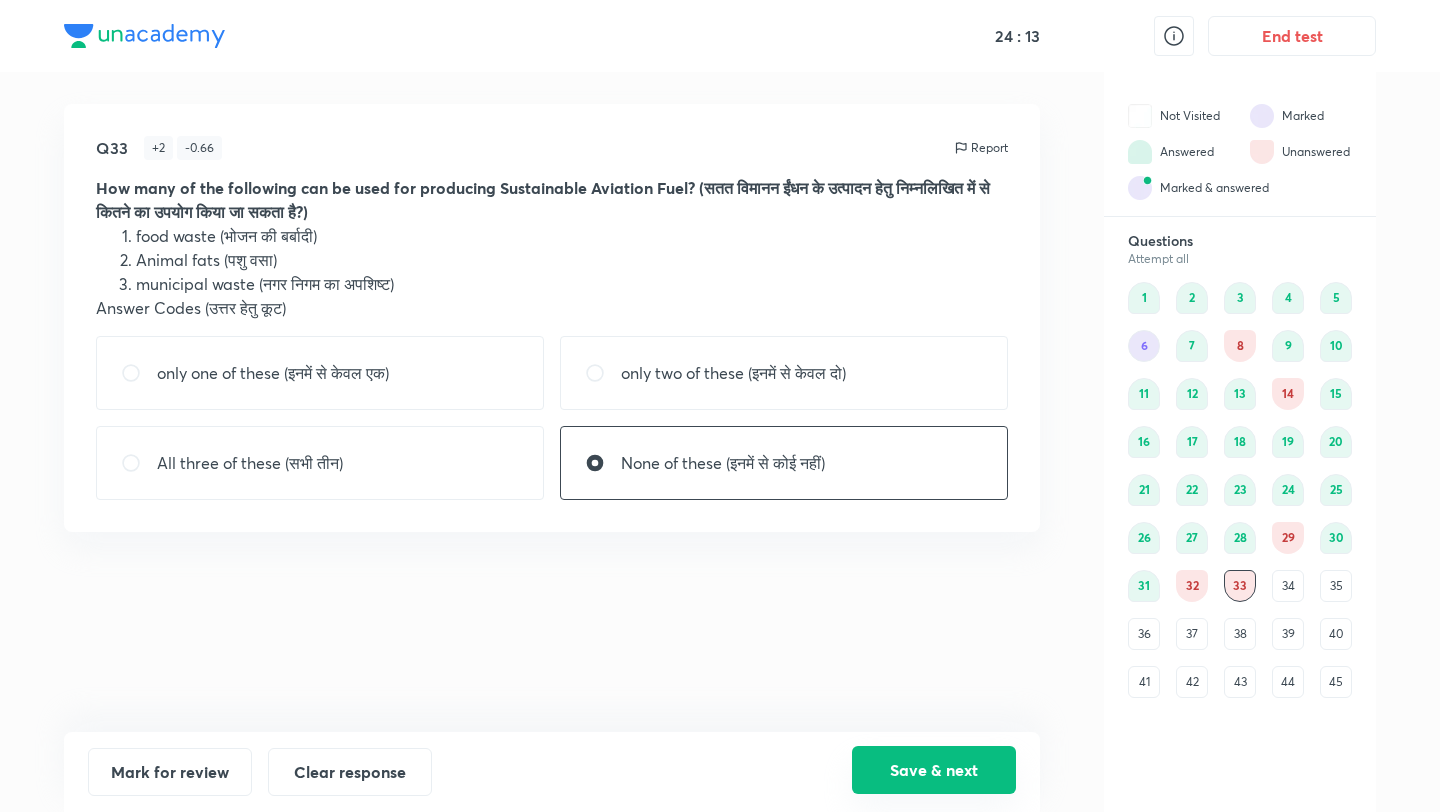 click on "Save & next" at bounding box center (934, 770) 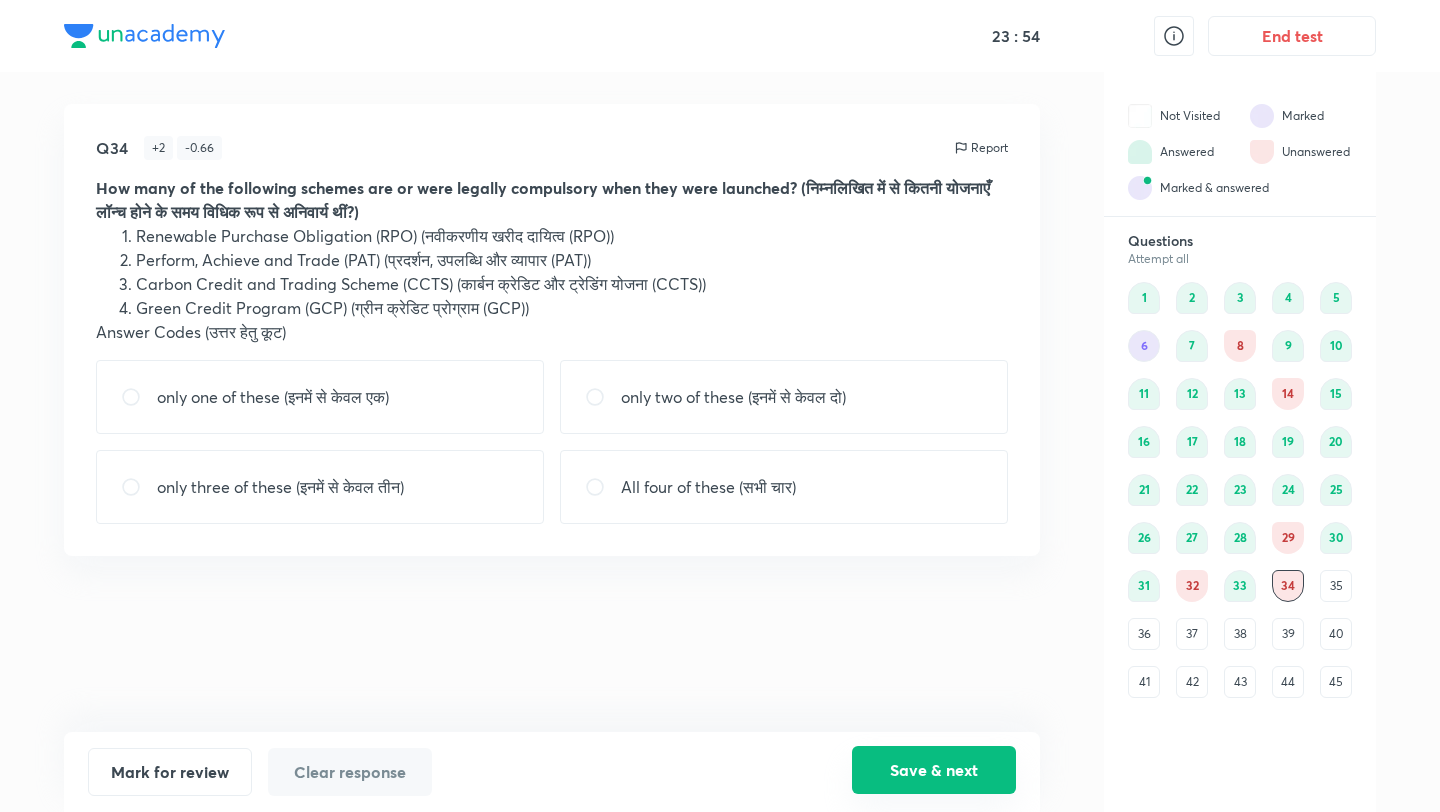 click on "Save & next" at bounding box center [934, 770] 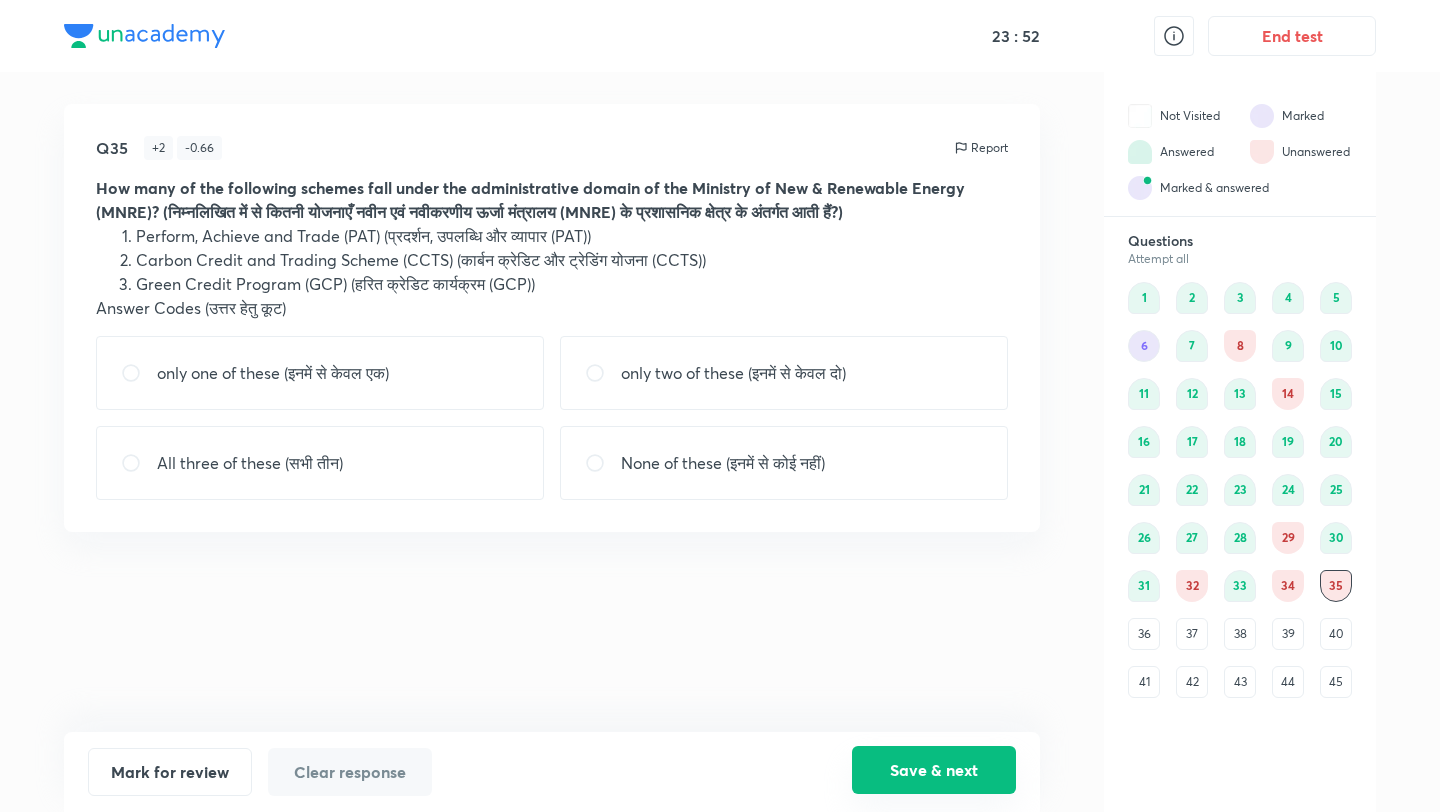 click on "Save & next" at bounding box center [934, 770] 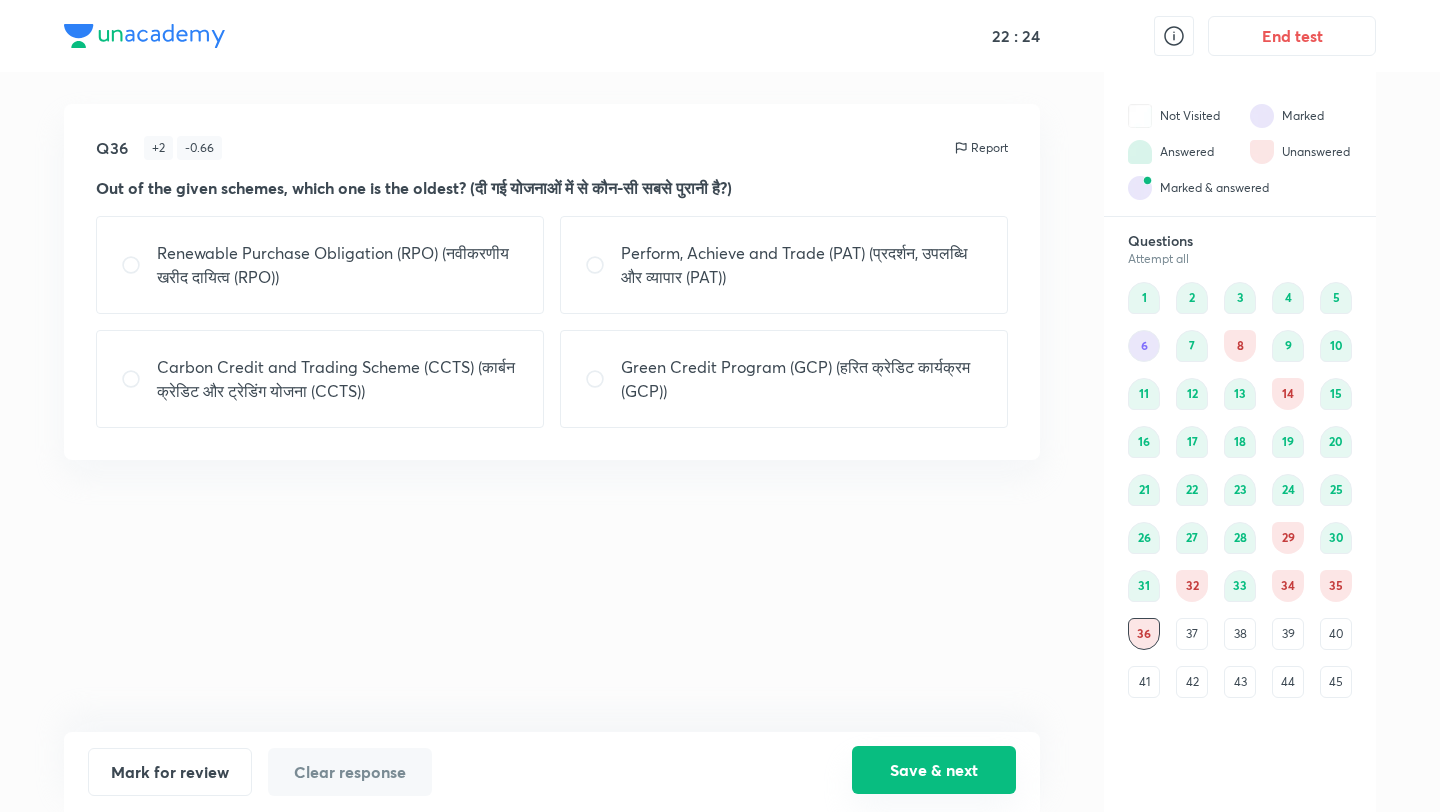 click on "Save & next" at bounding box center [934, 770] 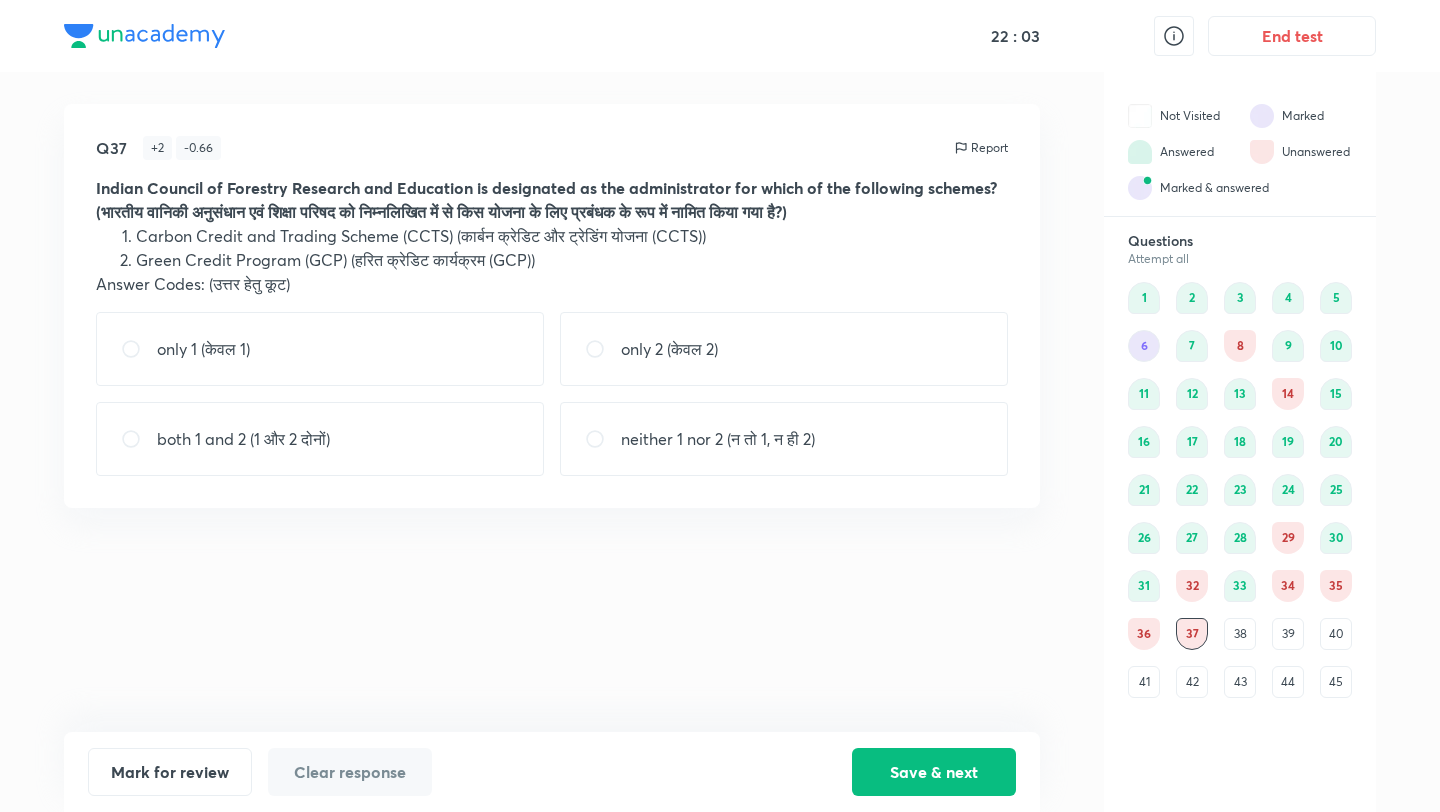 click on "both 1 and 2 (1 और 2 दोनों)" at bounding box center [320, 439] 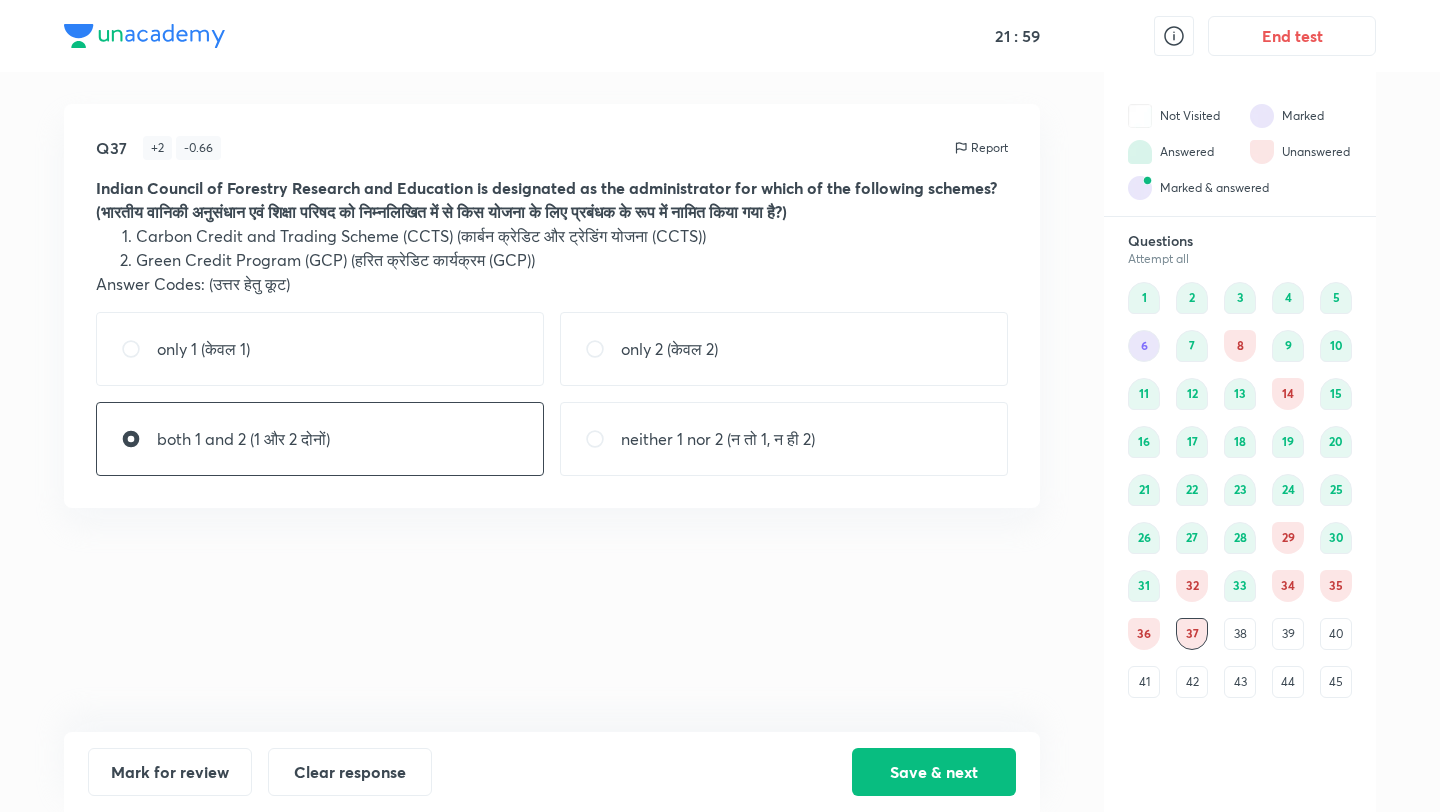 drag, startPoint x: 957, startPoint y: 770, endPoint x: 974, endPoint y: 664, distance: 107.35455 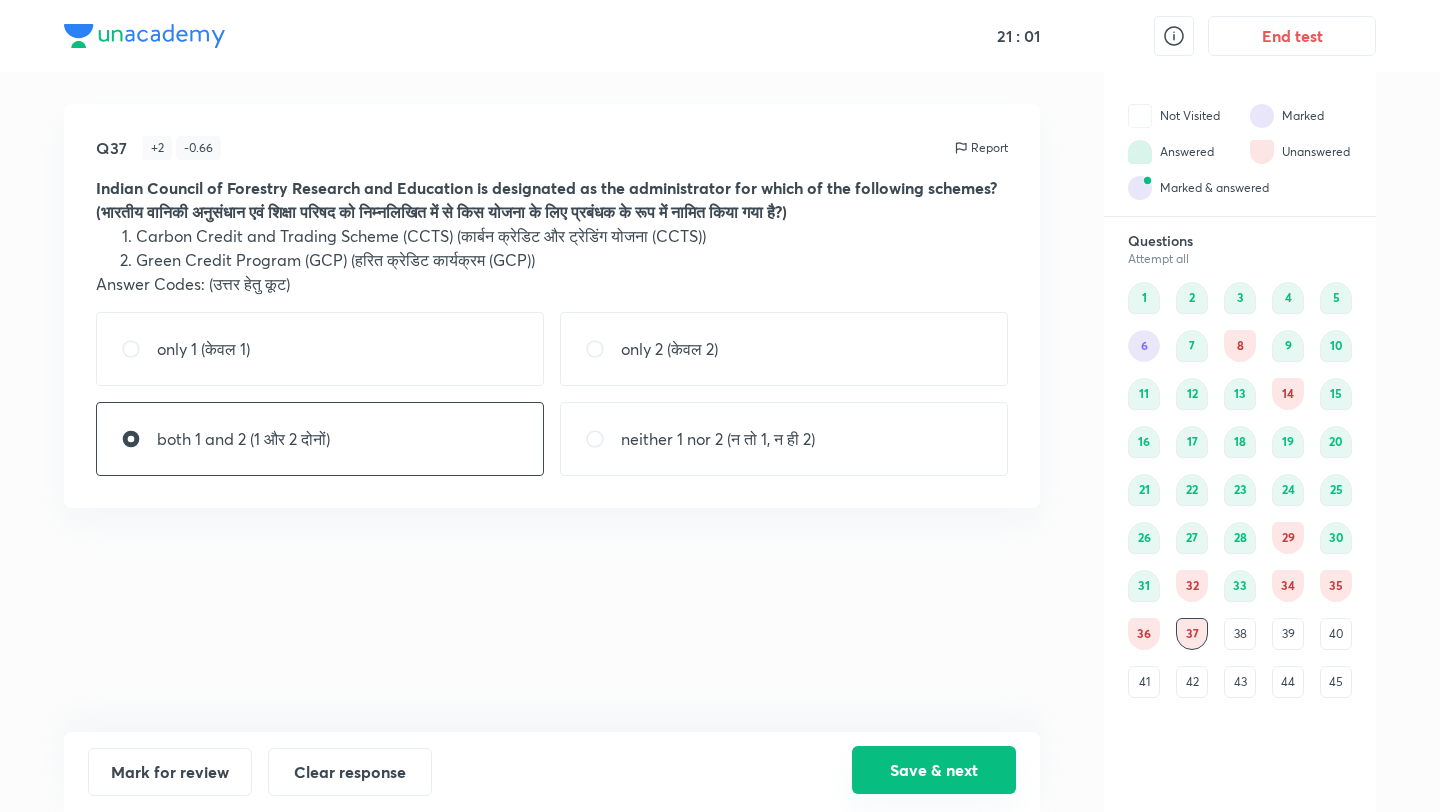 click on "Save & next" at bounding box center (934, 770) 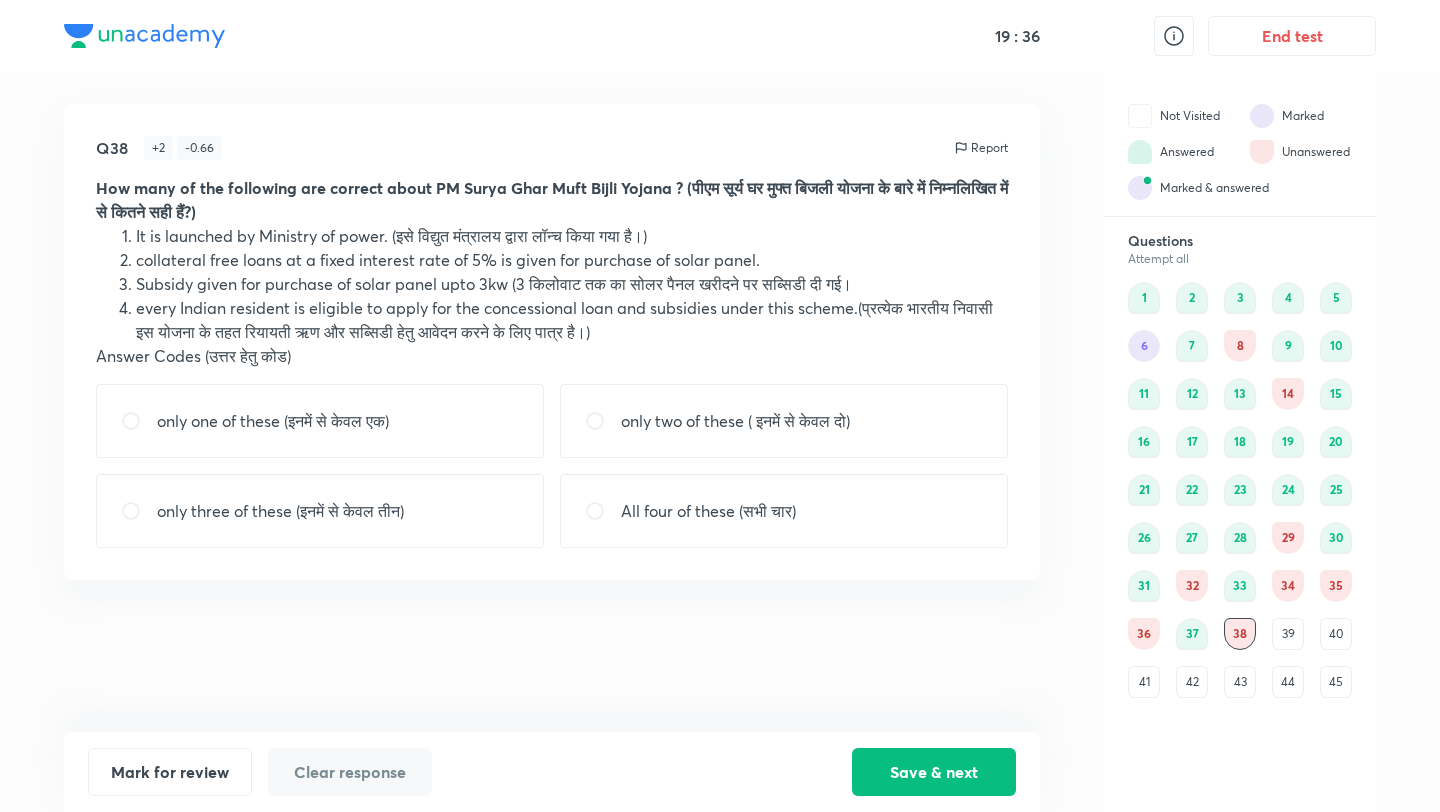 click on "All four of these (सभी चार)" at bounding box center (784, 511) 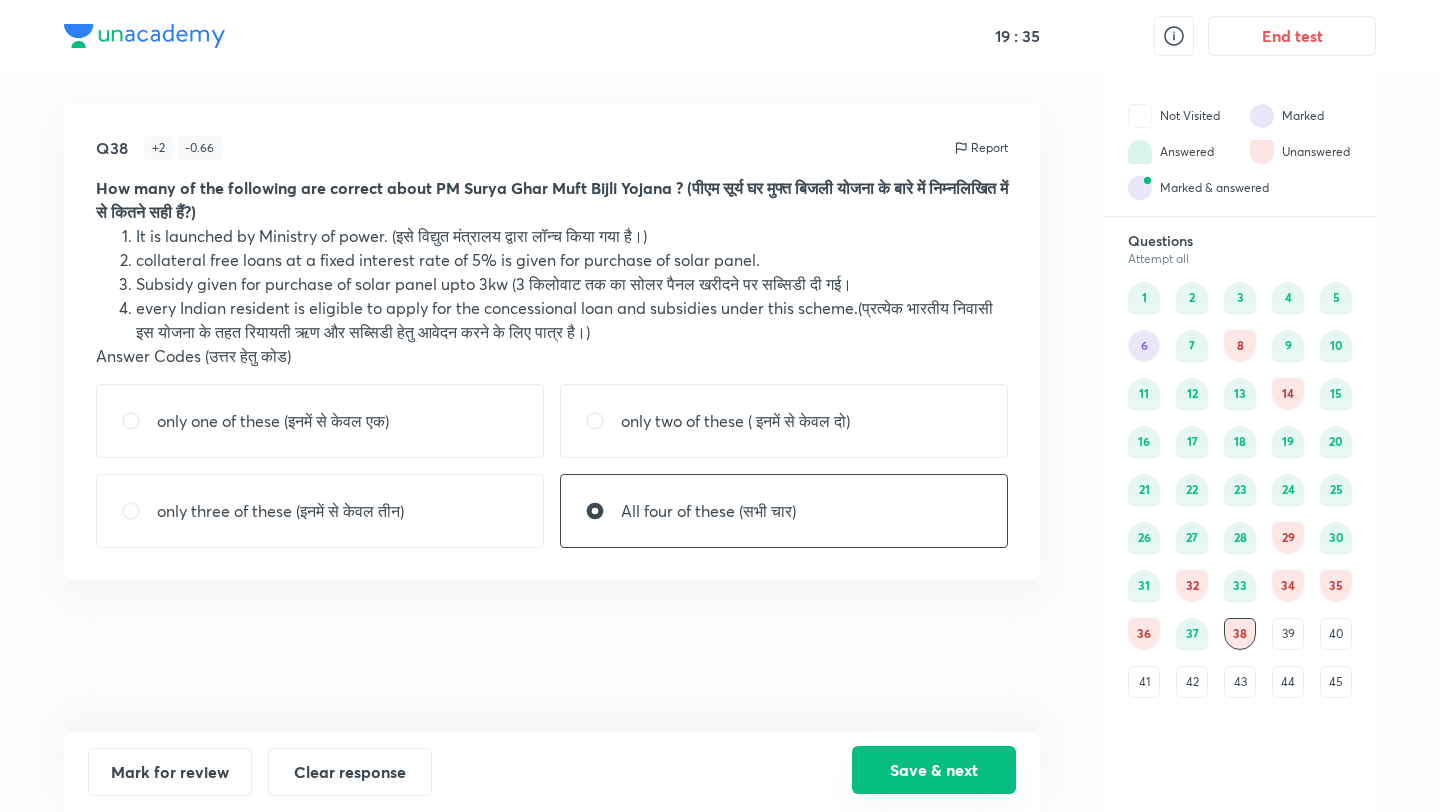 click on "Save & next" at bounding box center [934, 770] 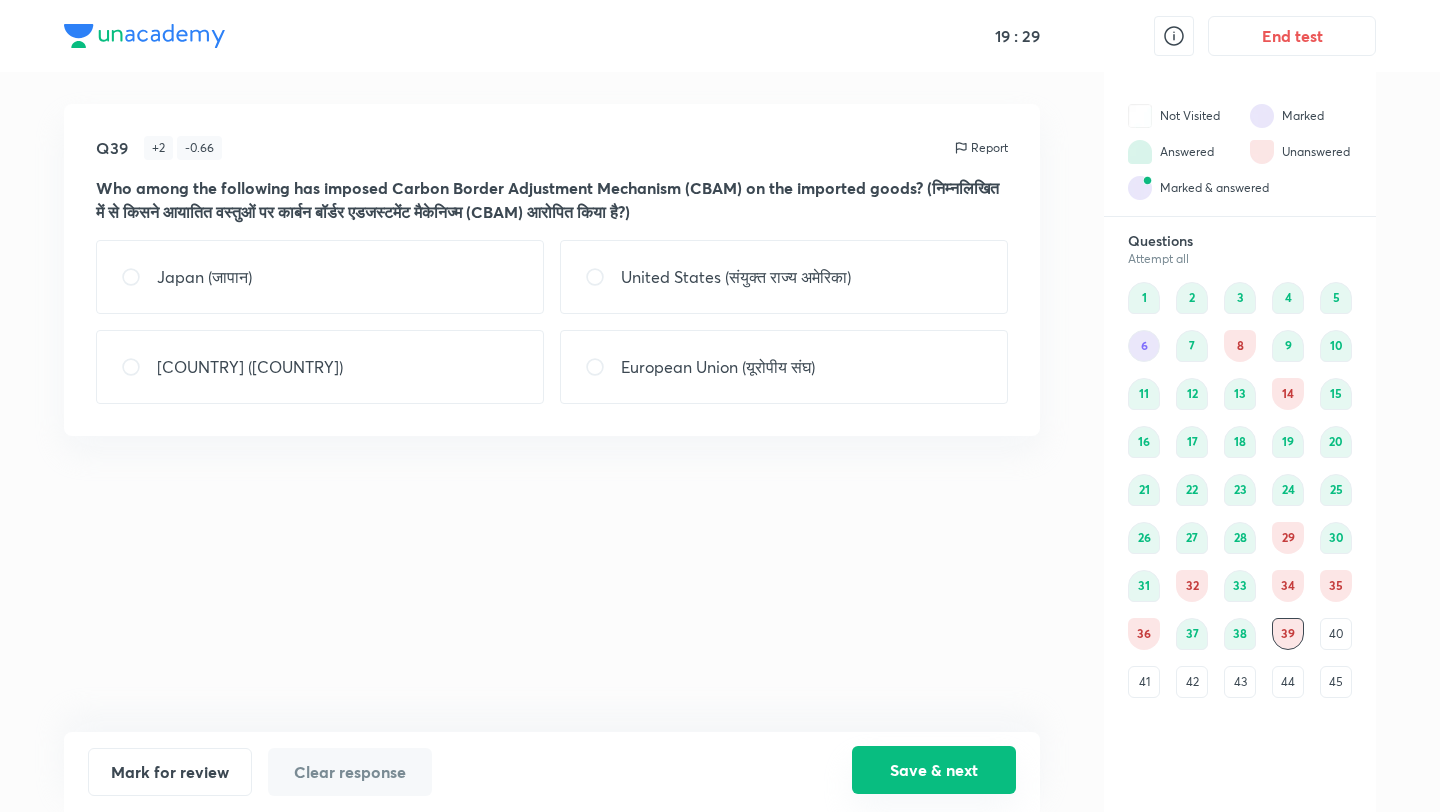 click on "Save & next" at bounding box center (934, 770) 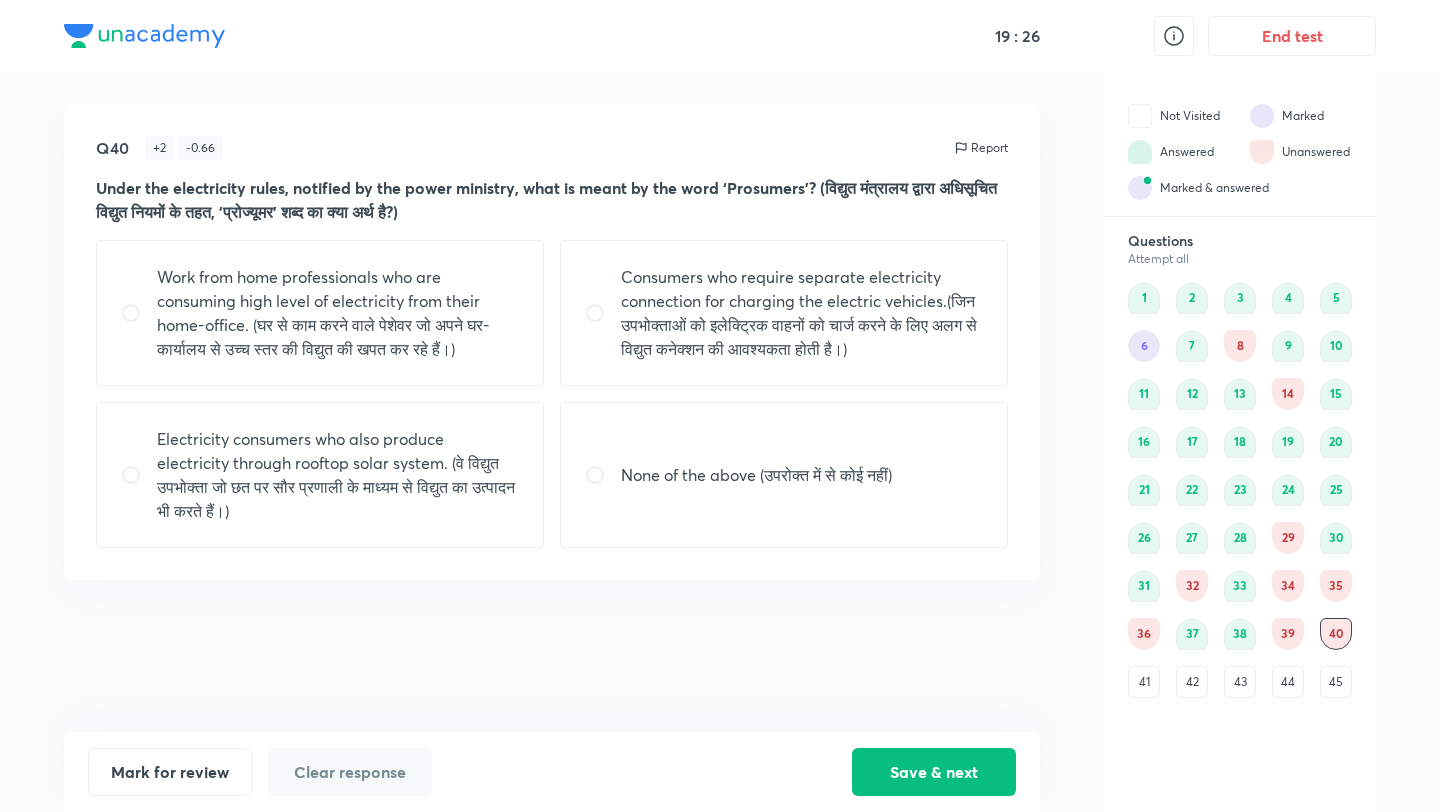 click on "39" at bounding box center (1288, 634) 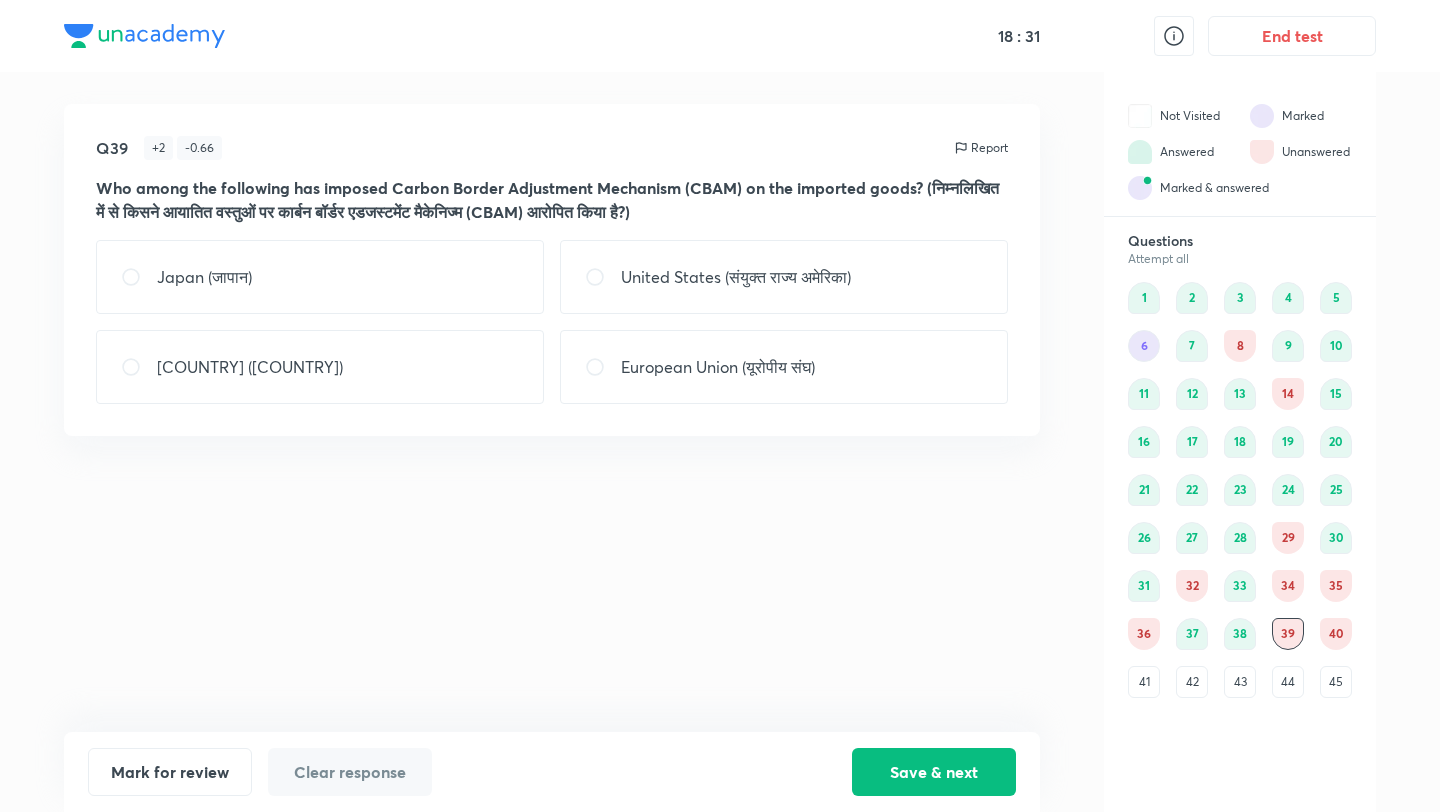 click on "European Union (यूरोपीय संघ)" at bounding box center [784, 367] 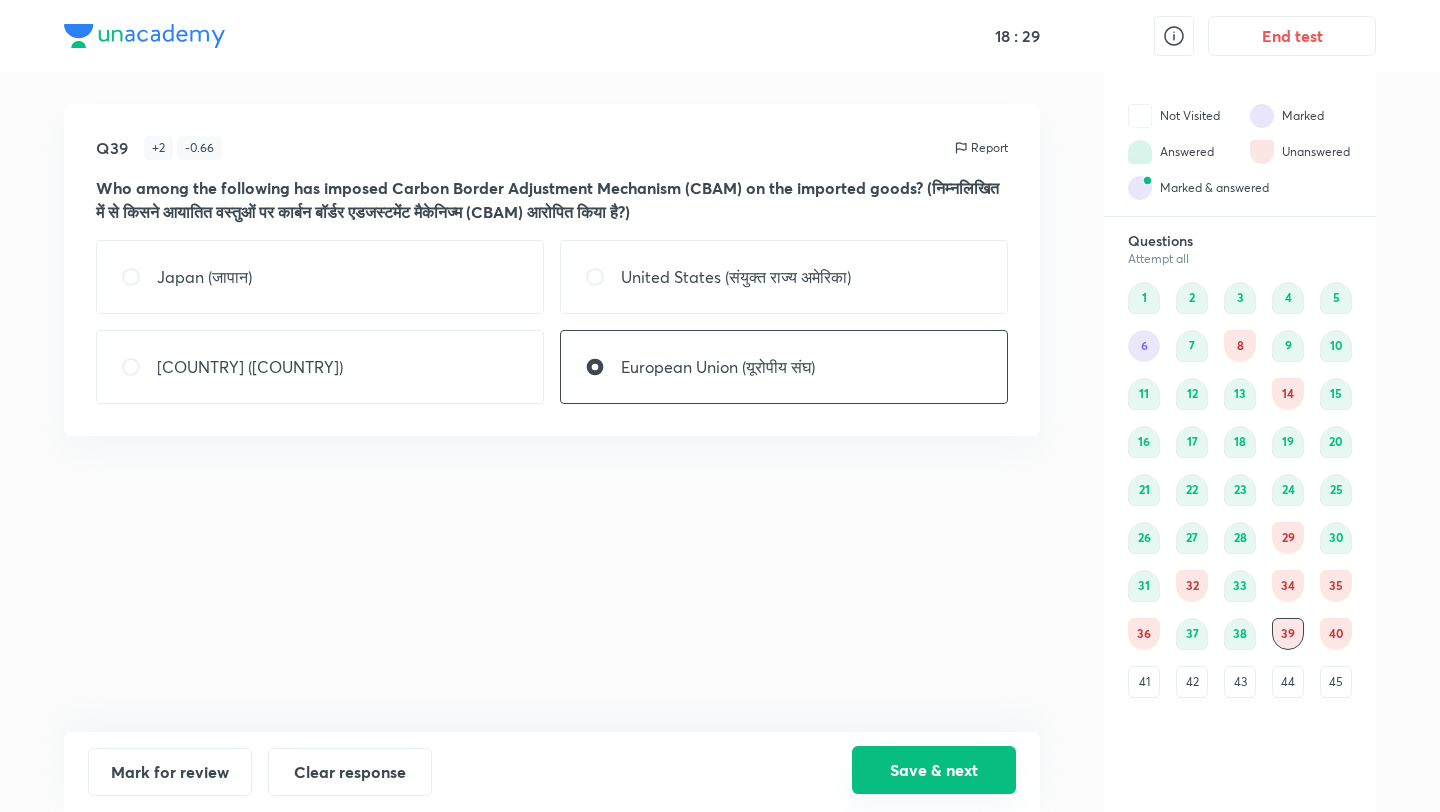 click on "Save & next" at bounding box center [934, 770] 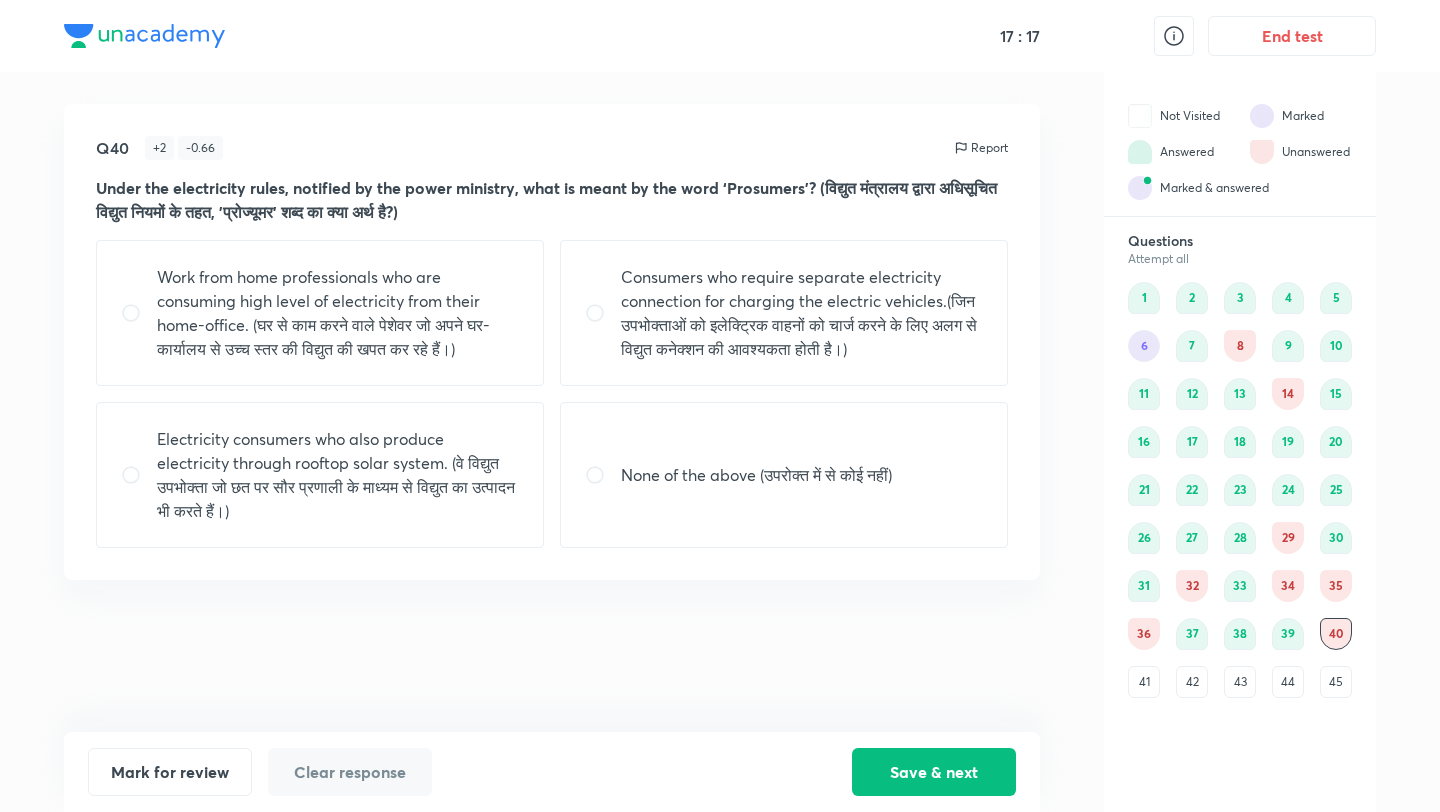 click on "Electricity consumers who also produce electricity through rooftop solar system. (वे विद्युत उपभोक्ता जो छत पर सौर प्रणाली के माध्यम से विद्युत का उत्पादन भी करते हैं।)" at bounding box center [338, 475] 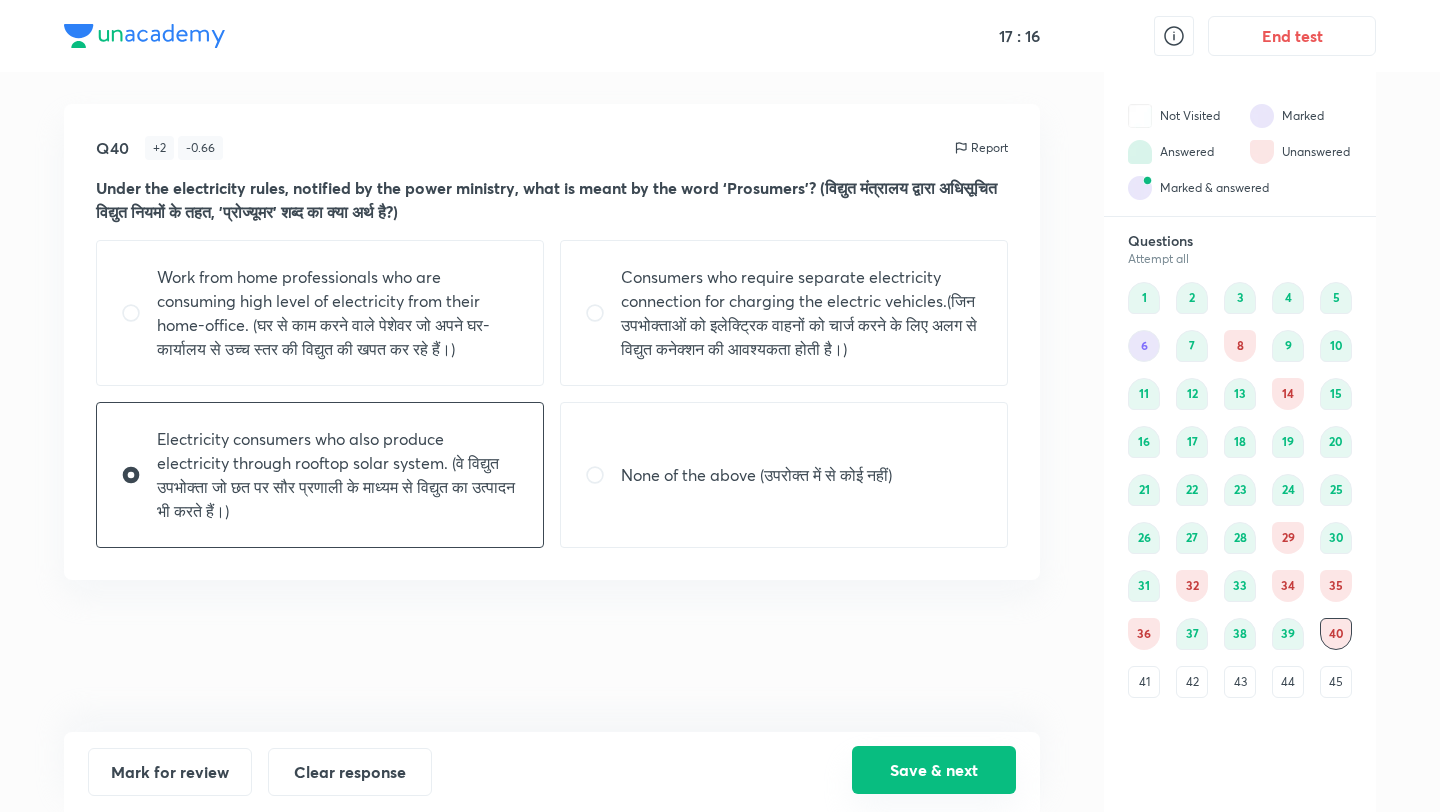 click on "Save & next" at bounding box center (934, 770) 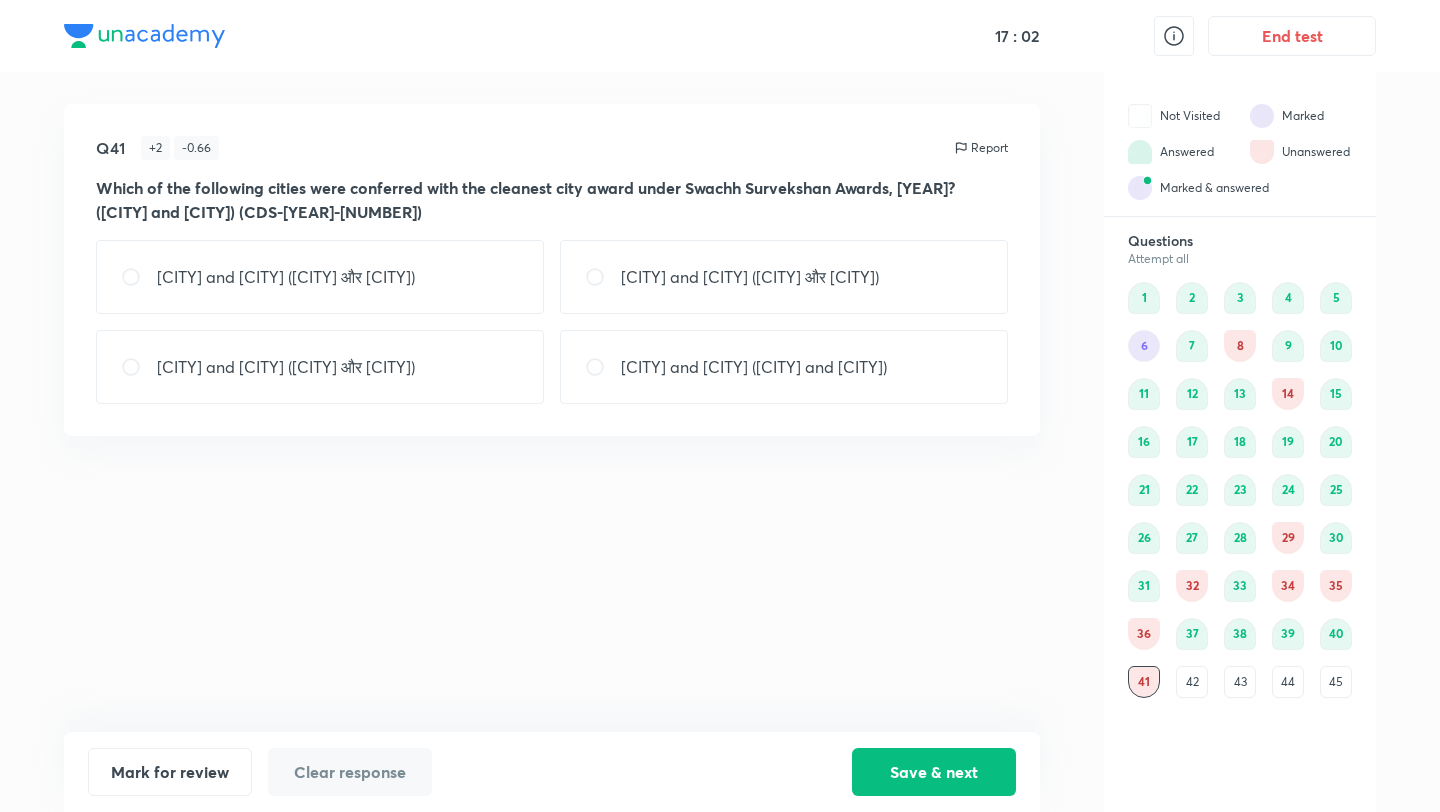 click on "[CITY] and [CITY] ([CITY] और [CITY])" at bounding box center [750, 277] 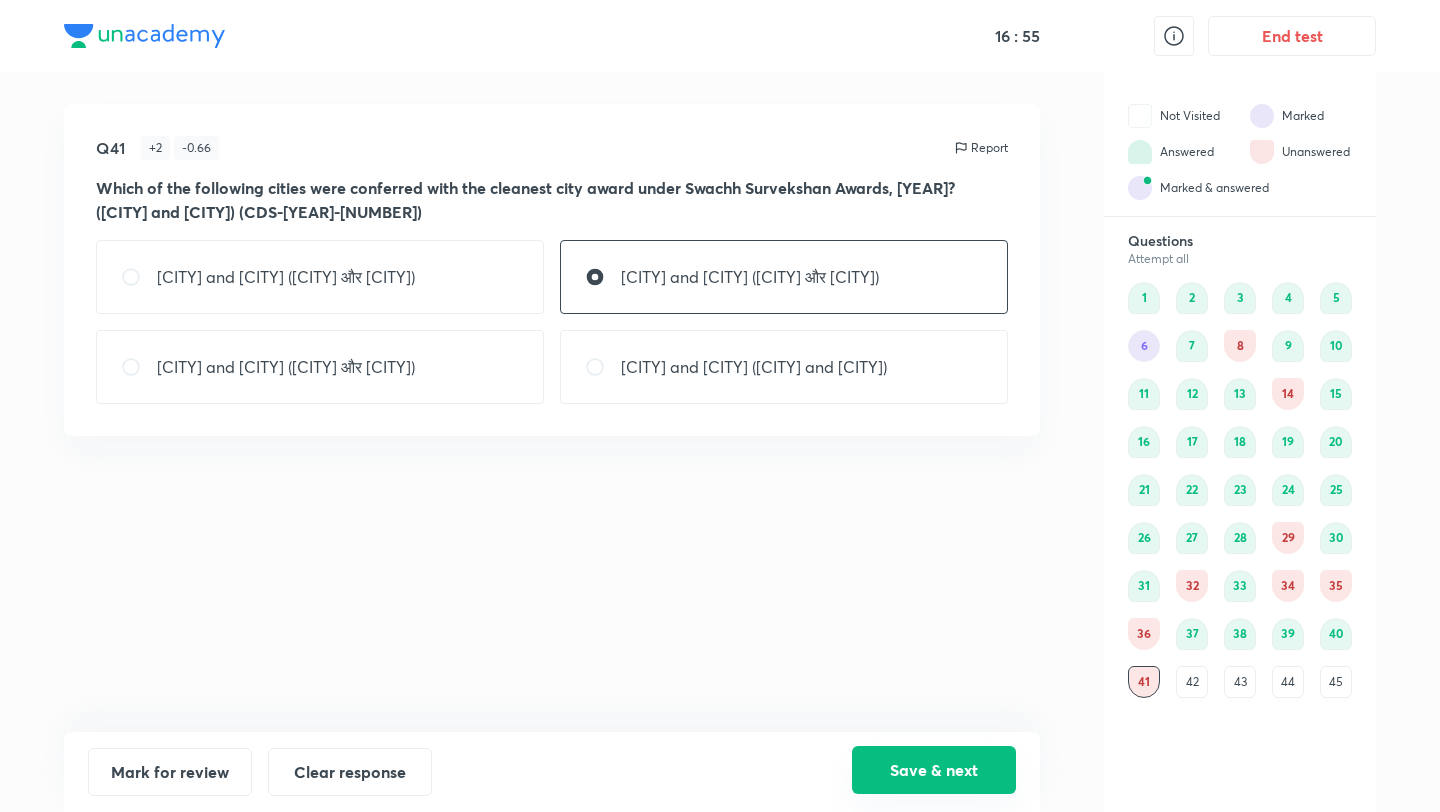 click on "Save & next" at bounding box center [934, 770] 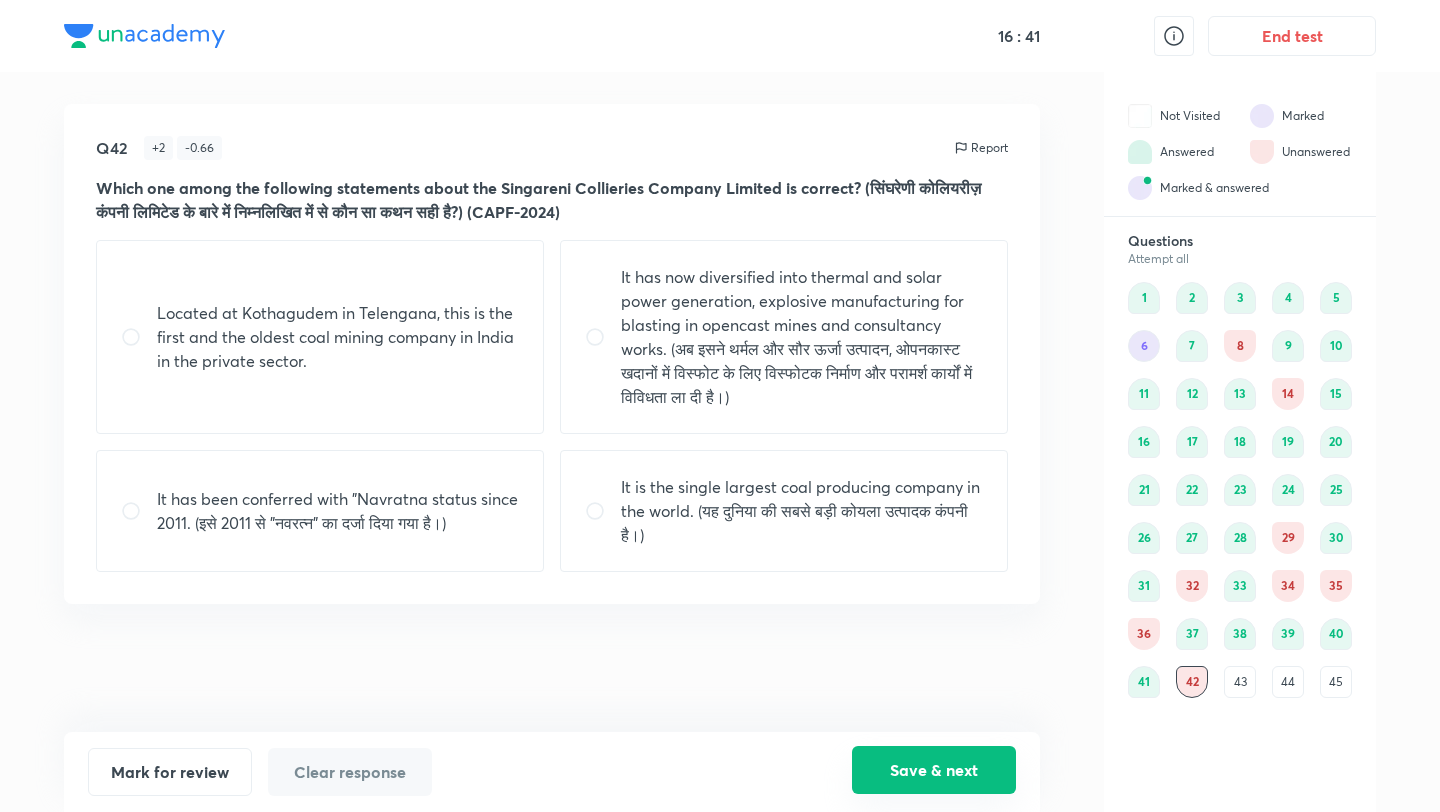 click on "Save & next" at bounding box center (934, 770) 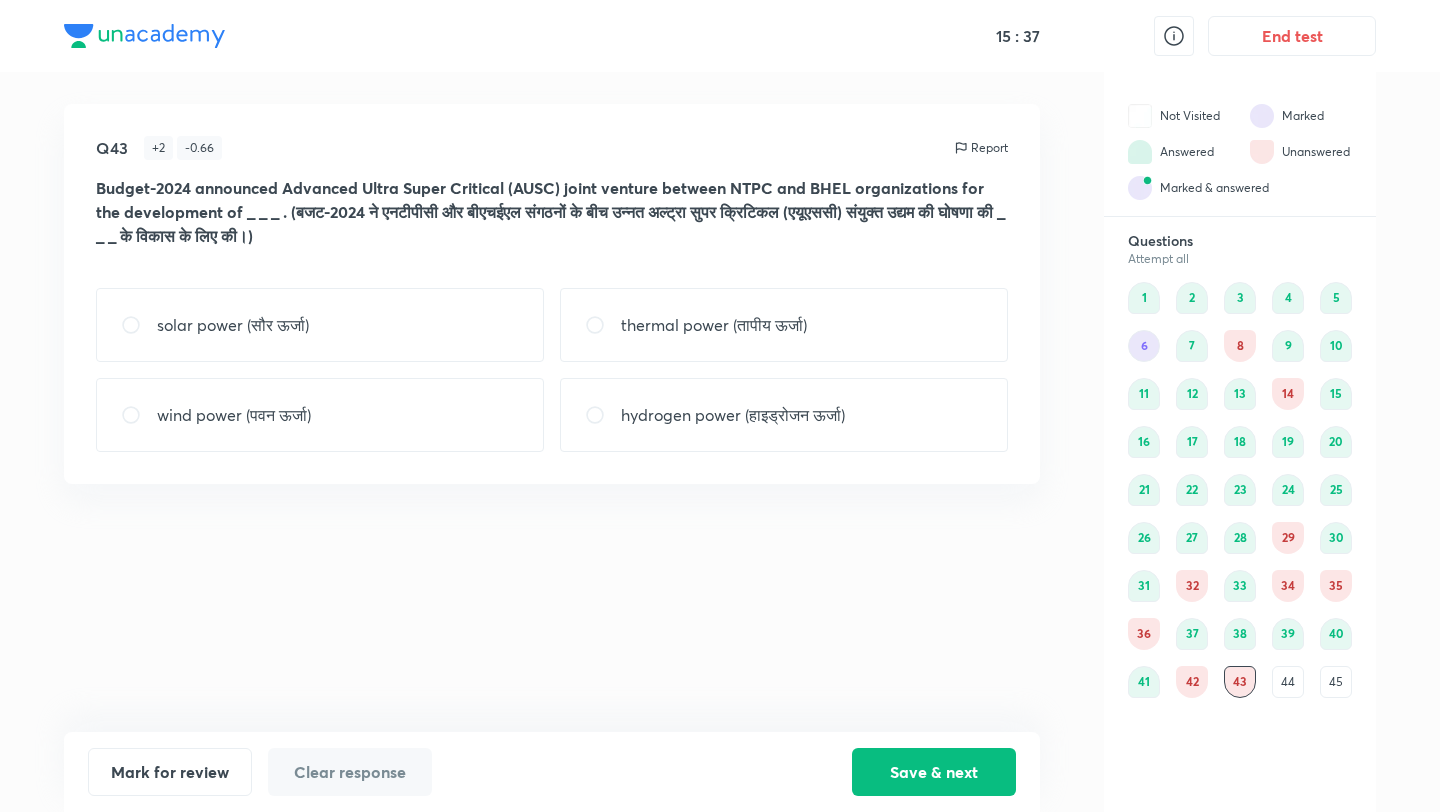 click on "thermal power (तापीय ऊर्जा)" at bounding box center [714, 325] 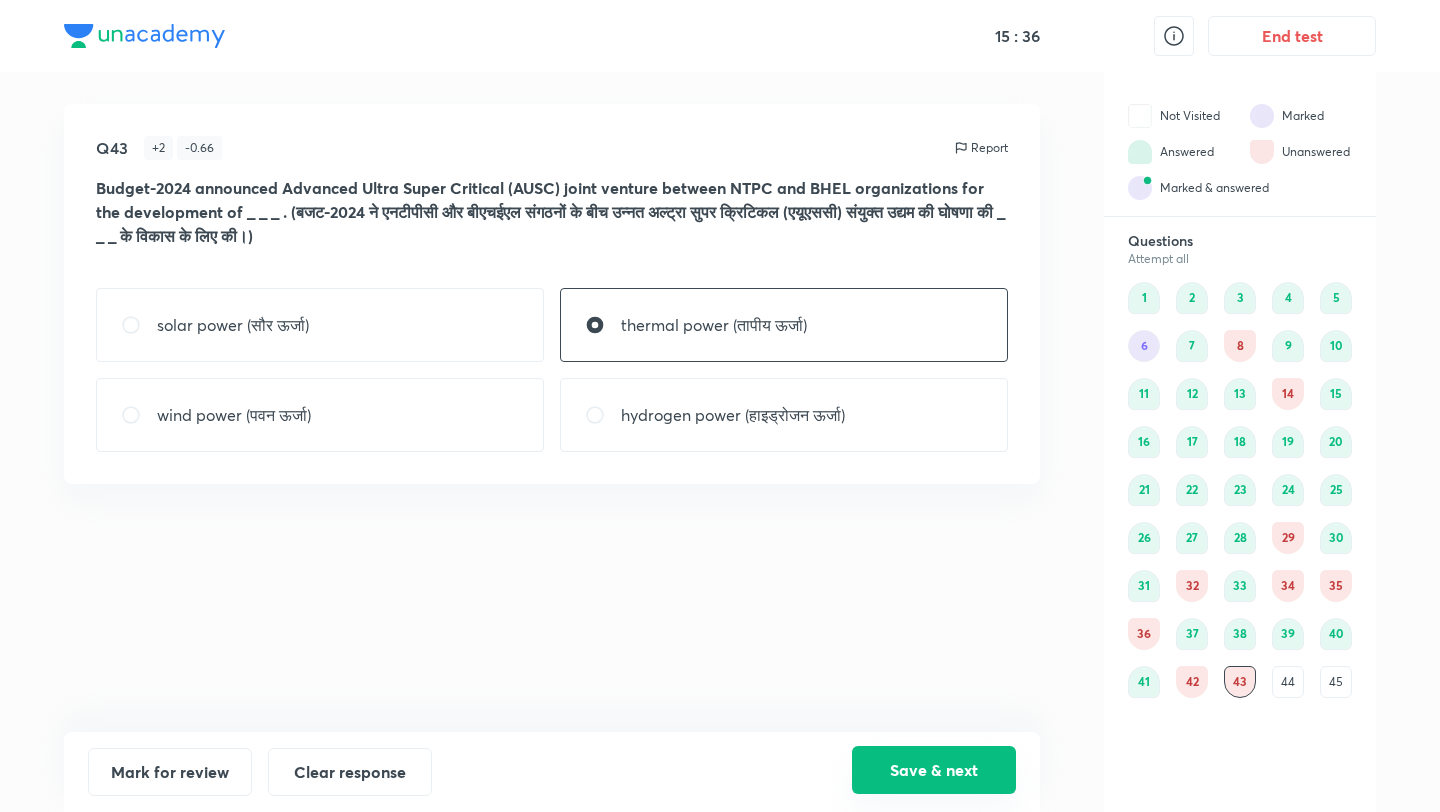 click on "Save & next" at bounding box center (934, 770) 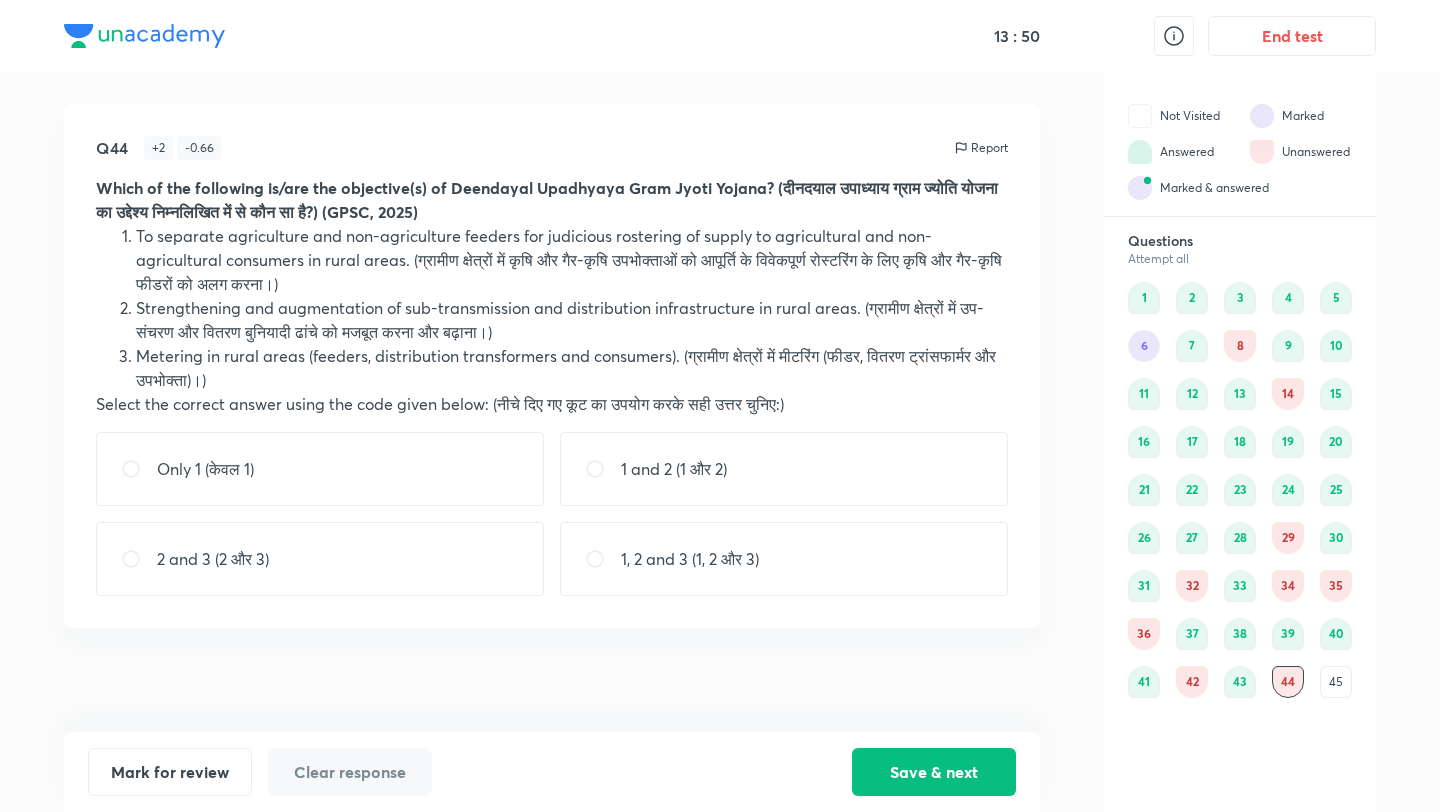click on "Only 1 (केवल 1)" at bounding box center [320, 469] 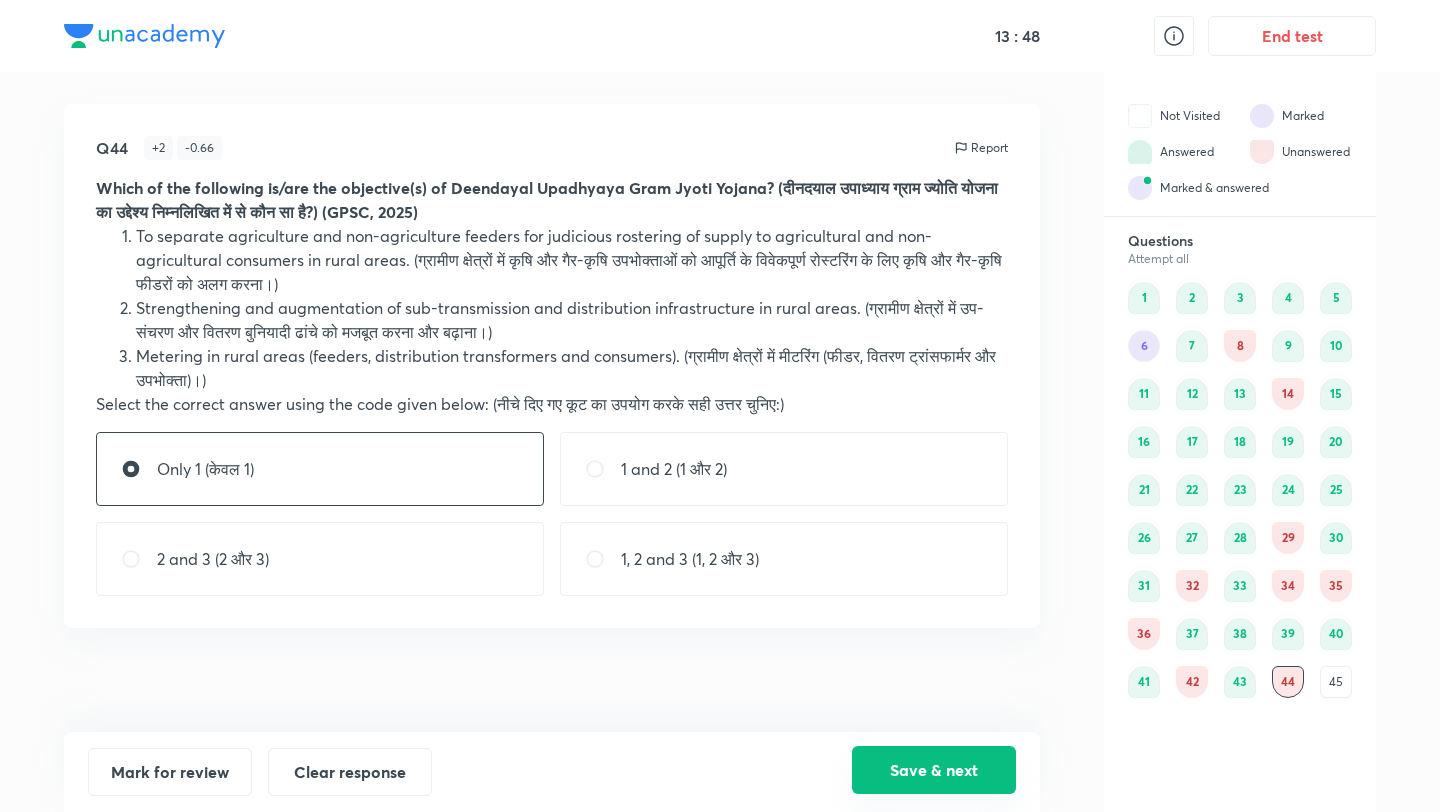 click on "Save & next" at bounding box center (934, 770) 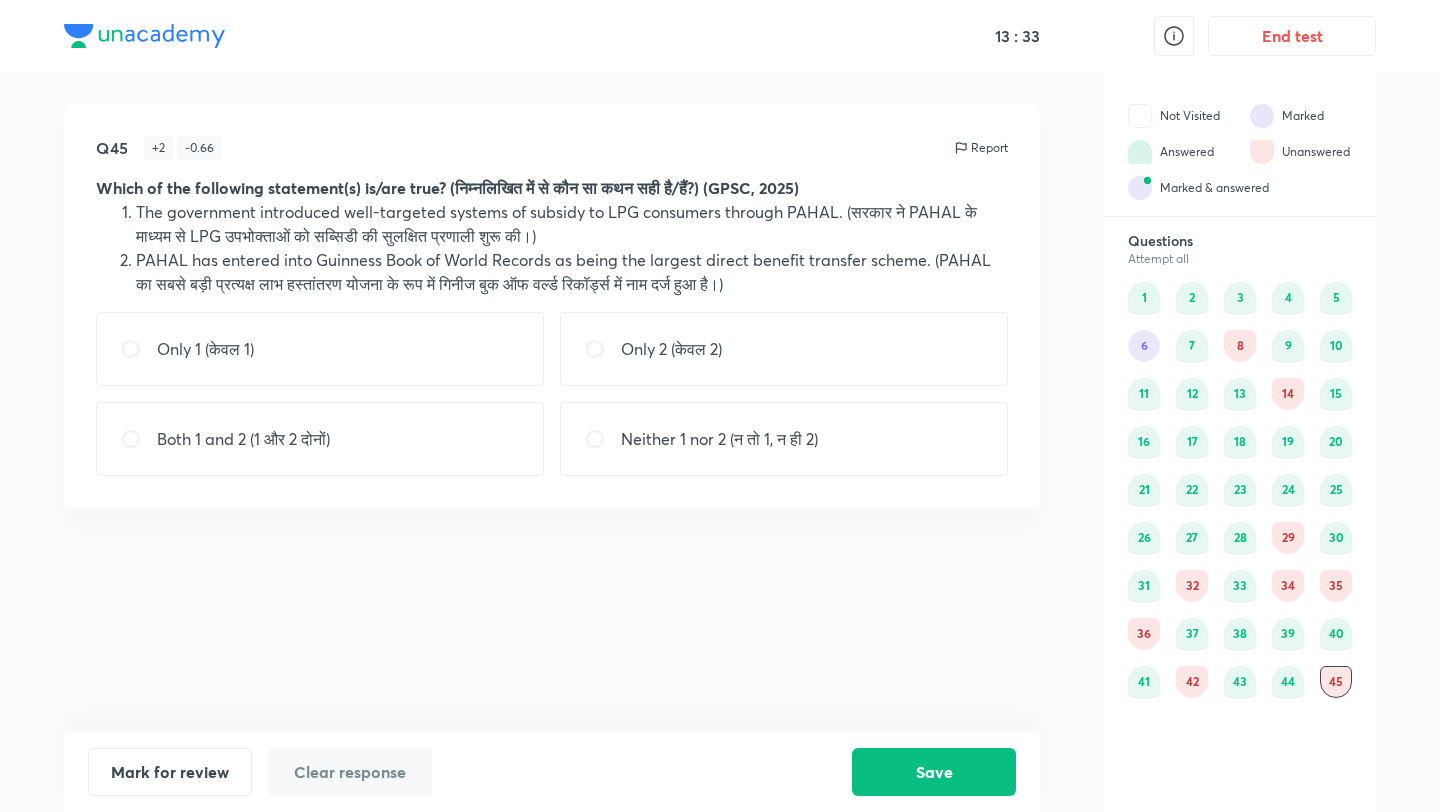 click on "Only 1 (केवल 1) Only 2 (केवल 2) Both 1 and 2 (1 और 2 दोनों) Neither 1 nor 2 (न तो 1, न ही 2)" at bounding box center [552, 394] 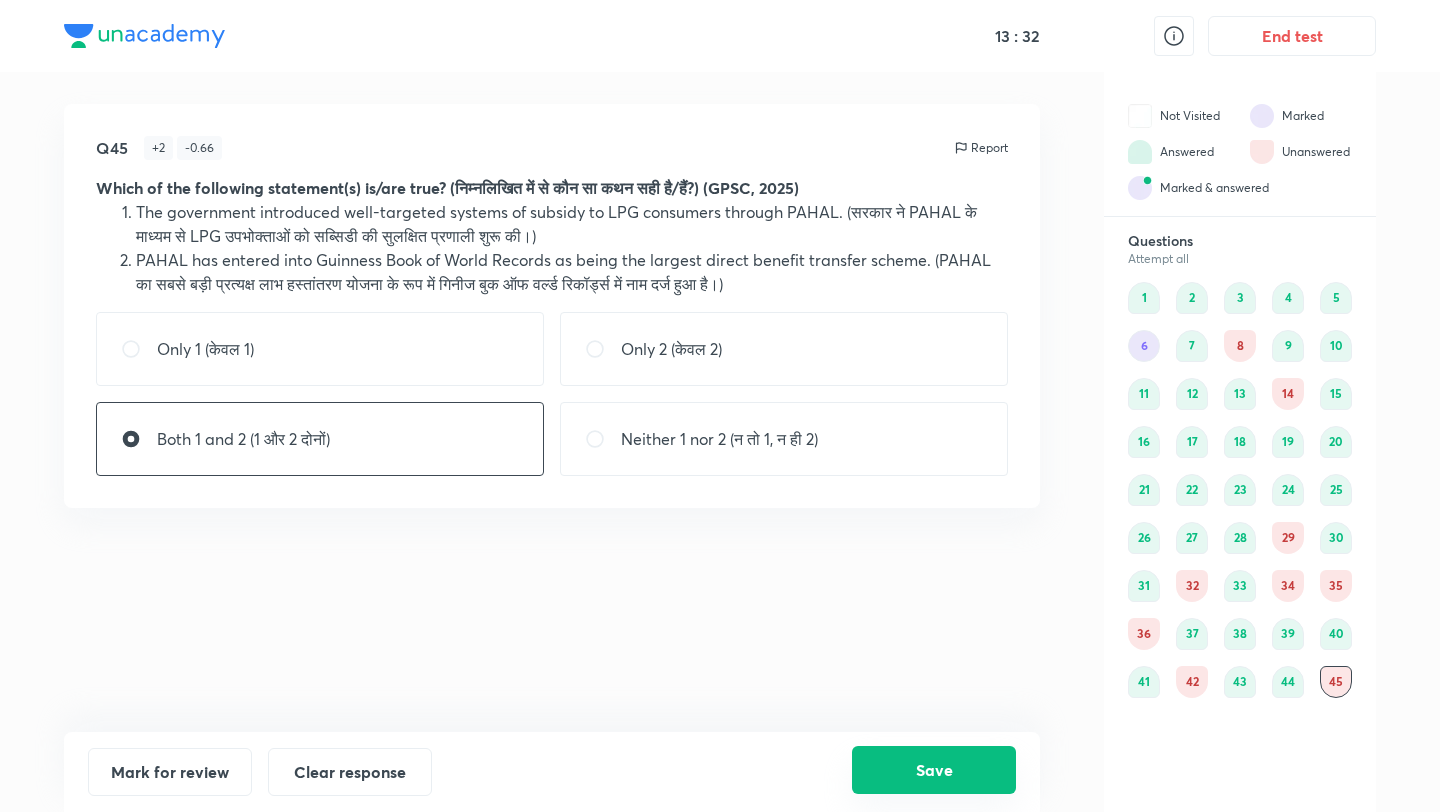 click on "Save" at bounding box center (934, 770) 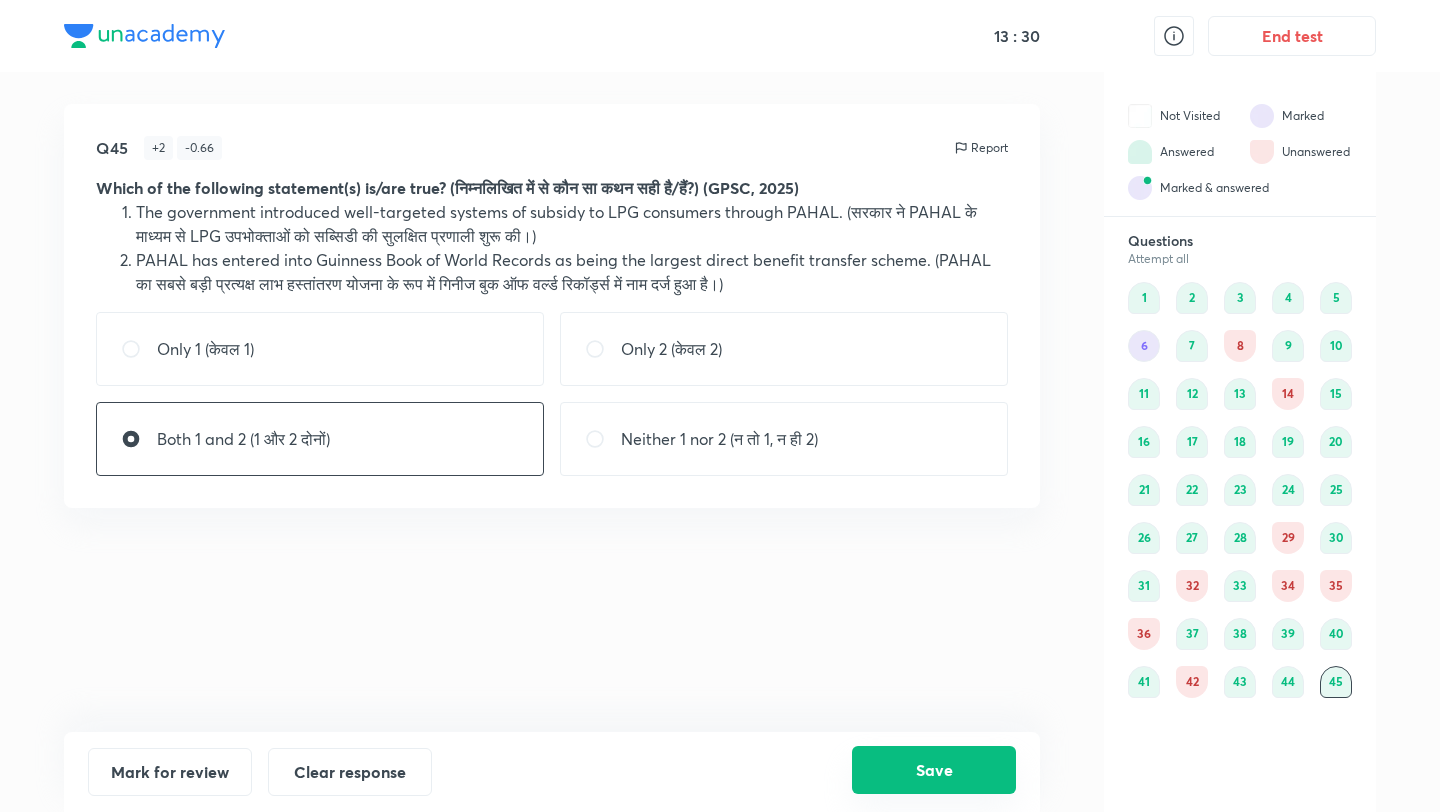 click on "Save" at bounding box center [934, 770] 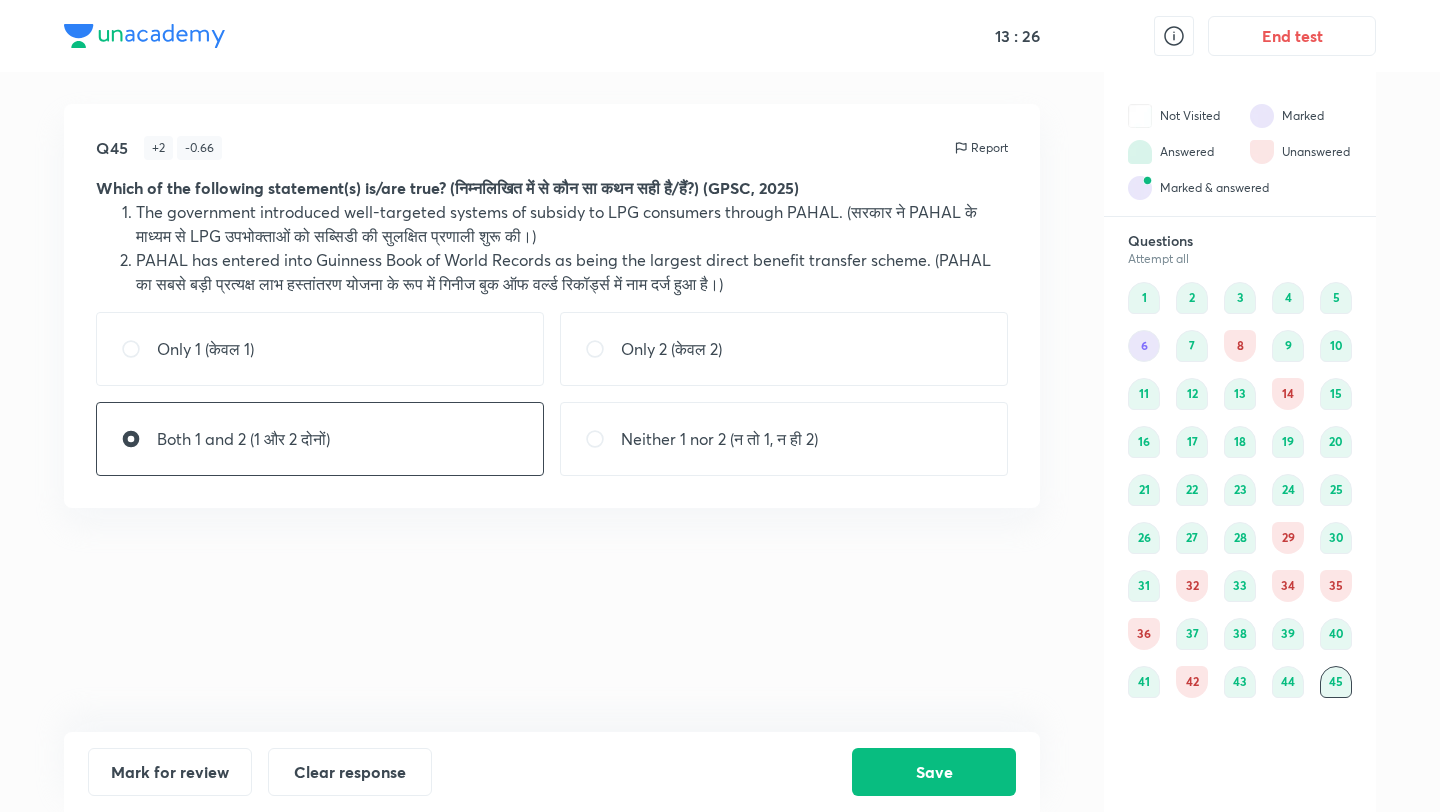 click on "6" at bounding box center (1144, 346) 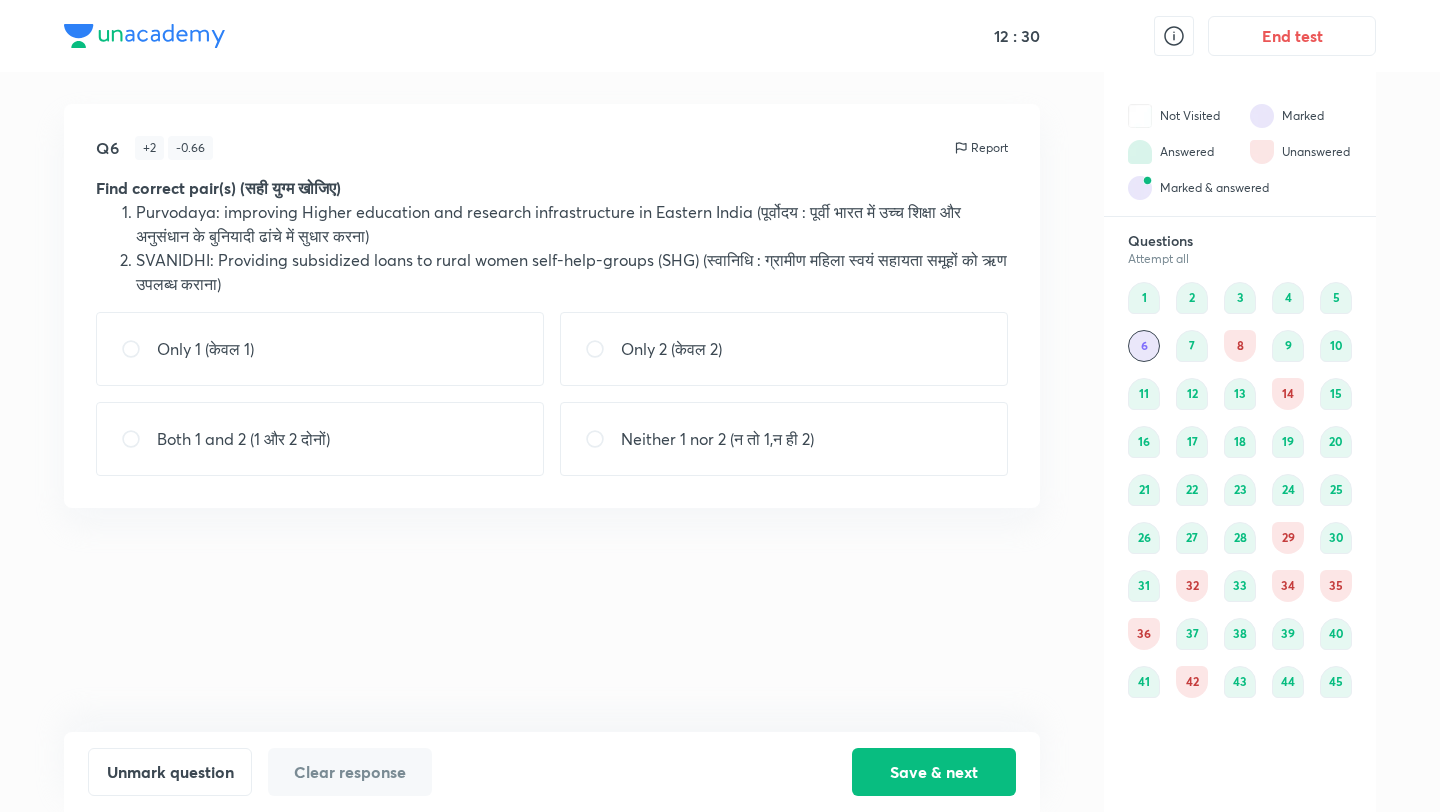 click on "Both 1 and 2 (1 और 2 दोनों)" at bounding box center [320, 439] 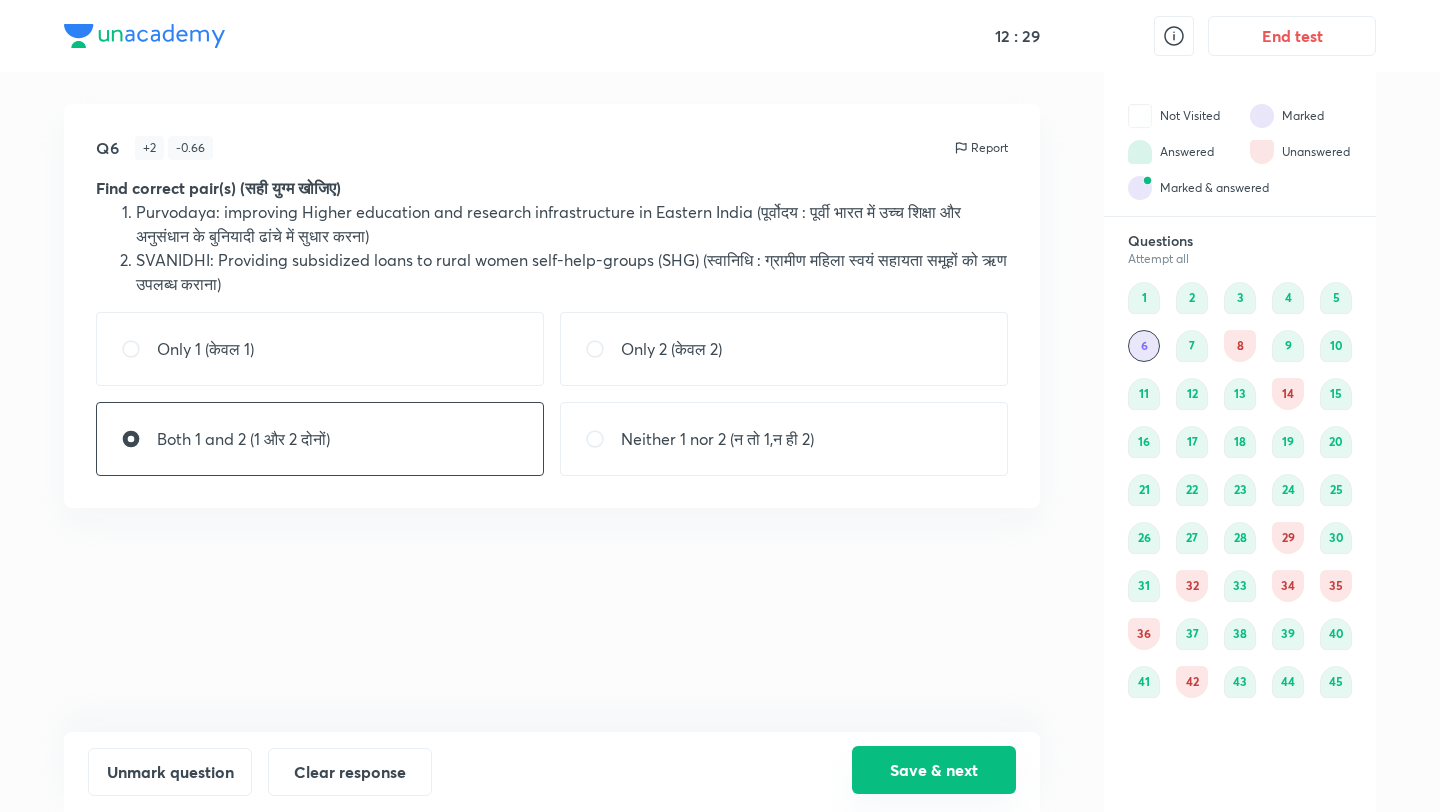click on "Save & next" at bounding box center (934, 770) 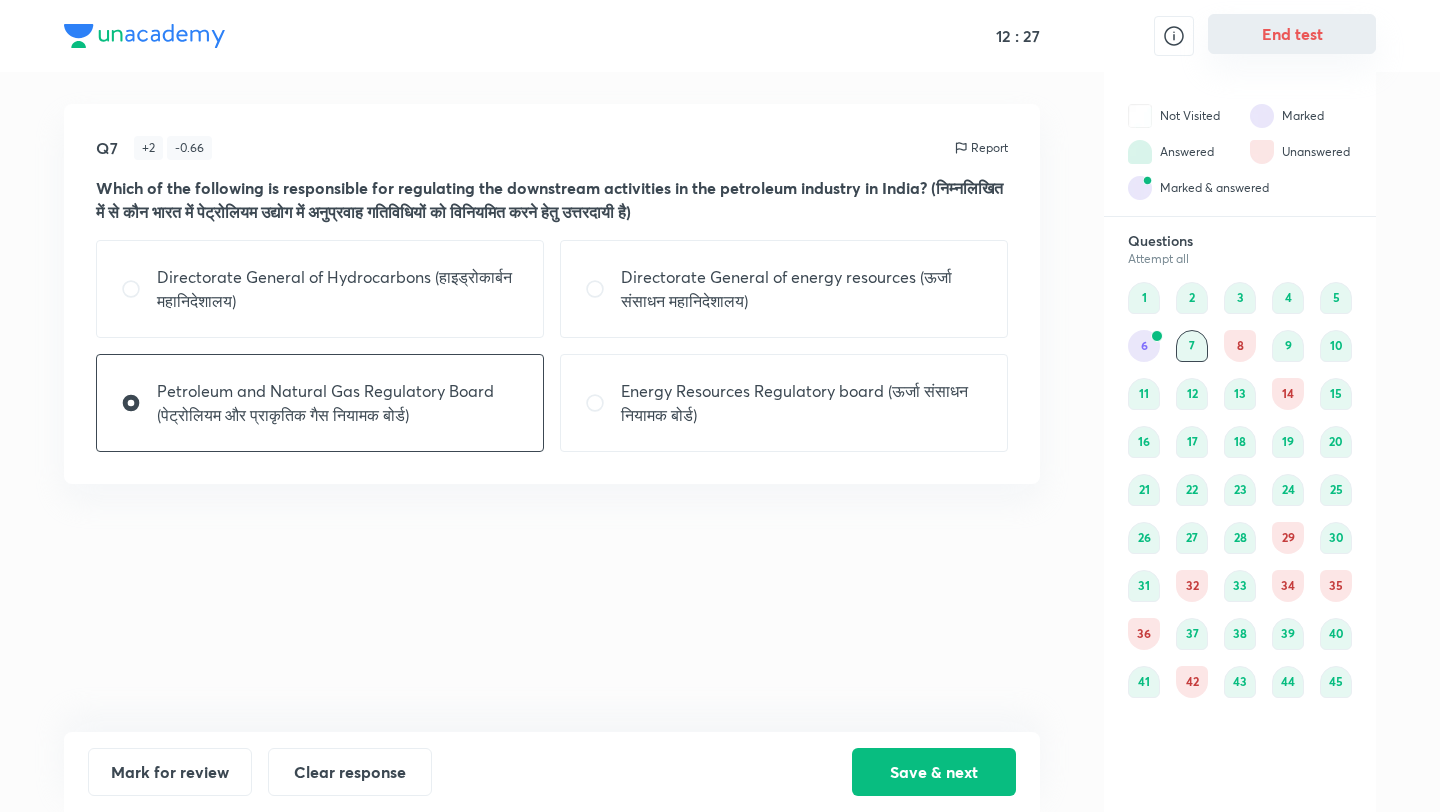 click on "End test" at bounding box center (1292, 34) 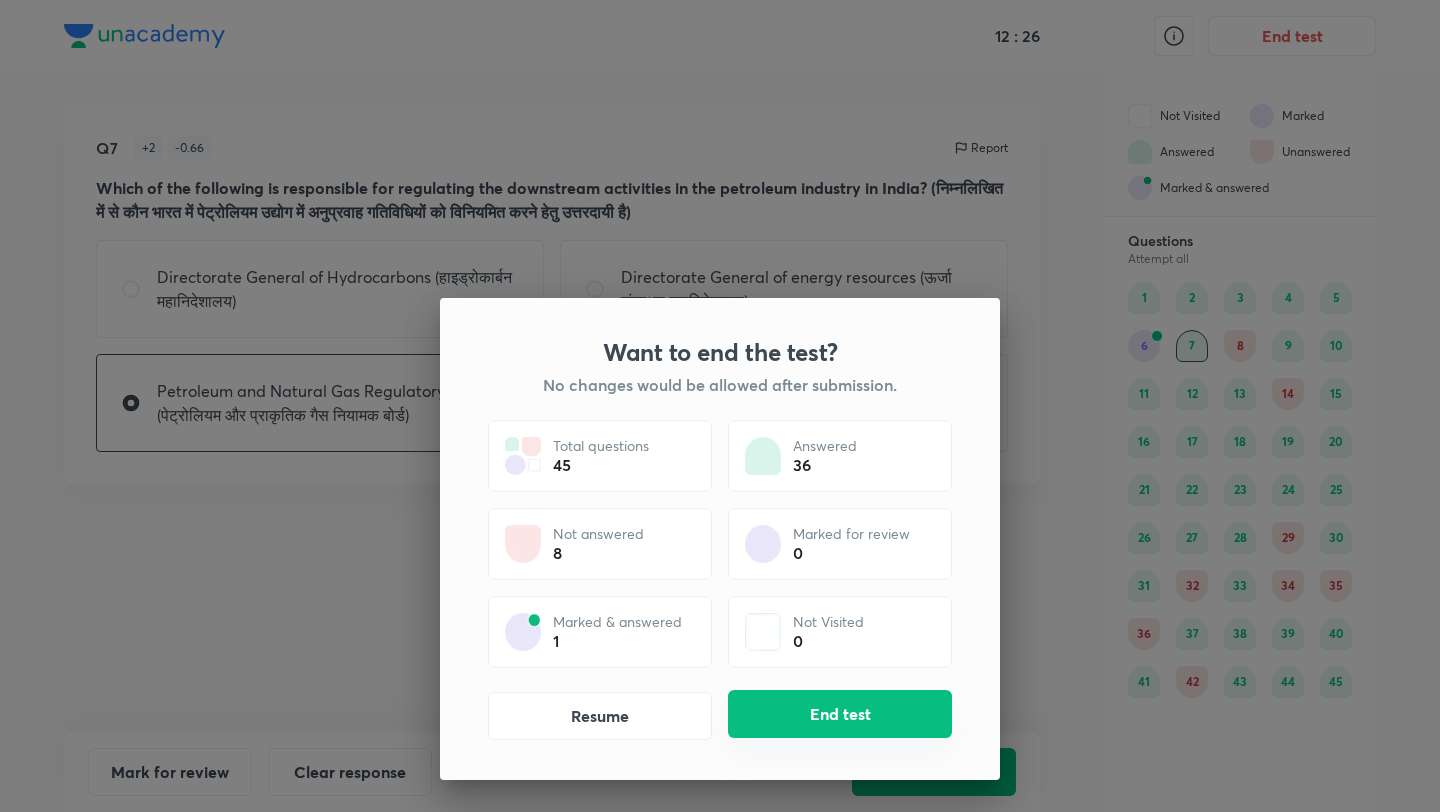 click on "End test" at bounding box center [840, 714] 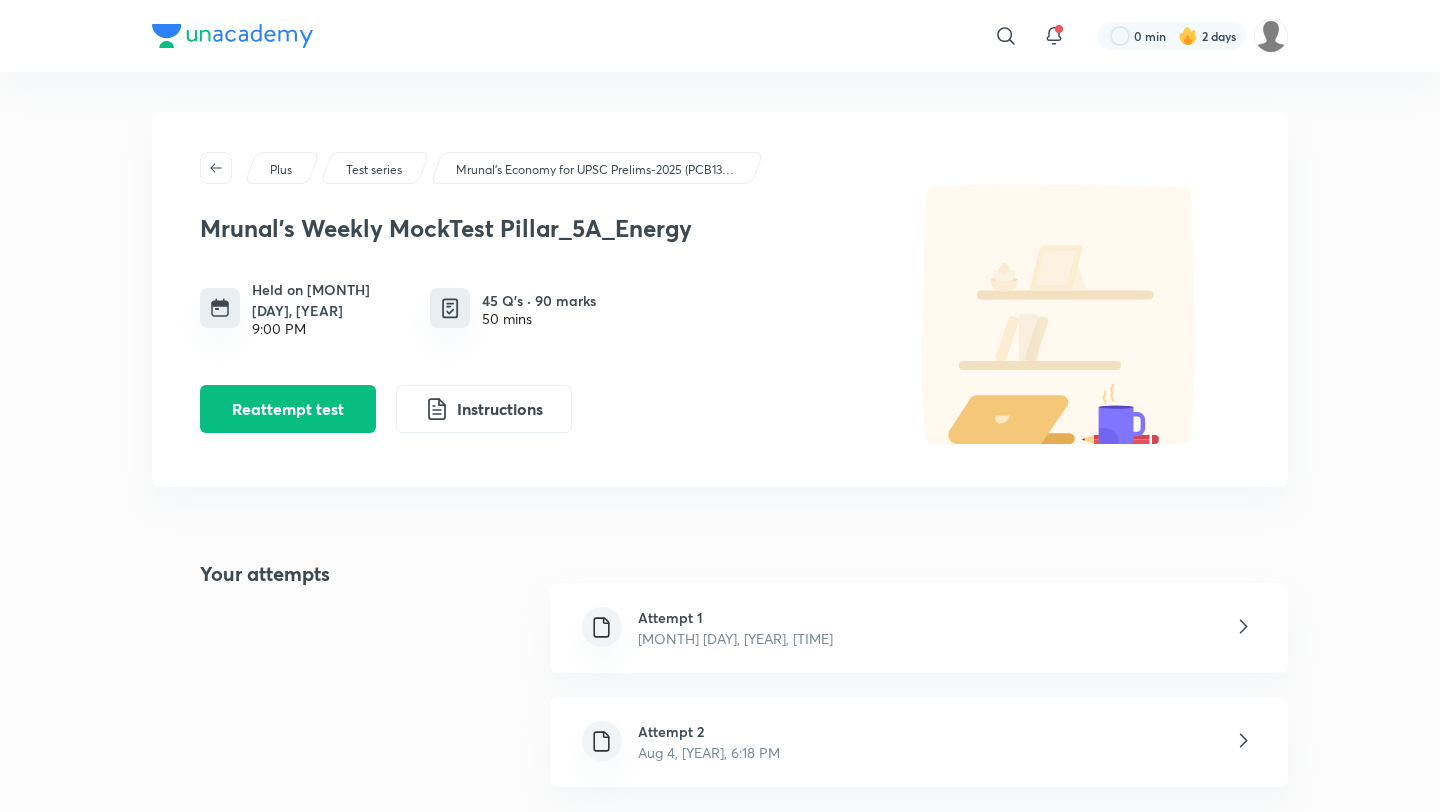 click on "Attempt [NUMBER] [MONTH] [DAY], [YEAR], [TIME]" at bounding box center [919, 742] 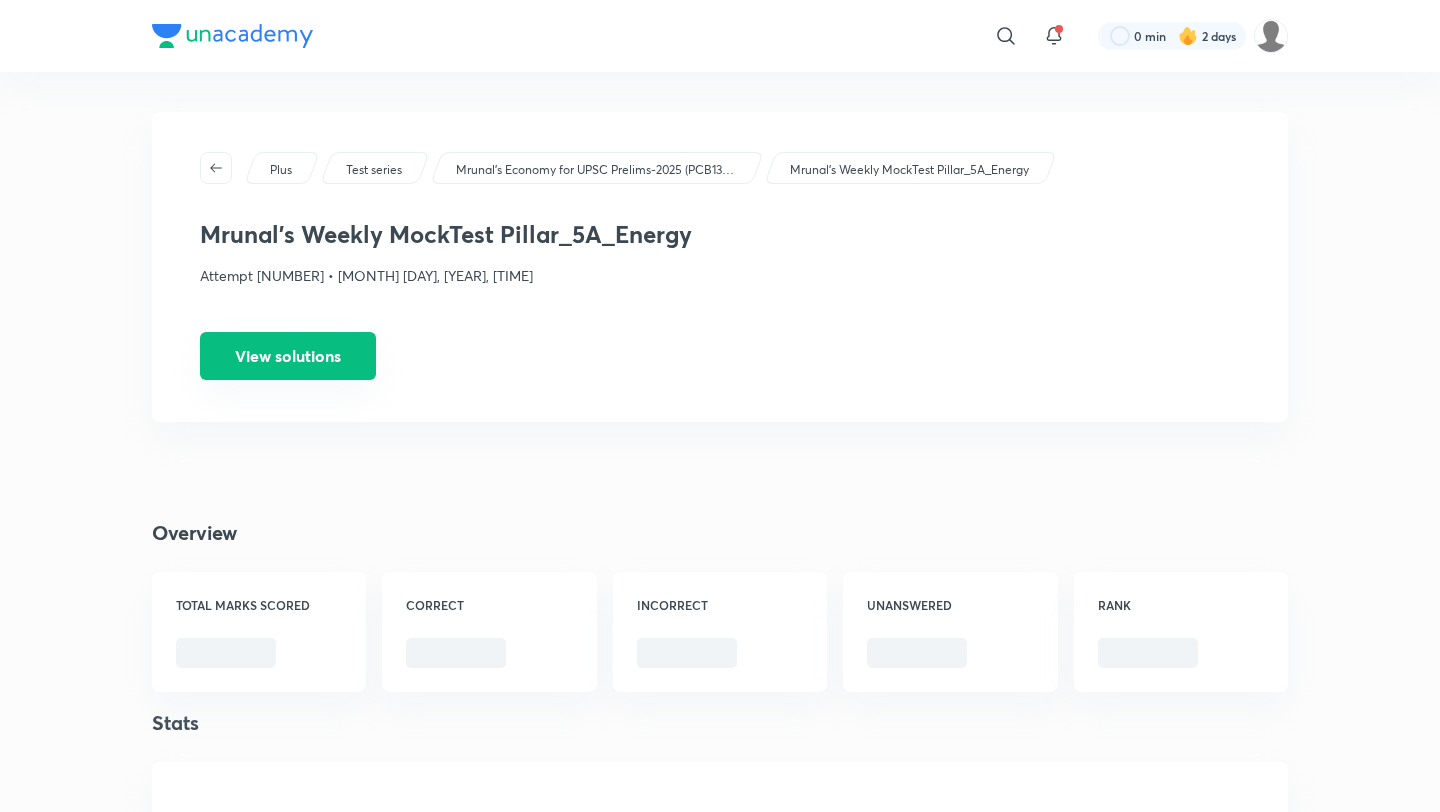 click on "View solutions" at bounding box center (288, 356) 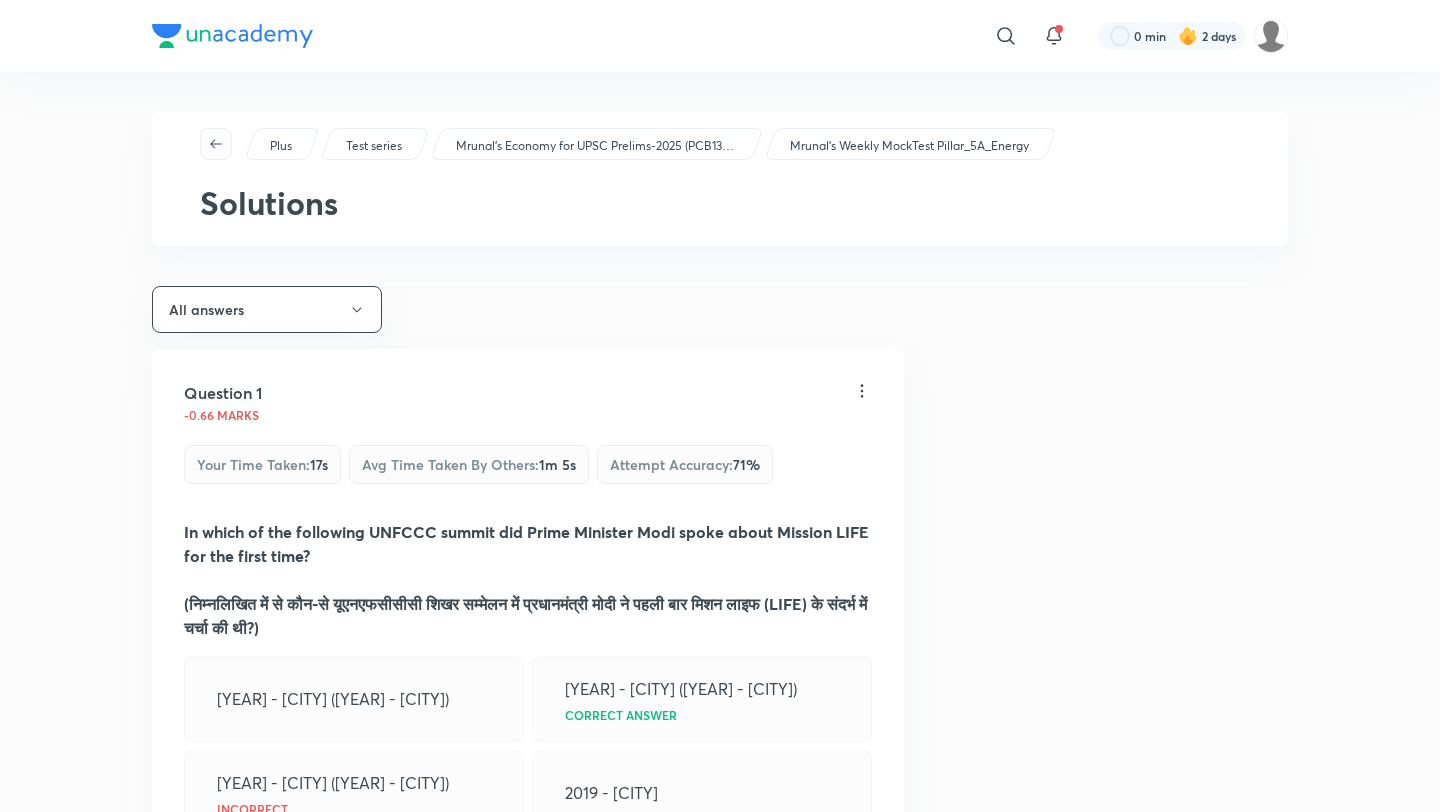 click 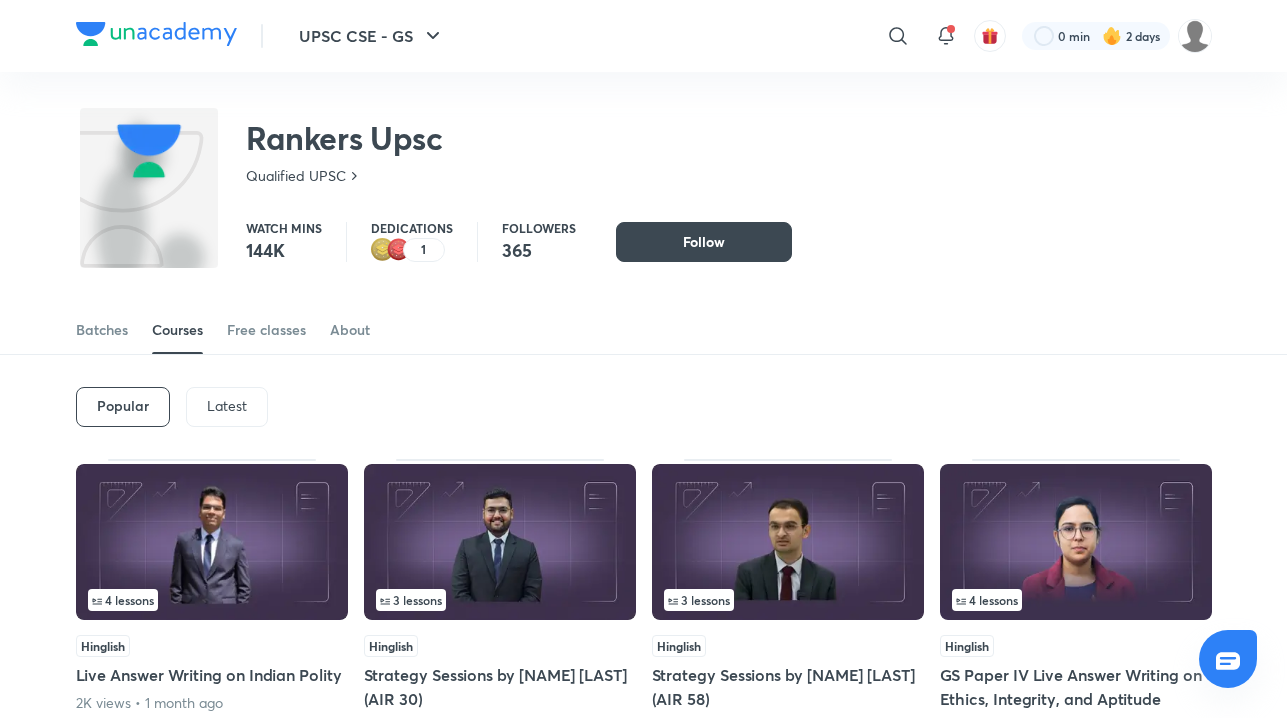 scroll, scrollTop: 0, scrollLeft: 0, axis: both 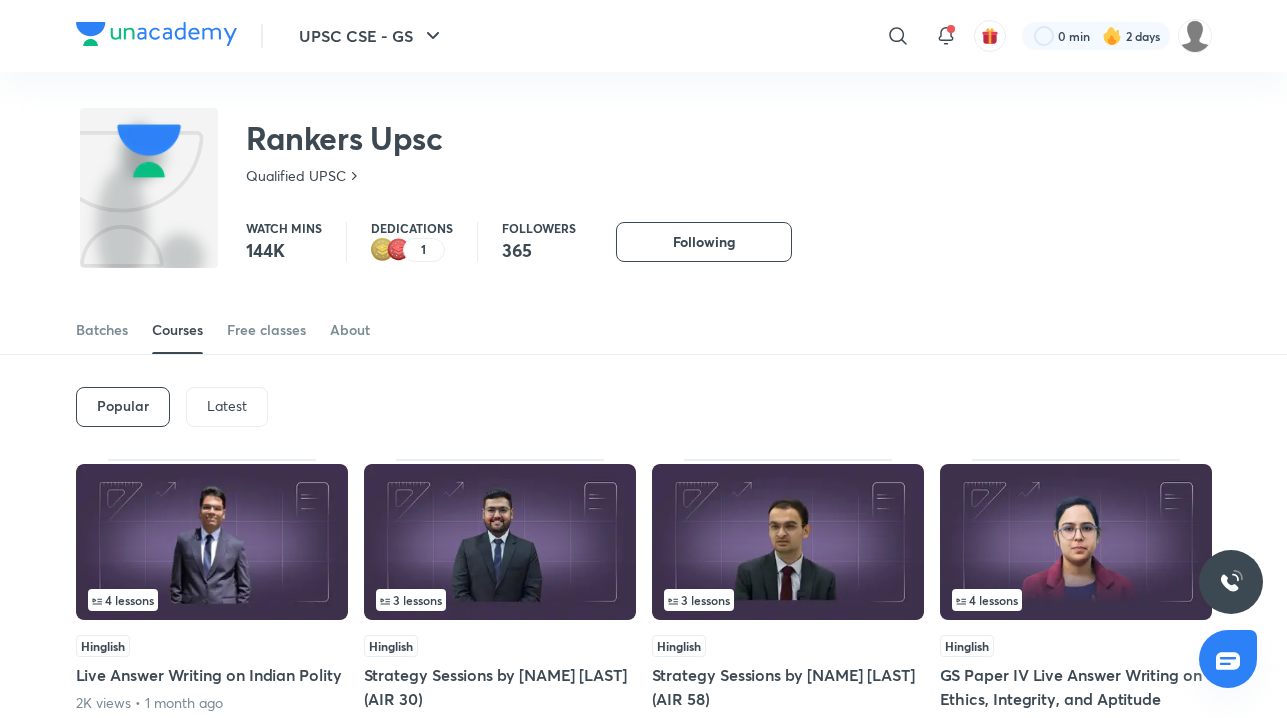 click on "Latest" at bounding box center [227, 406] 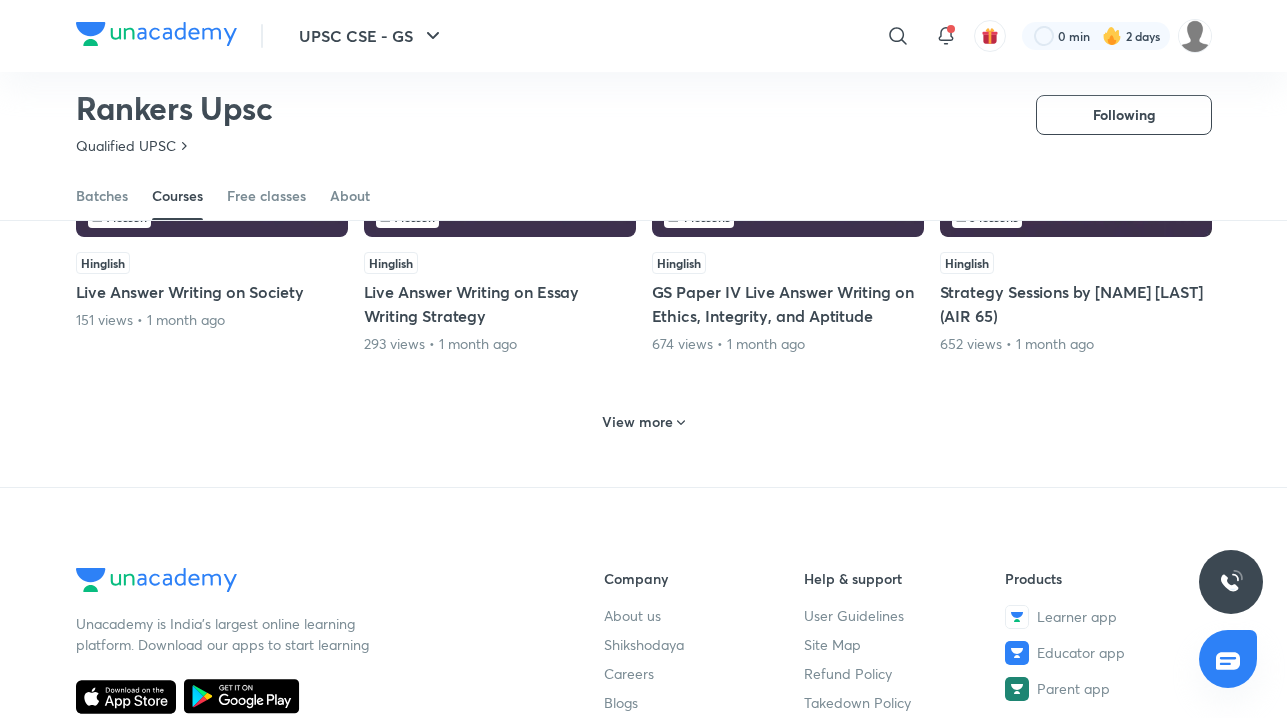 click on "View more" at bounding box center [637, 422] 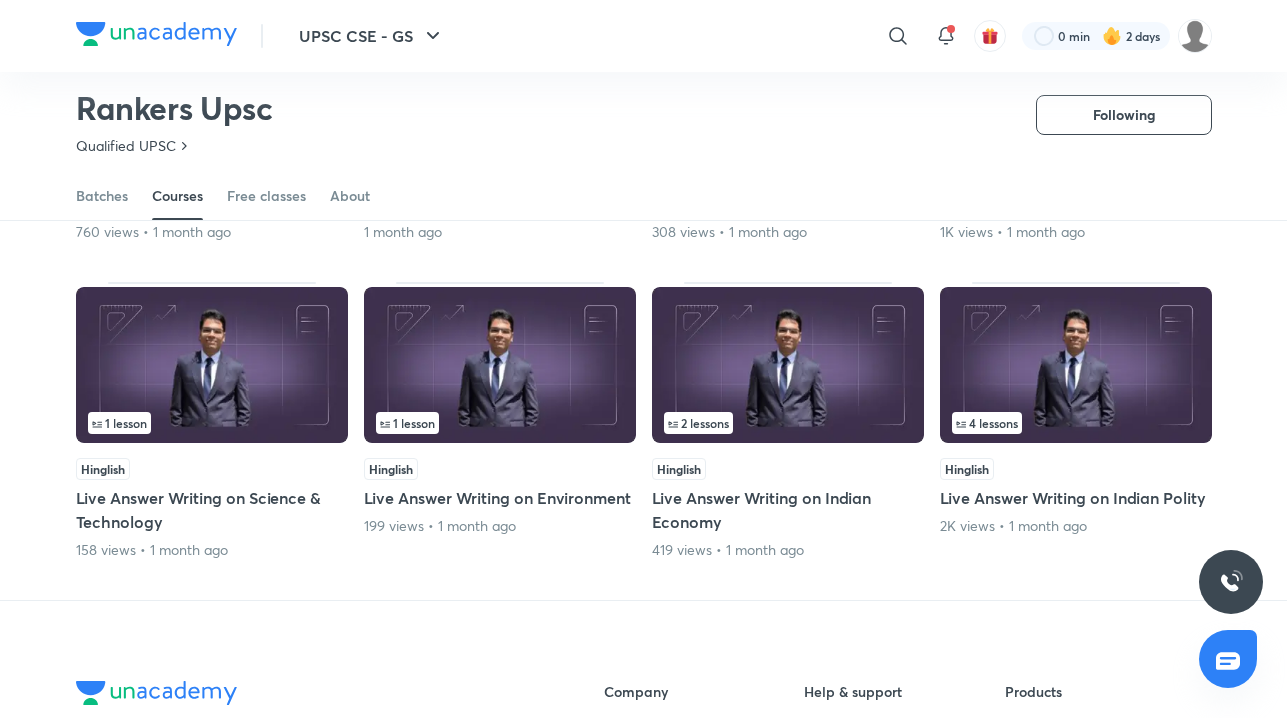 scroll, scrollTop: 1420, scrollLeft: 0, axis: vertical 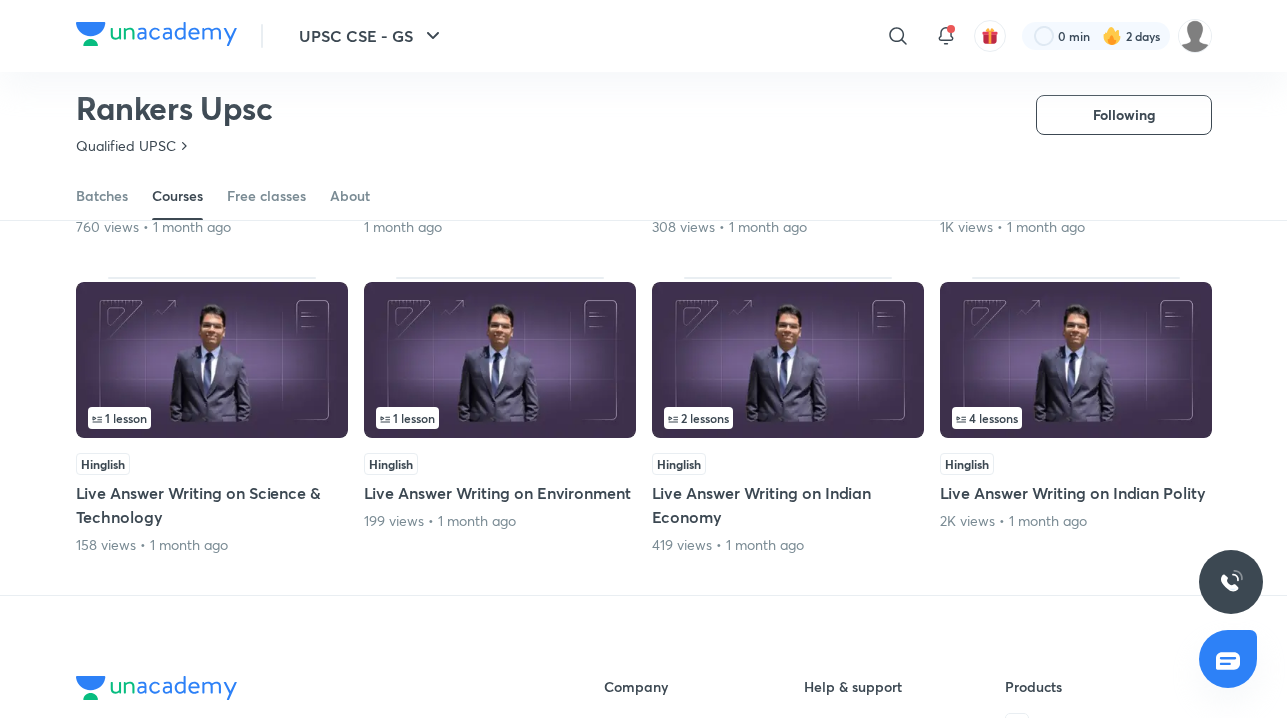 click at bounding box center (1076, 360) 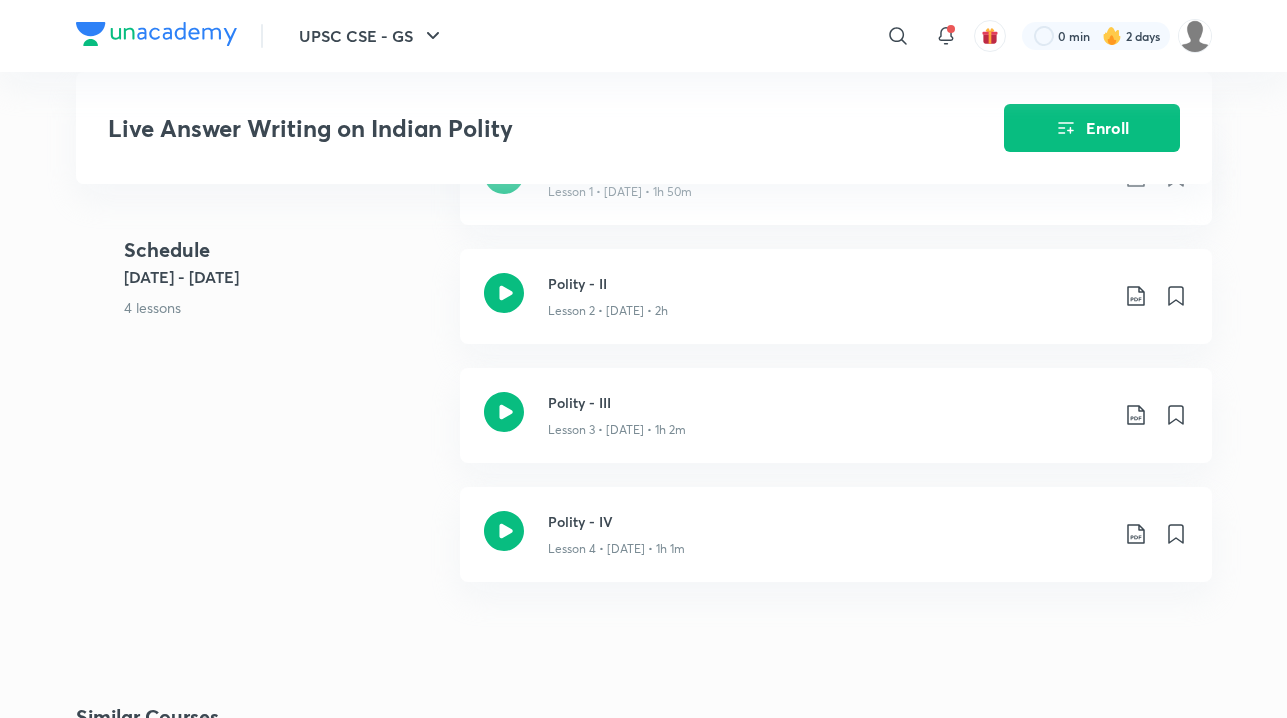 scroll, scrollTop: 595, scrollLeft: 0, axis: vertical 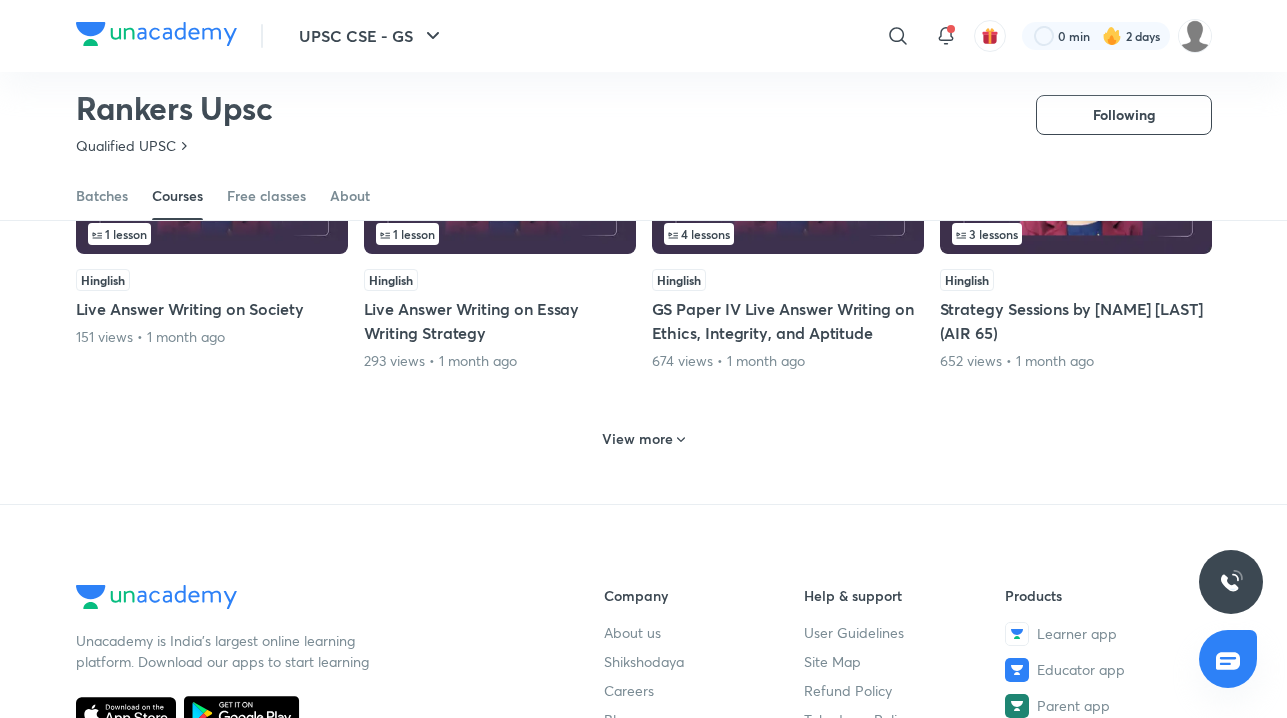 click on "View more" at bounding box center (637, 439) 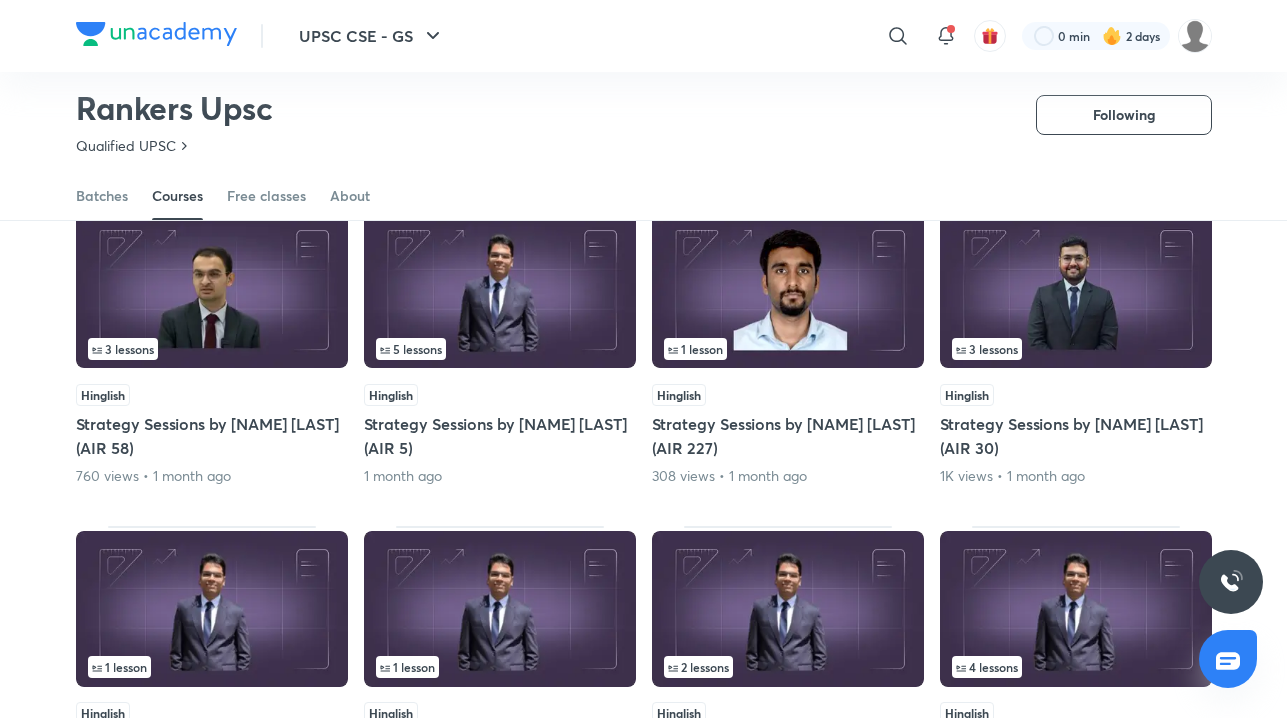 scroll, scrollTop: 1135, scrollLeft: 0, axis: vertical 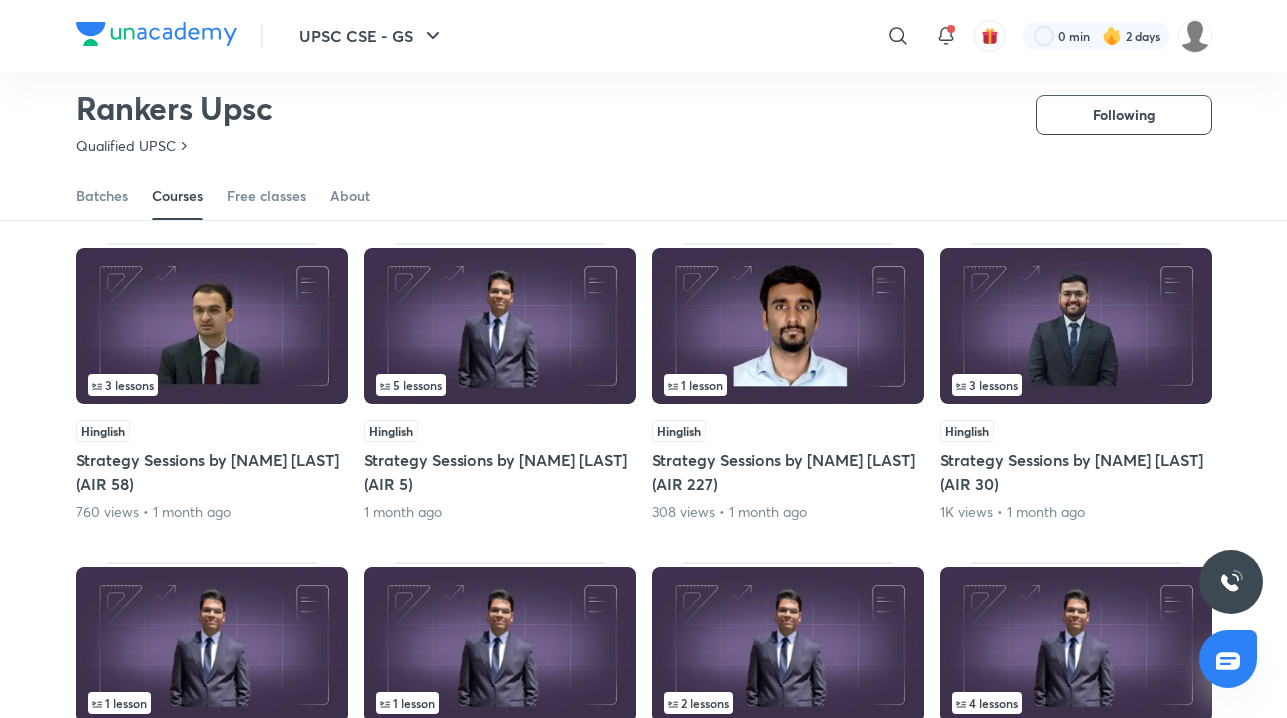 click at bounding box center (500, 326) 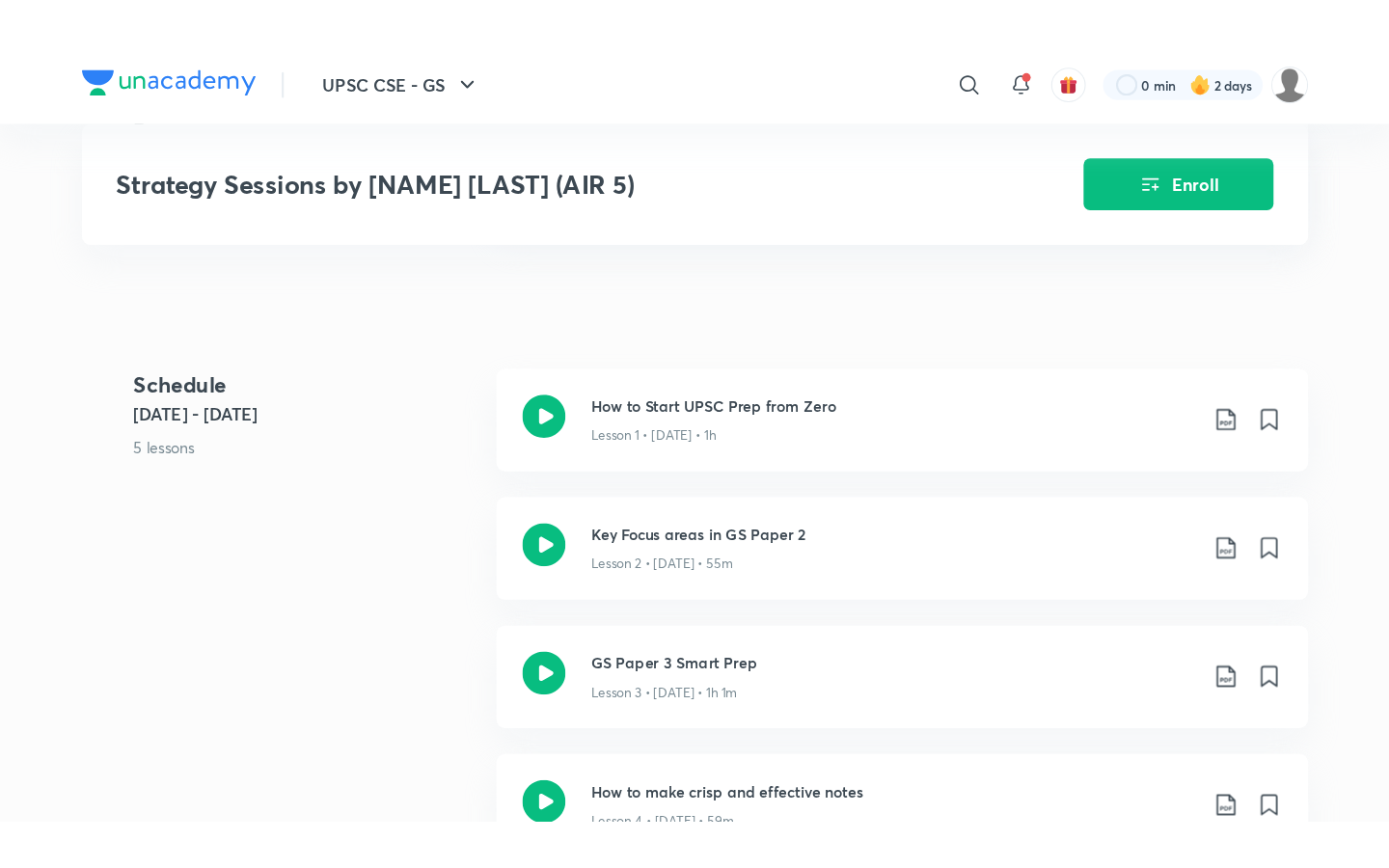 scroll, scrollTop: 639, scrollLeft: 0, axis: vertical 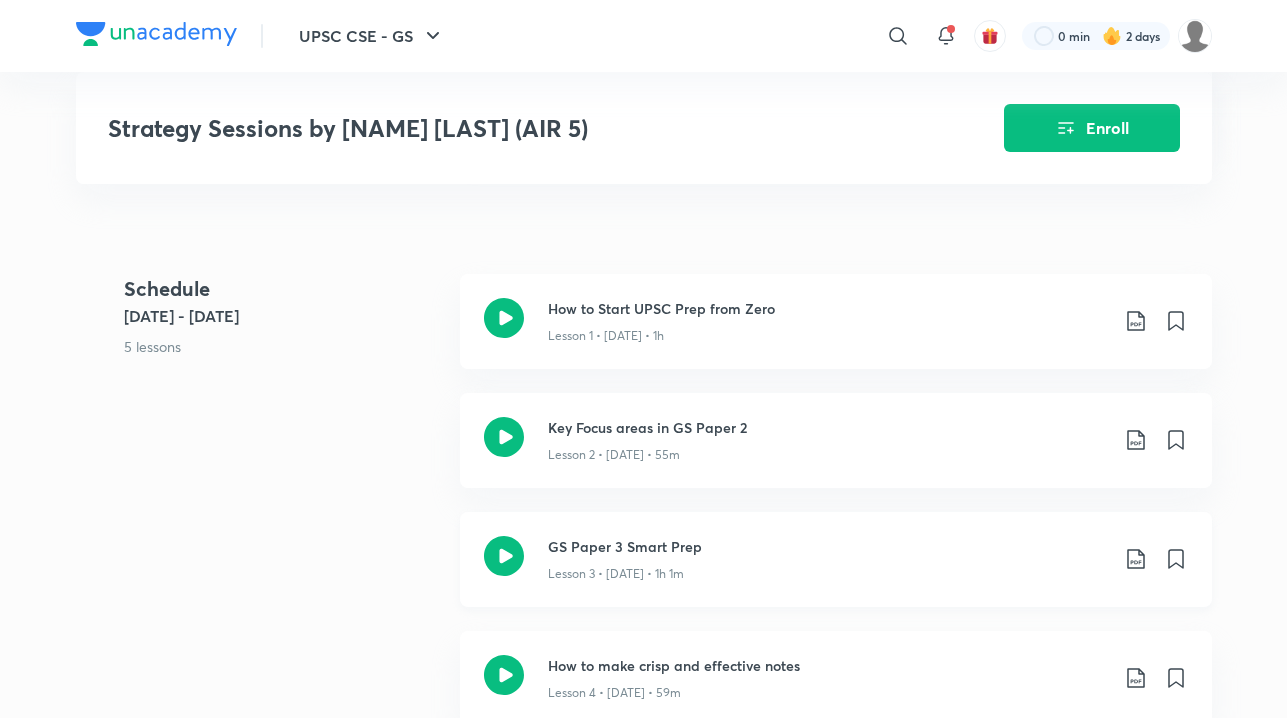 click on "GS Paper 3 Smart Prep" at bounding box center (828, 73) 